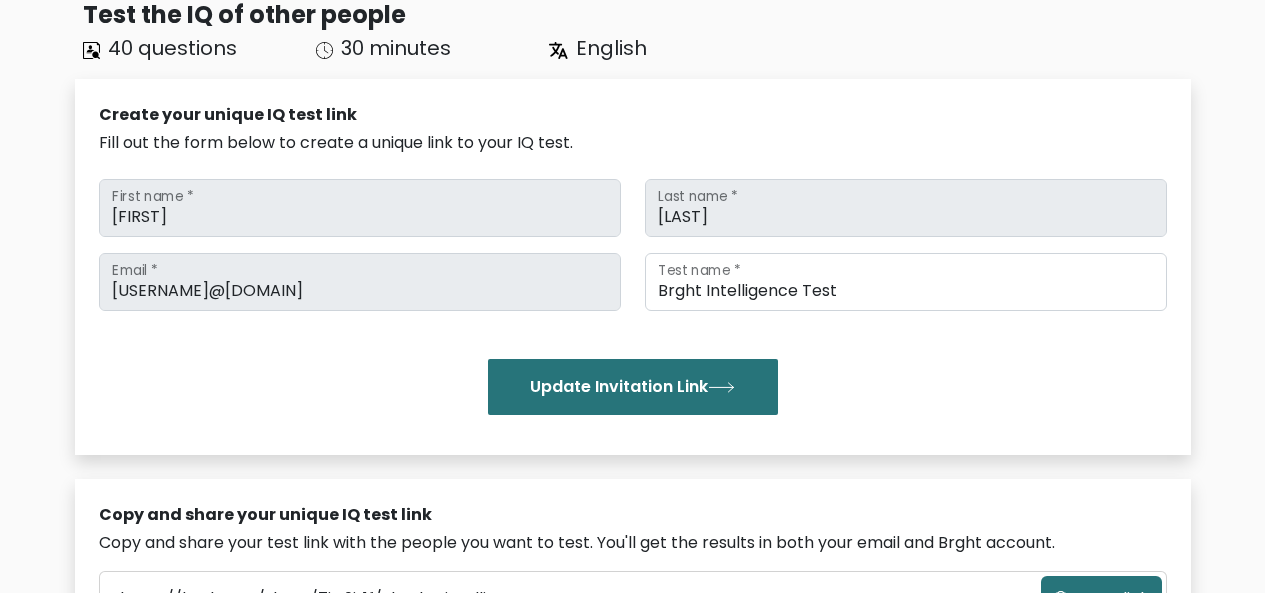 scroll, scrollTop: 73, scrollLeft: 0, axis: vertical 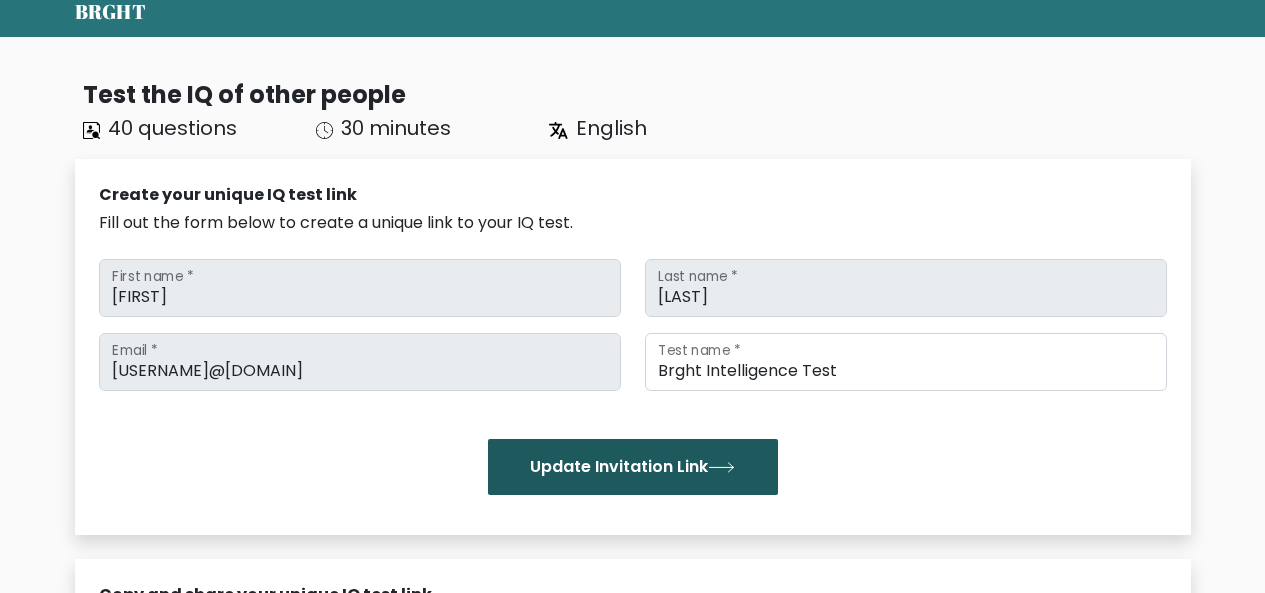 click on "Update Invitation Link" at bounding box center (633, 467) 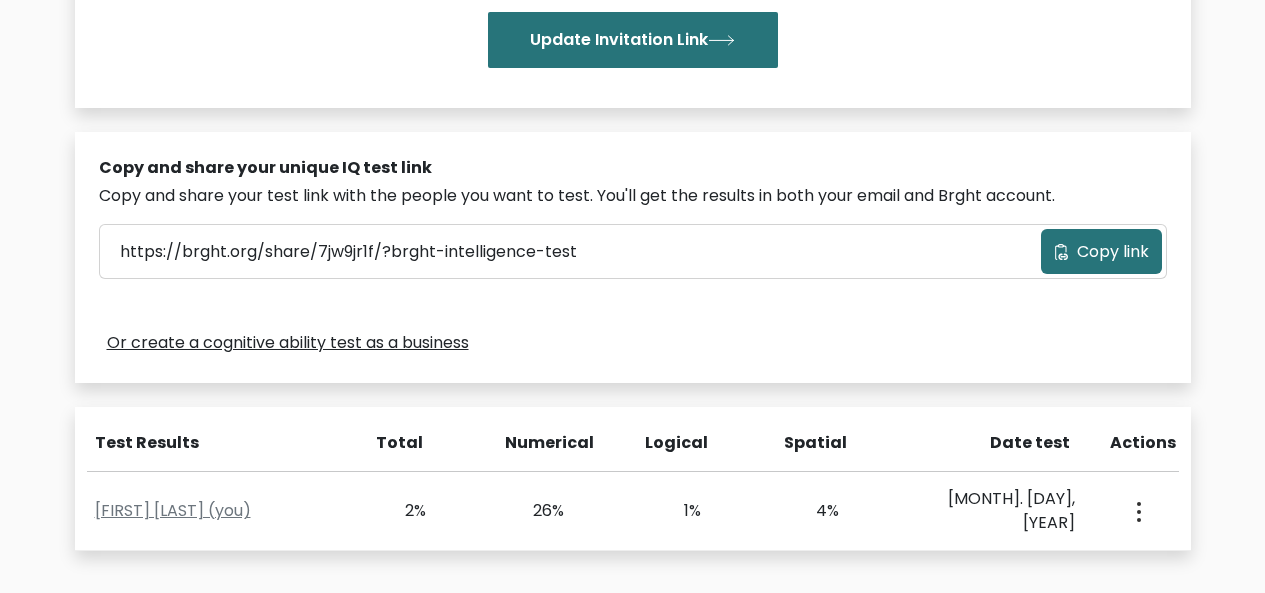 scroll, scrollTop: 700, scrollLeft: 0, axis: vertical 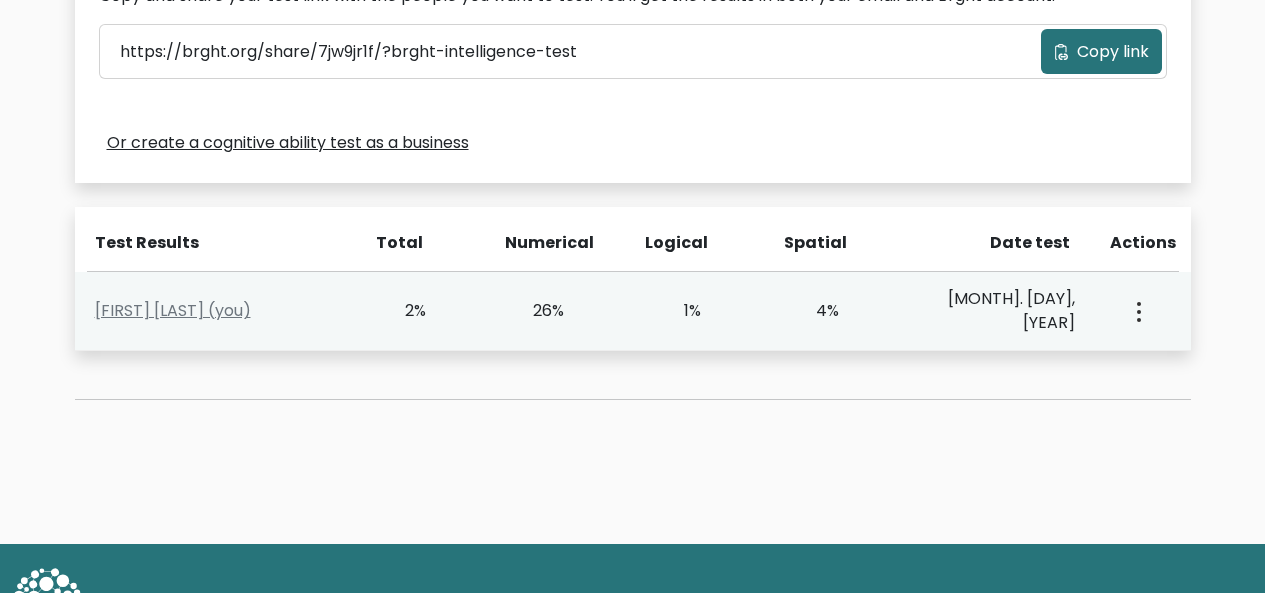 click at bounding box center (1139, 312) 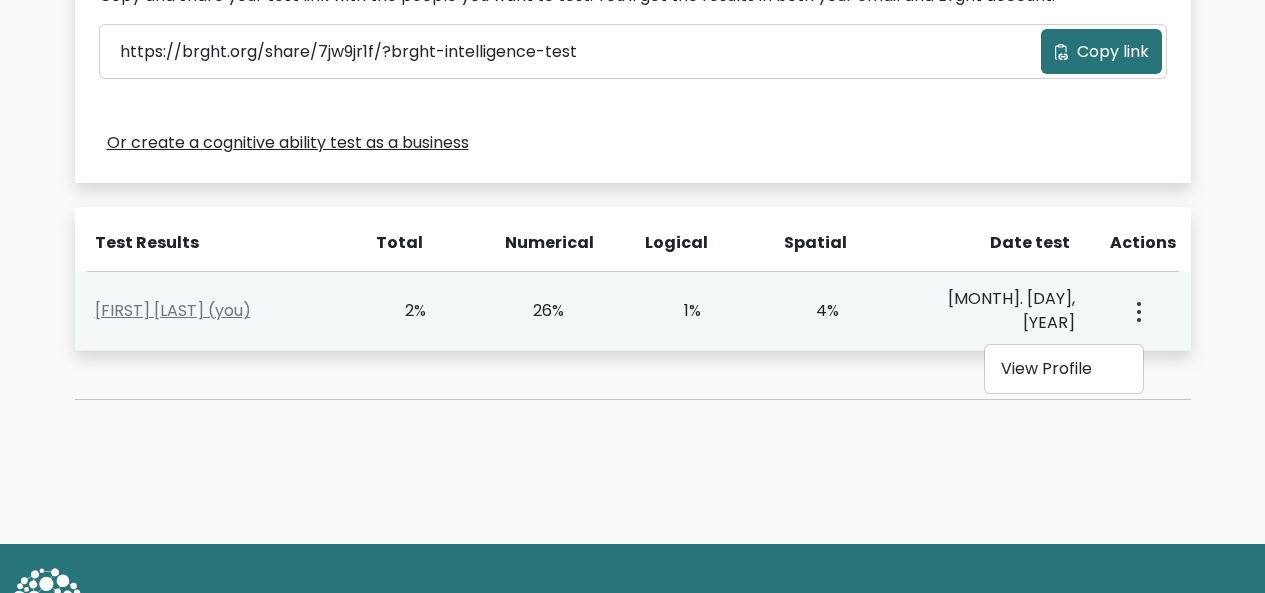 click at bounding box center (1139, 312) 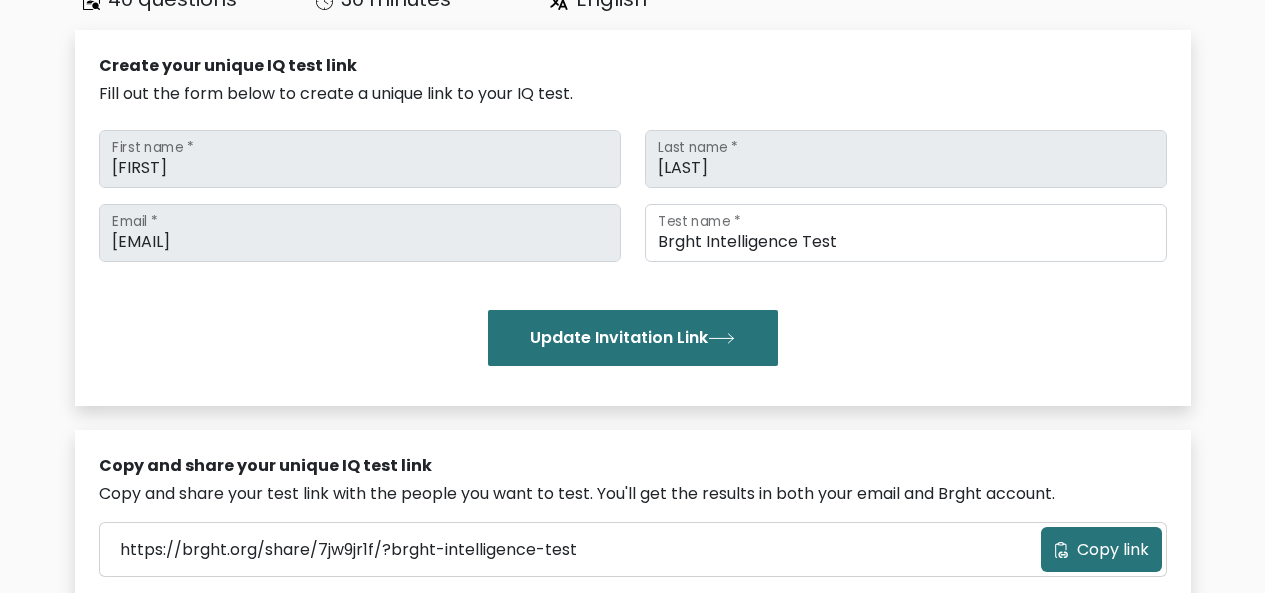 scroll, scrollTop: 200, scrollLeft: 0, axis: vertical 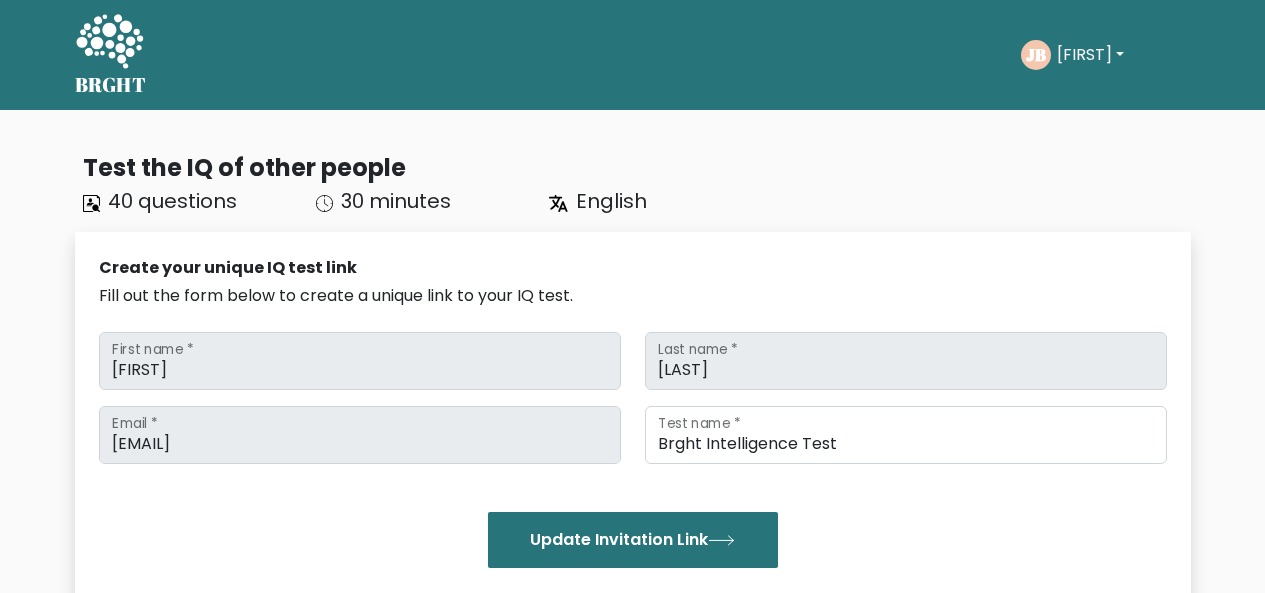 click on "[FIRST]" at bounding box center (1090, 55) 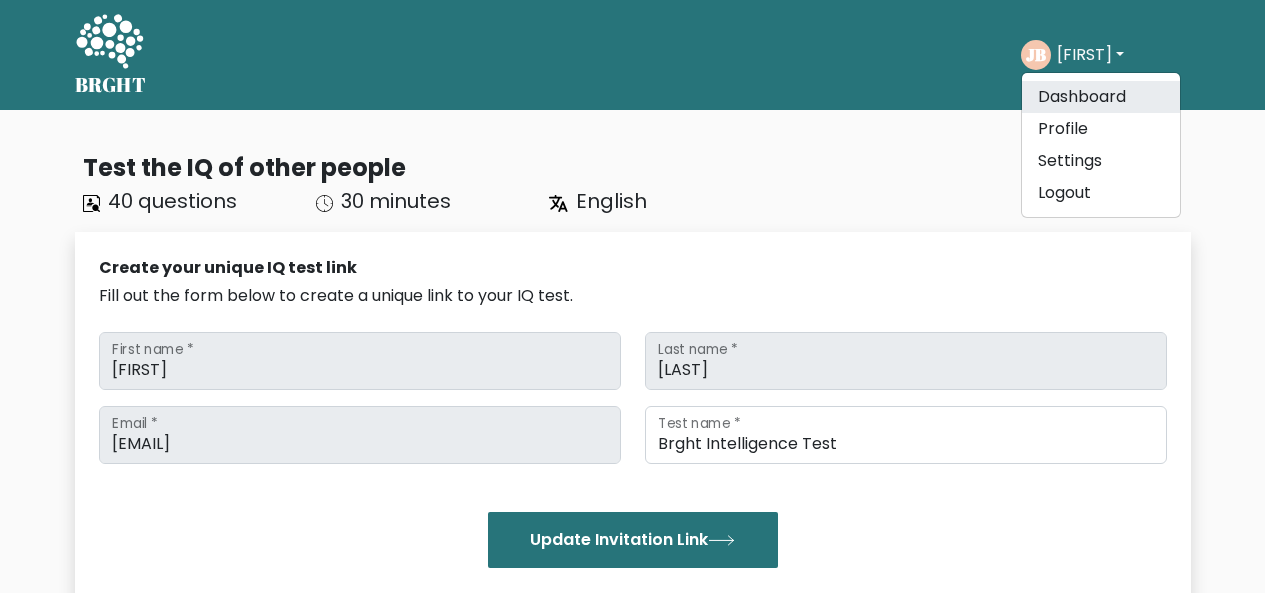 click on "Dashboard" at bounding box center (1101, 97) 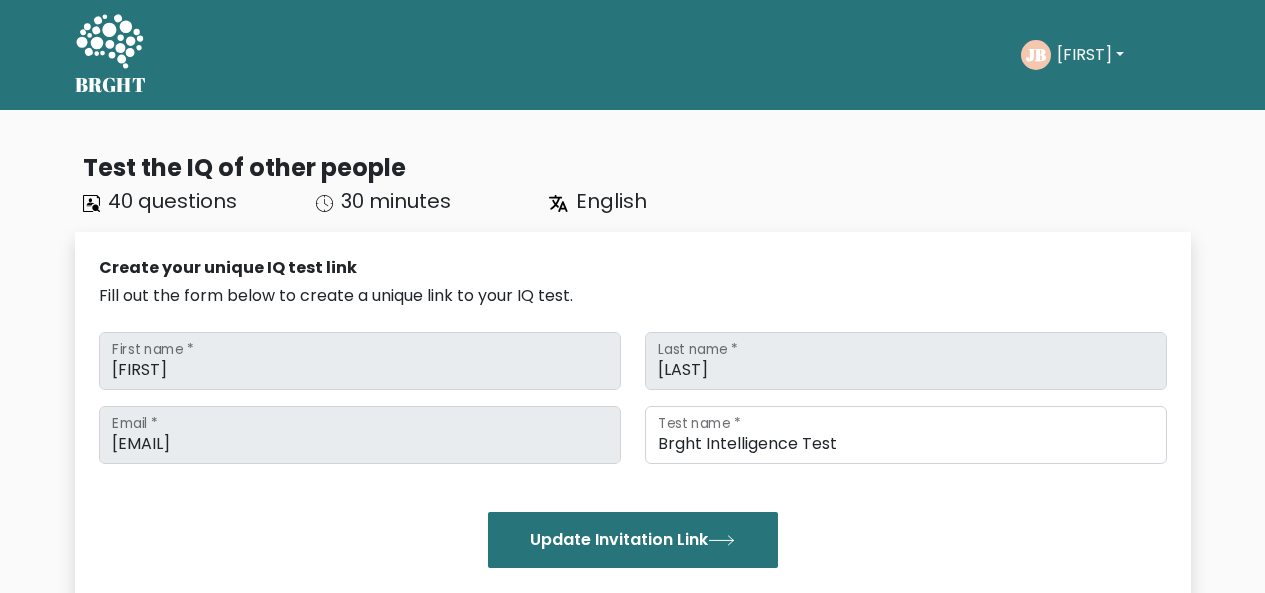 scroll, scrollTop: 0, scrollLeft: 0, axis: both 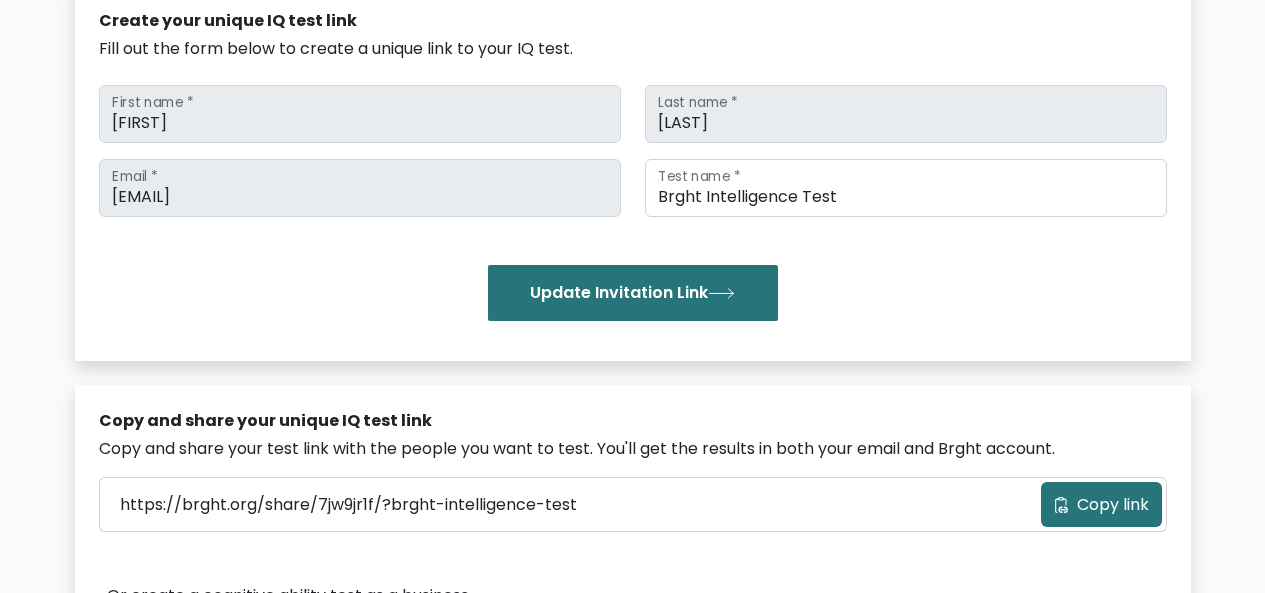 click on "Copy  link" at bounding box center (1101, 504) 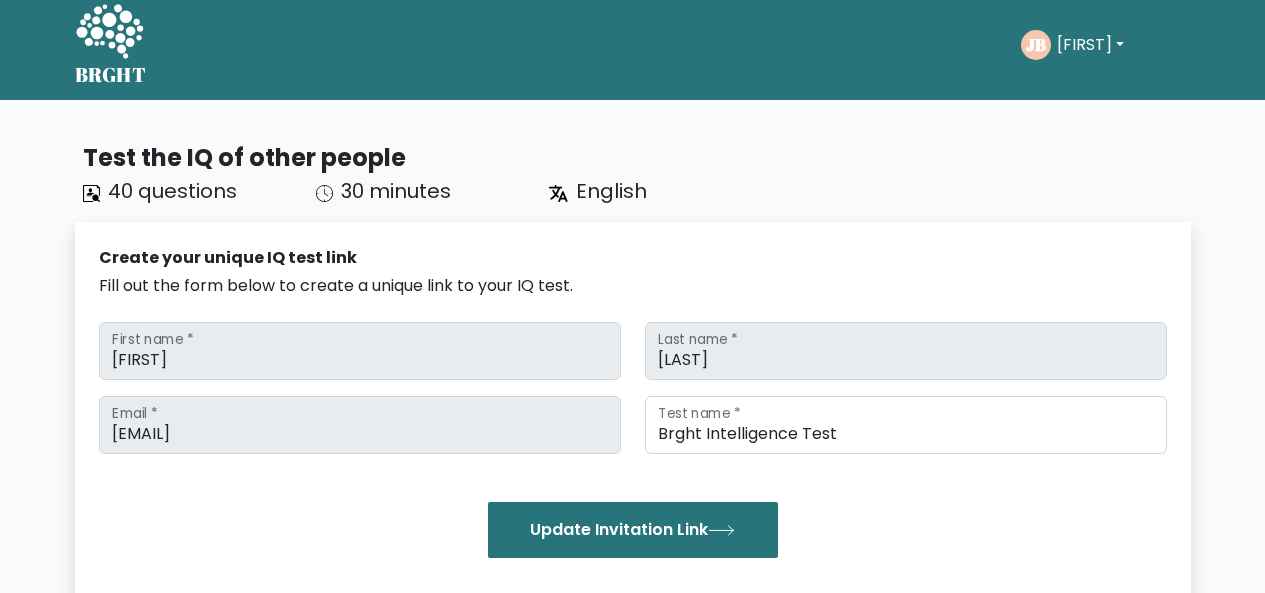scroll, scrollTop: 0, scrollLeft: 0, axis: both 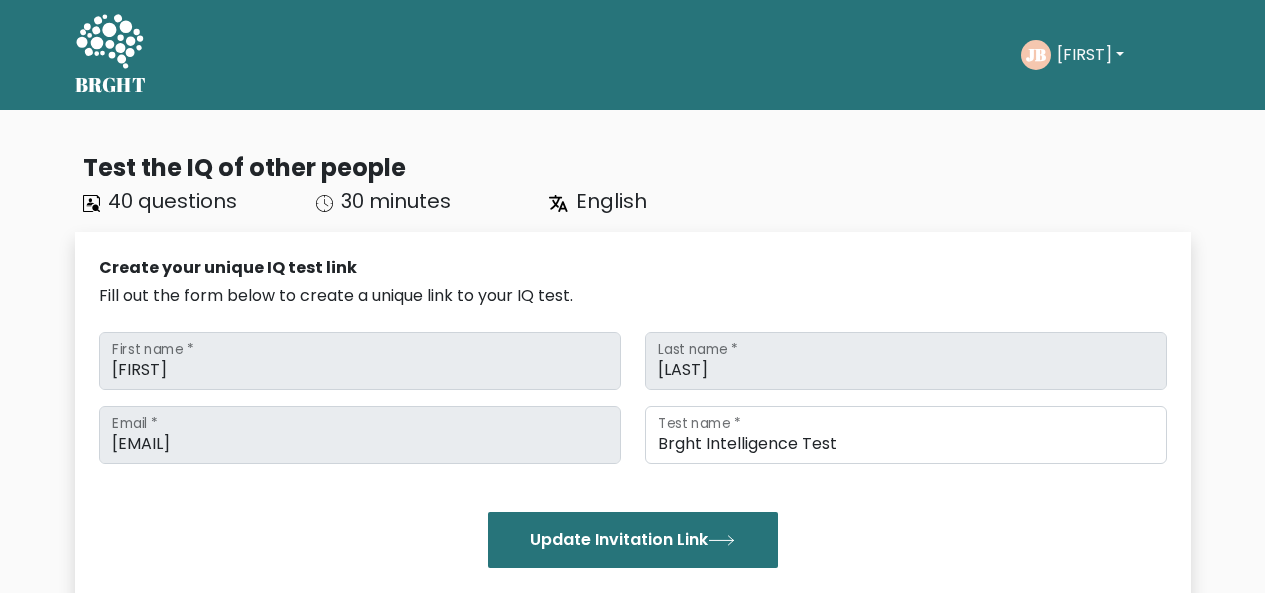 click on "Test the IQ of other people" at bounding box center [637, 168] 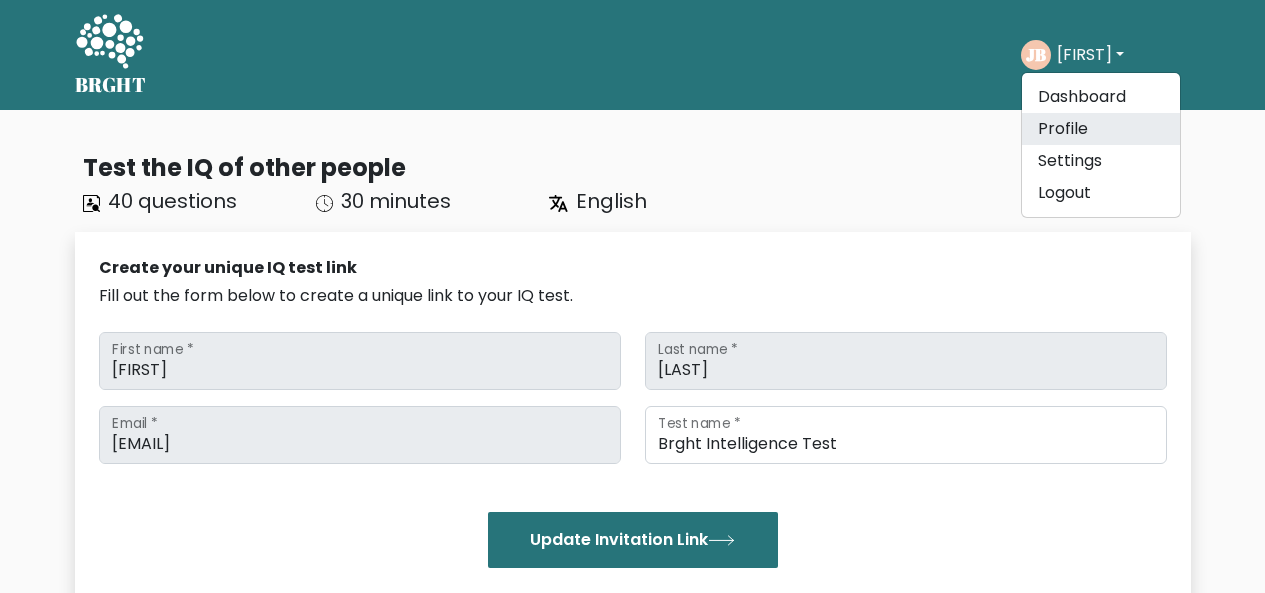 click on "Profile" at bounding box center (1101, 129) 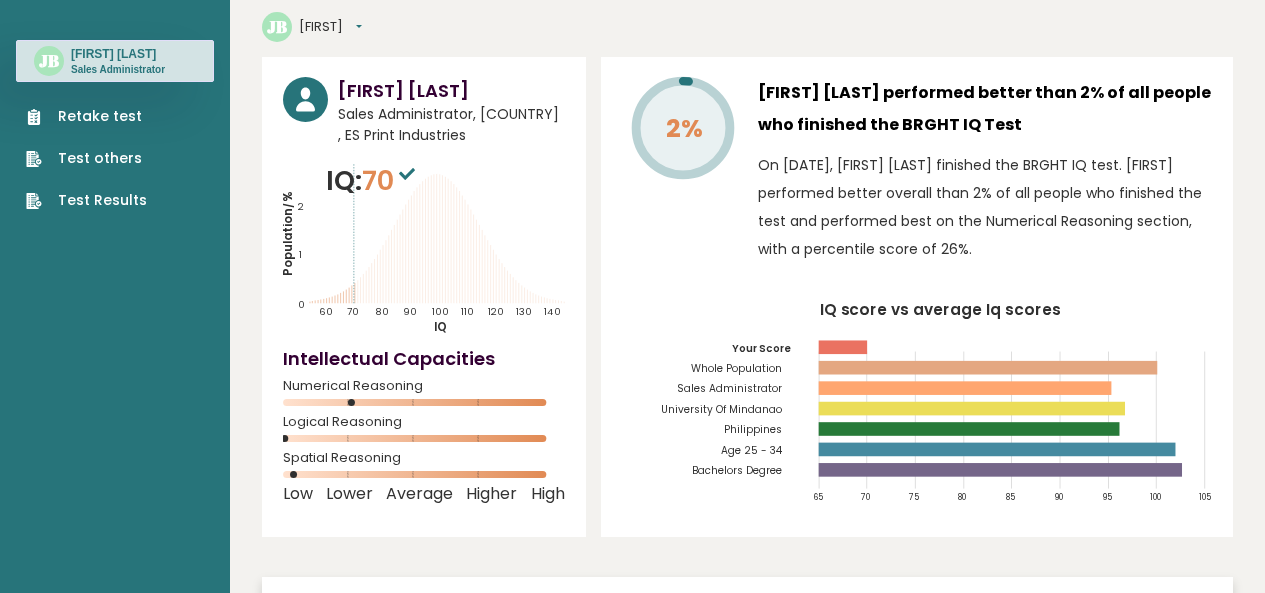 scroll, scrollTop: 100, scrollLeft: 0, axis: vertical 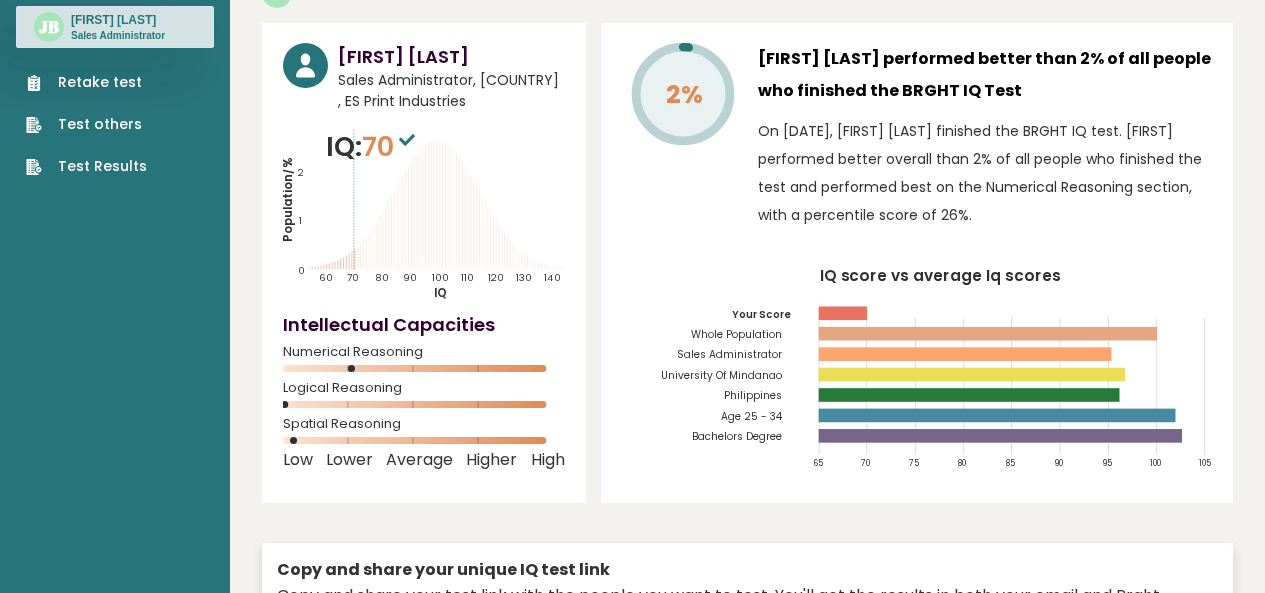 click on "Retake test" at bounding box center [86, 82] 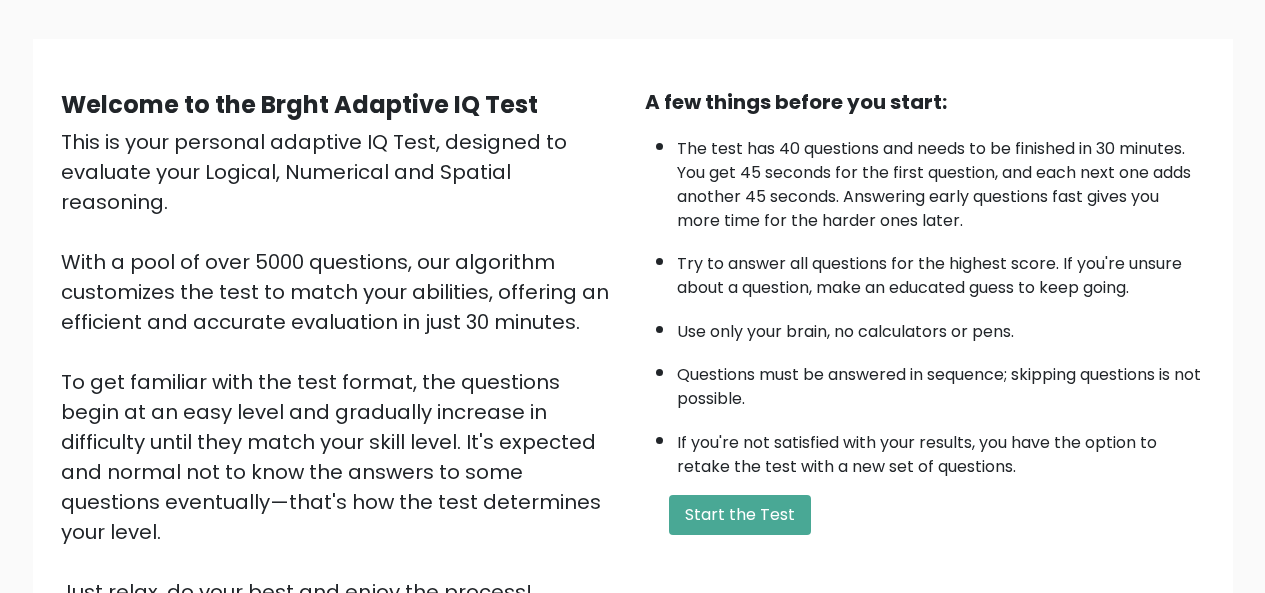 scroll, scrollTop: 323, scrollLeft: 0, axis: vertical 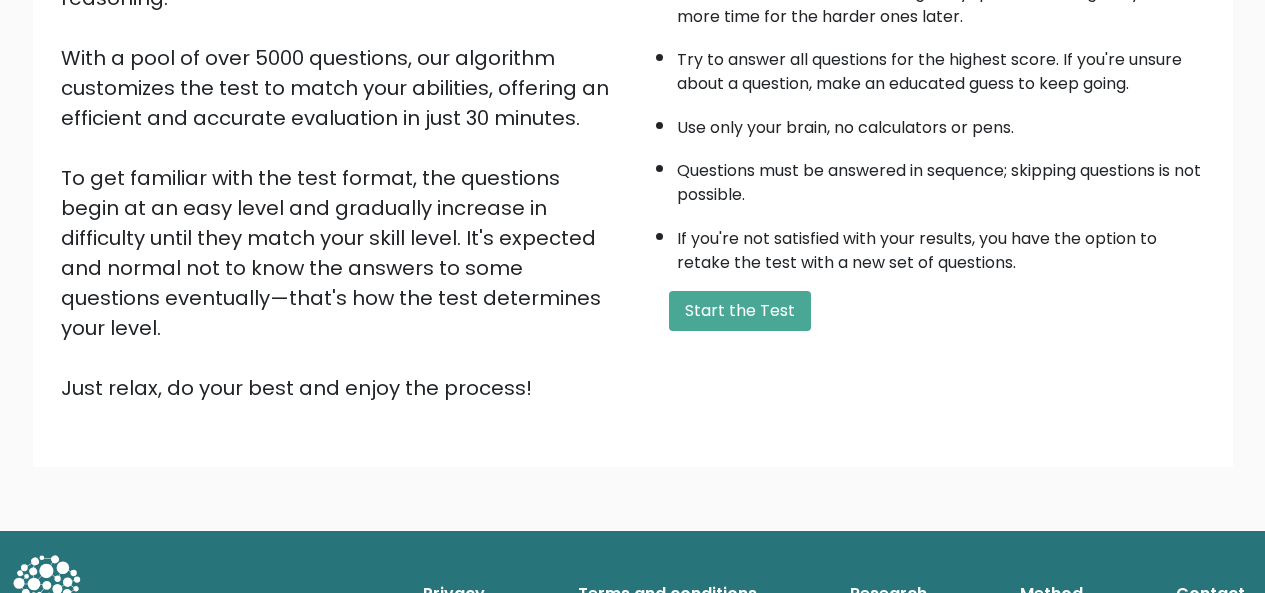 click on "A few things before you start:
The test has 40 questions and needs to be finished in 30 minutes. You get 45 seconds for the first question, and each next one adds another 45 seconds. Answering early questions fast gives you more time for the harder ones later.
Try to answer all questions for the highest score. If you're unsure about a question, make an educated guess to keep going.
Use only your brain, no calculators or pens.
Questions must be answered in sequence; skipping questions is not possible.
If you're not satisfied with your results, you have the option to retake the test with a new set of questions.
Start the Test" at bounding box center [925, 143] 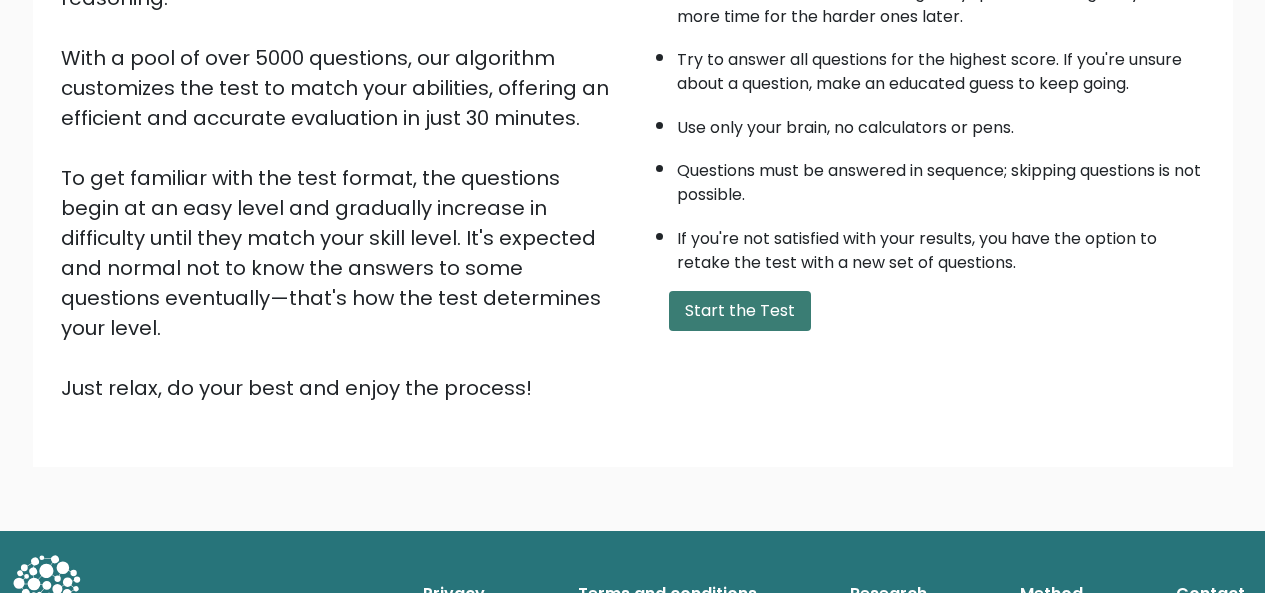 click on "Start the Test" at bounding box center (740, 311) 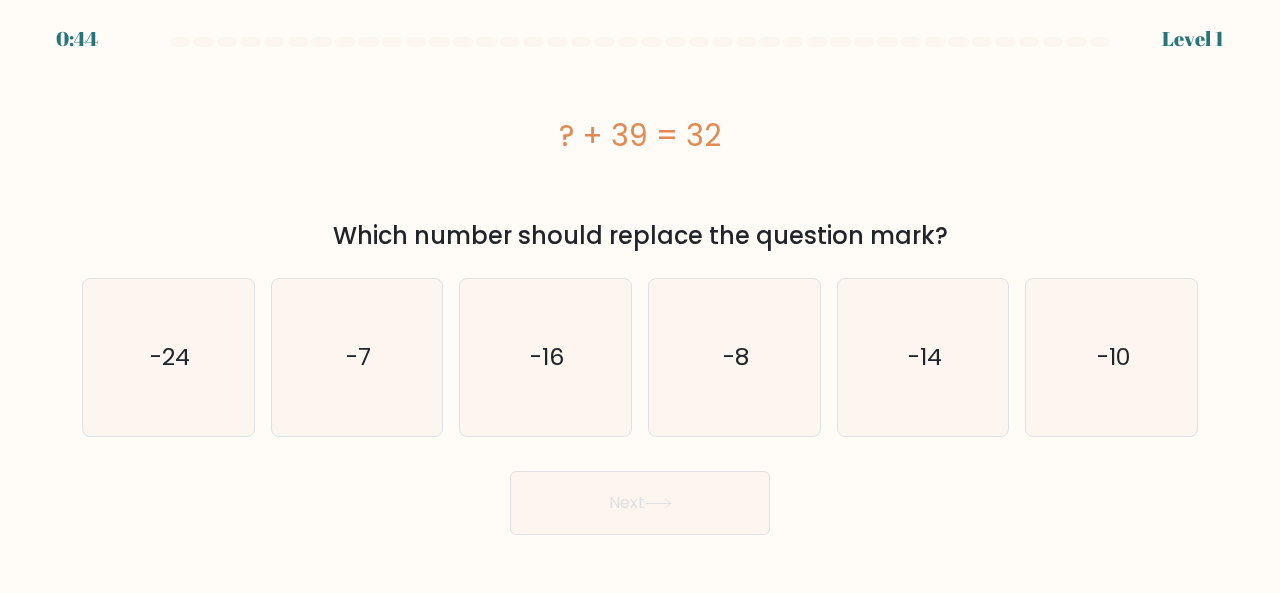 scroll, scrollTop: 0, scrollLeft: 0, axis: both 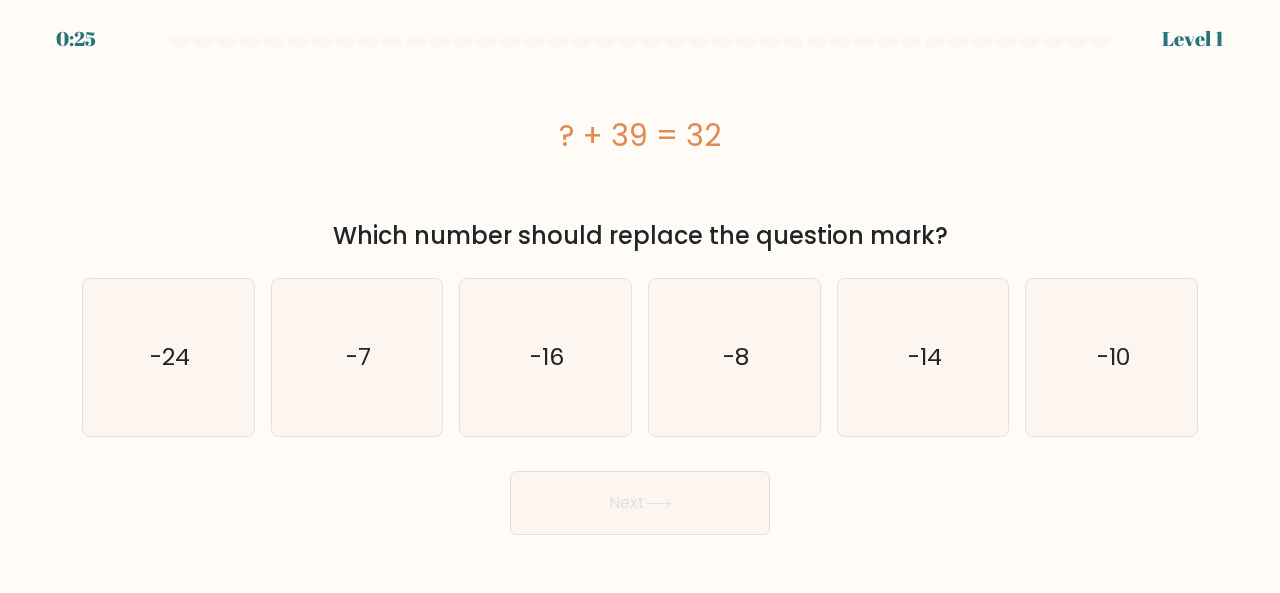 click on "b.
-7" at bounding box center (357, 357) 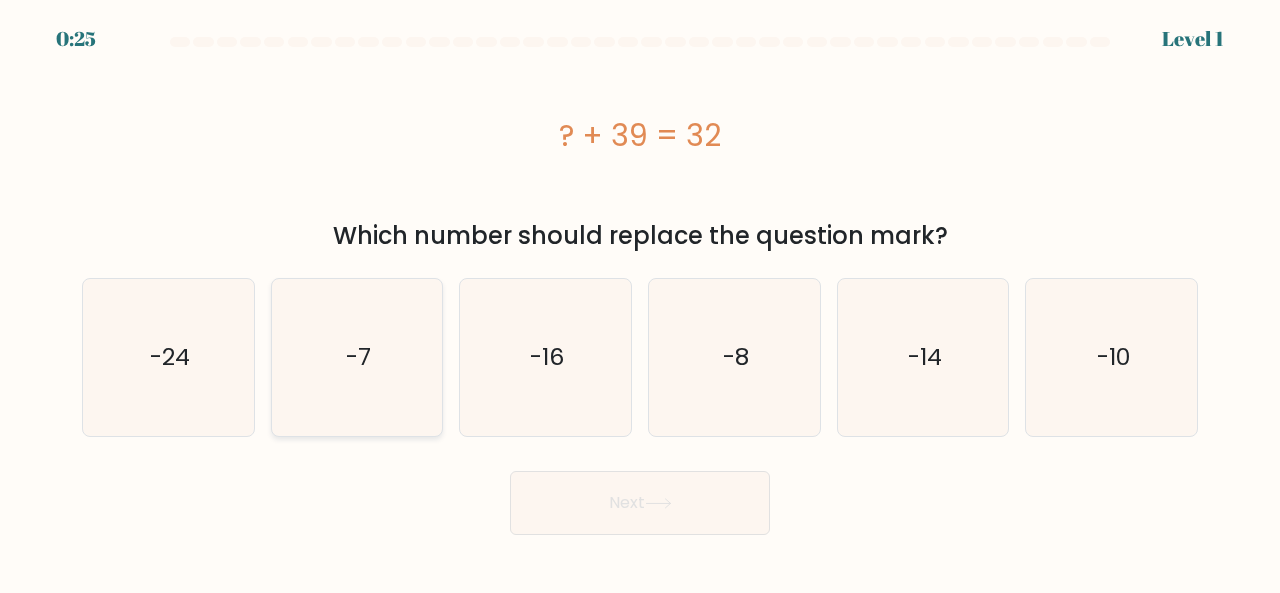 click on "-7" at bounding box center (357, 357) 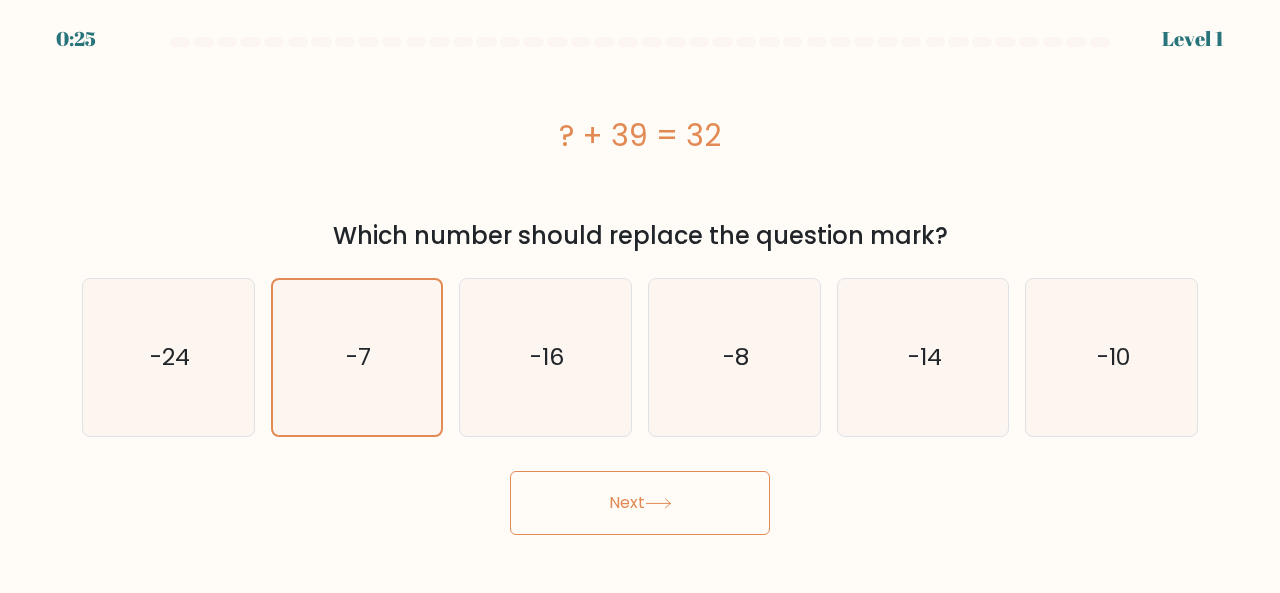 click on "Next" at bounding box center (640, 503) 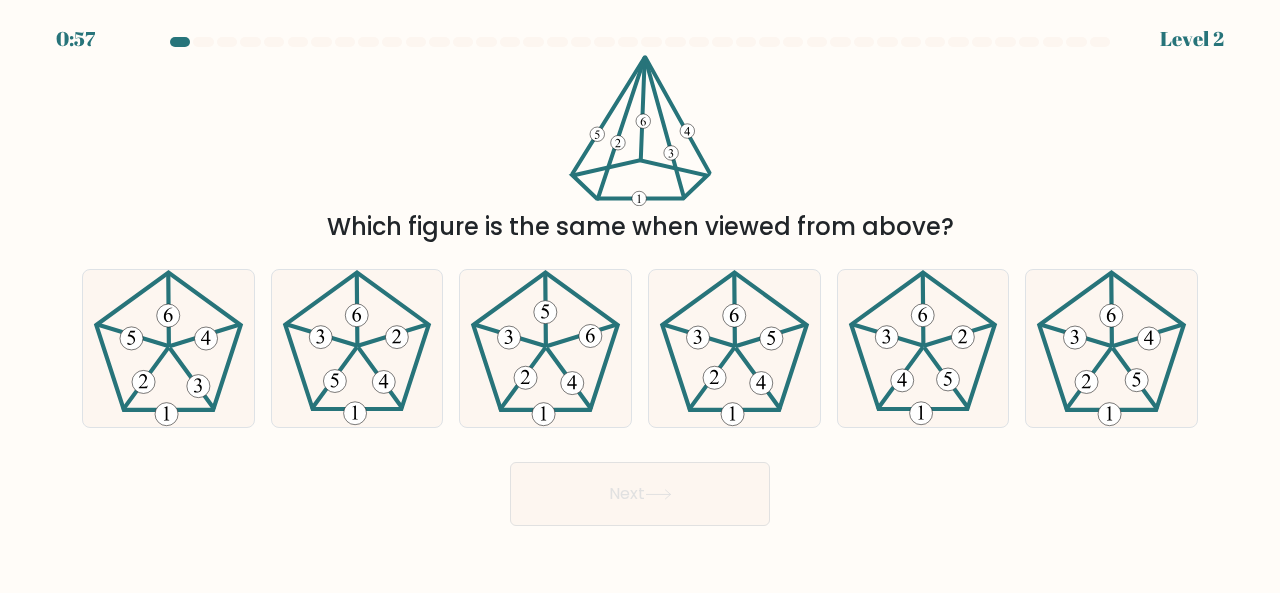 click at bounding box center [640, 46] 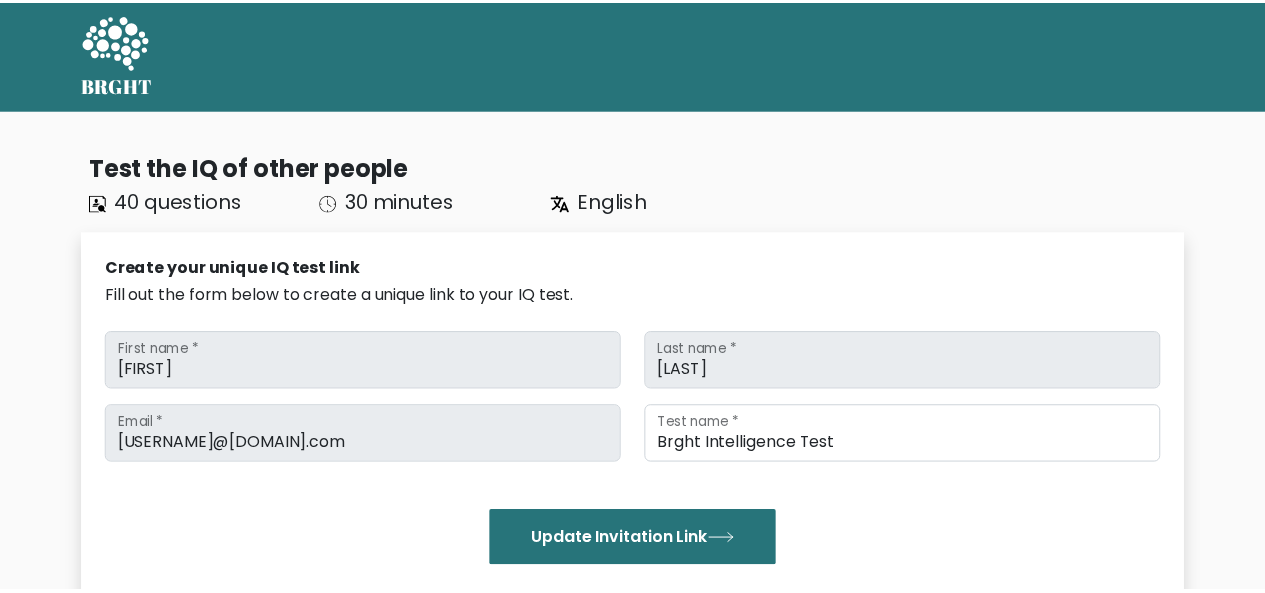 scroll, scrollTop: 0, scrollLeft: 0, axis: both 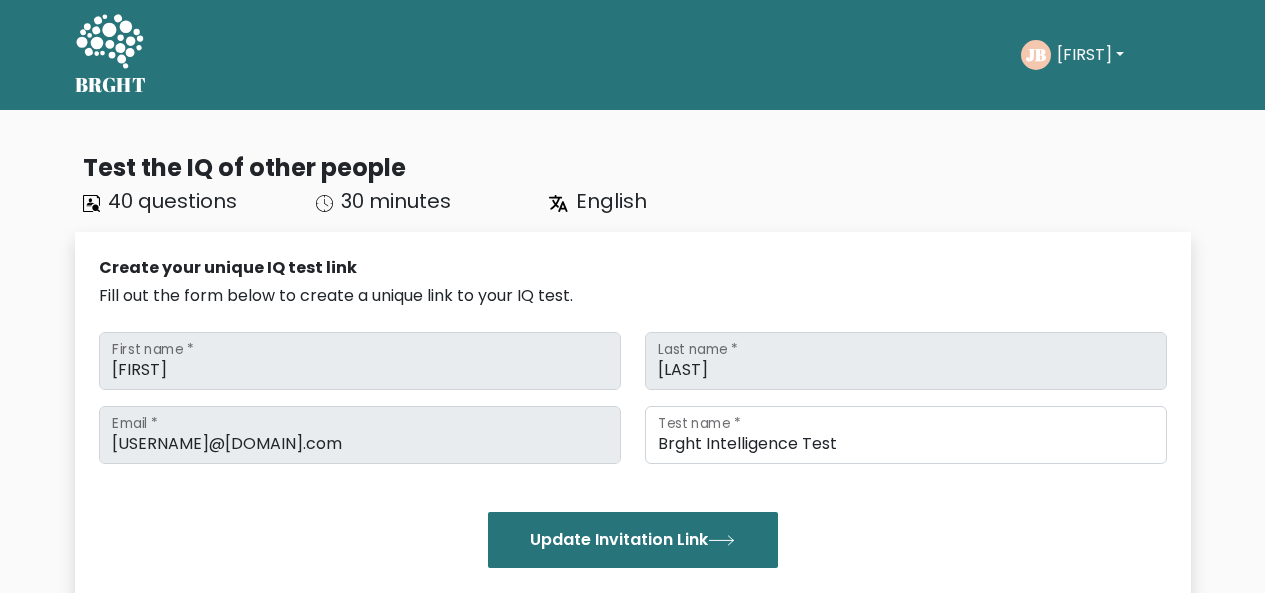 click on "[FIRST]" at bounding box center (1090, 55) 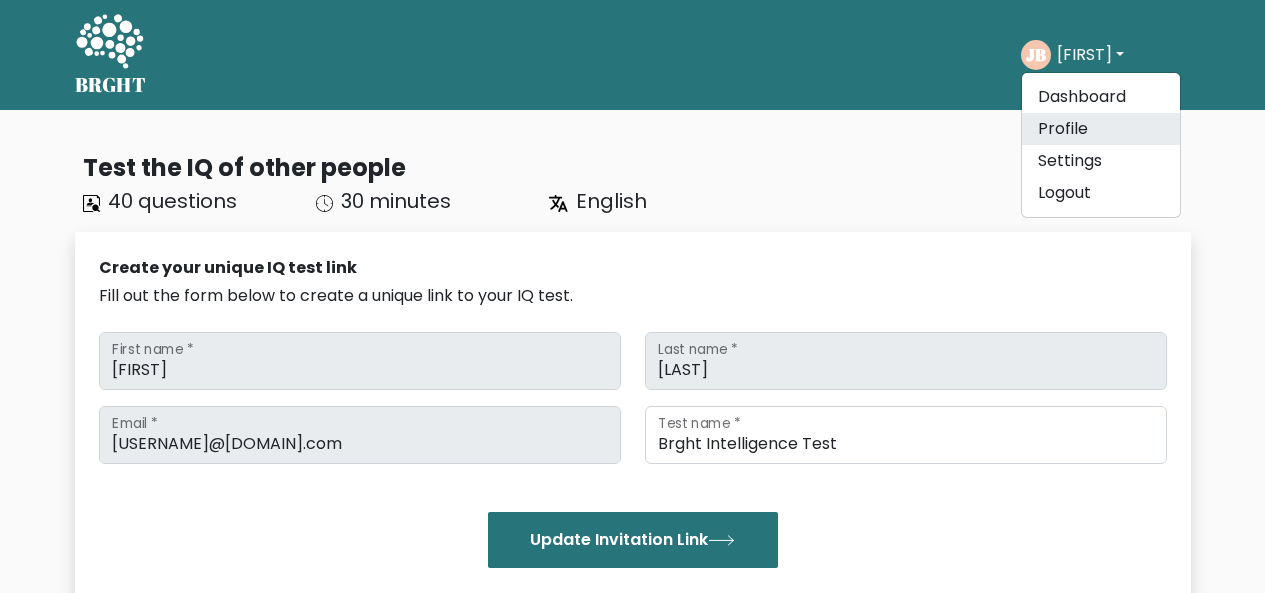 click on "Profile" at bounding box center [1101, 129] 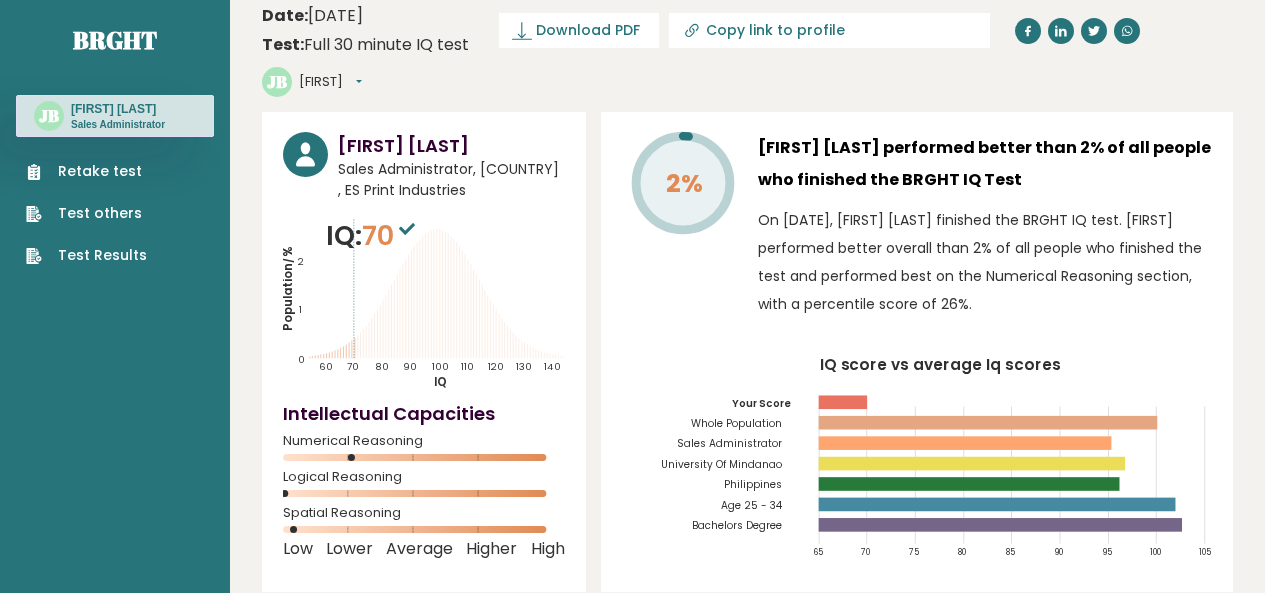 scroll, scrollTop: 0, scrollLeft: 0, axis: both 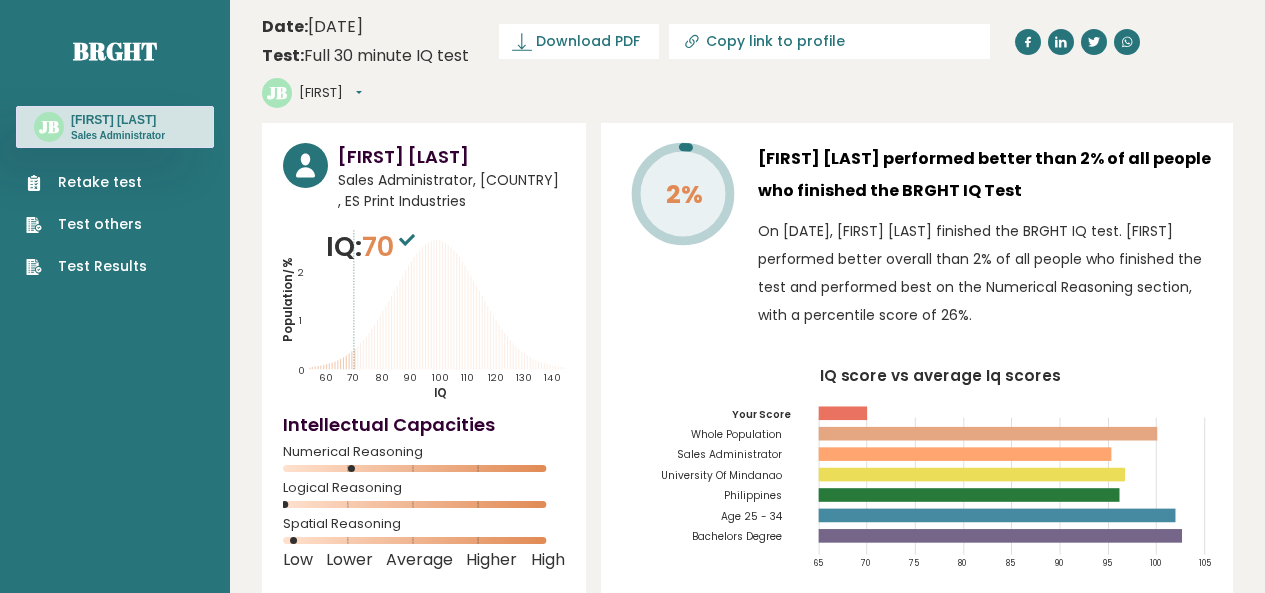 click on "Retake test" at bounding box center (86, 182) 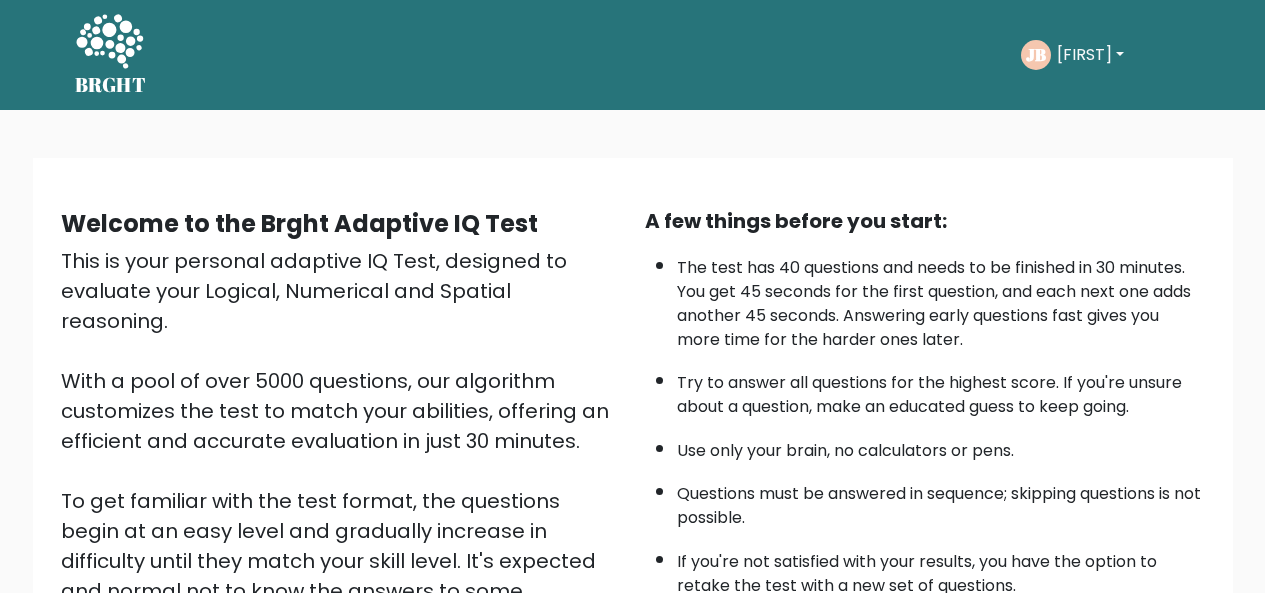 scroll, scrollTop: 0, scrollLeft: 0, axis: both 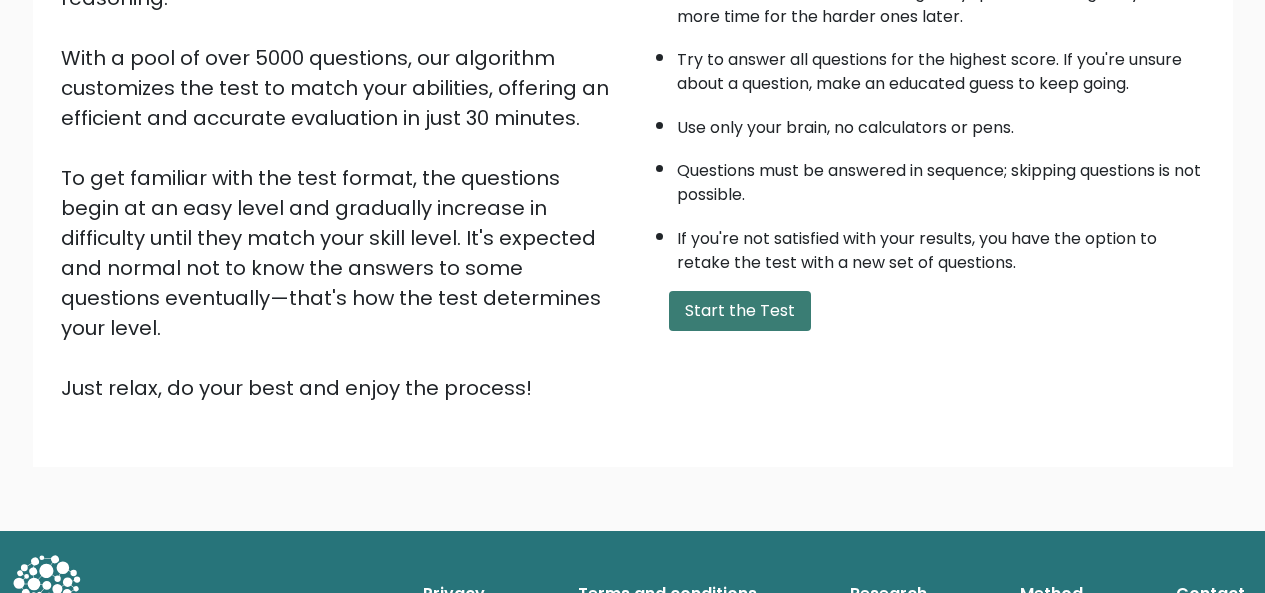 click on "Start the Test" at bounding box center (740, 311) 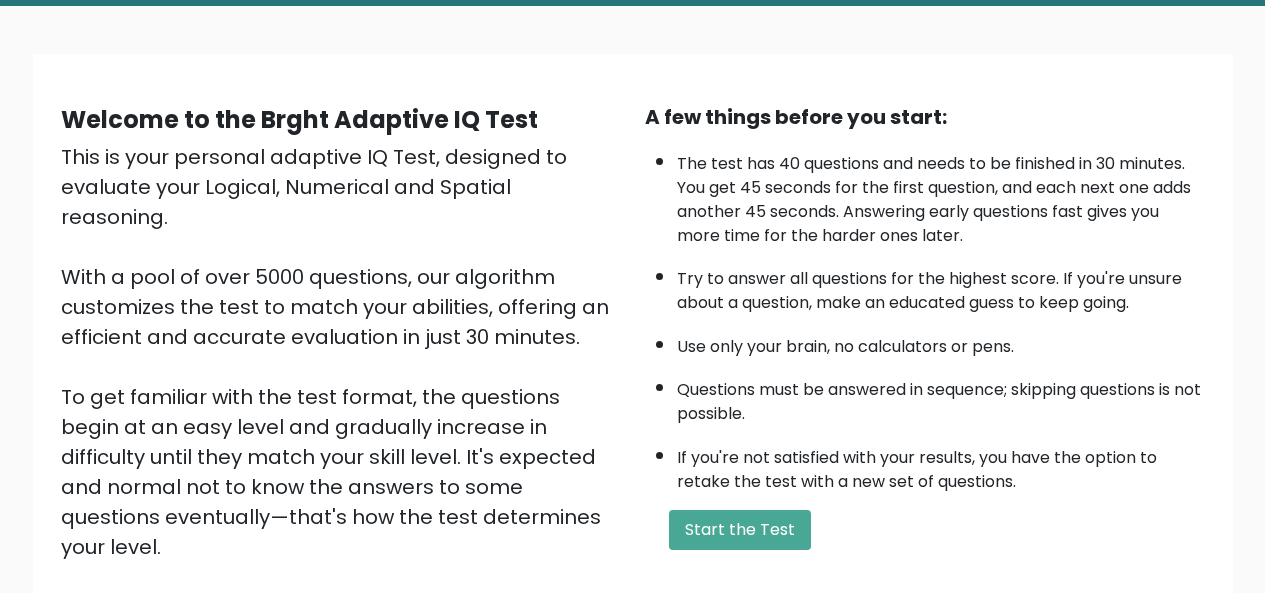scroll, scrollTop: 23, scrollLeft: 0, axis: vertical 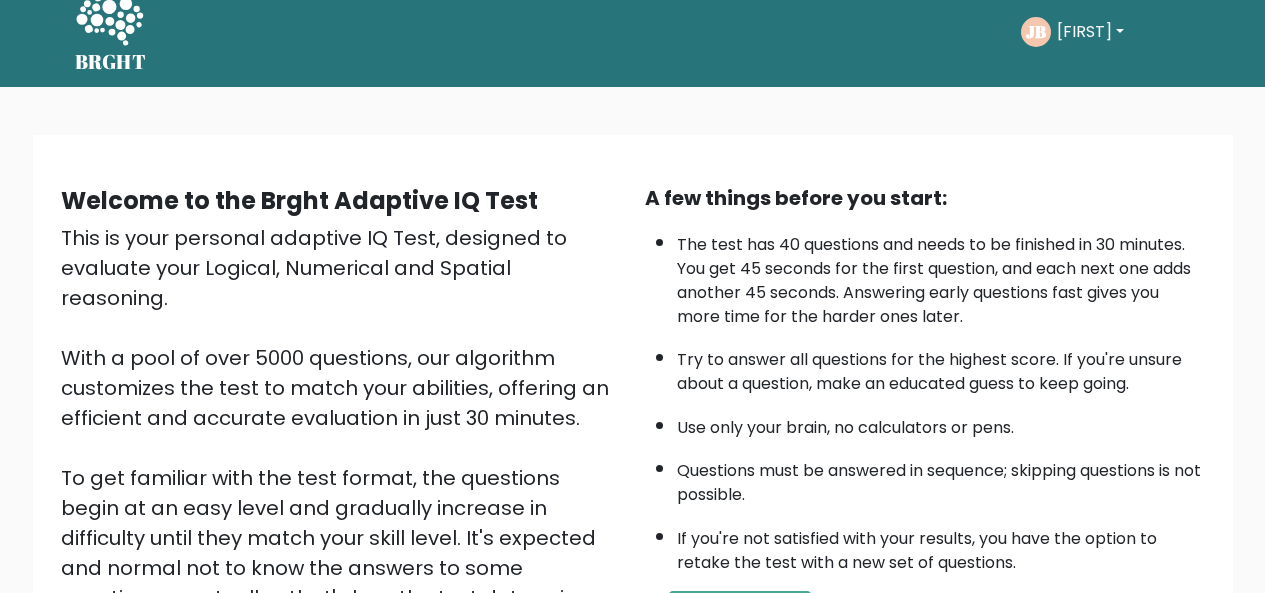 click at bounding box center (109, 20) 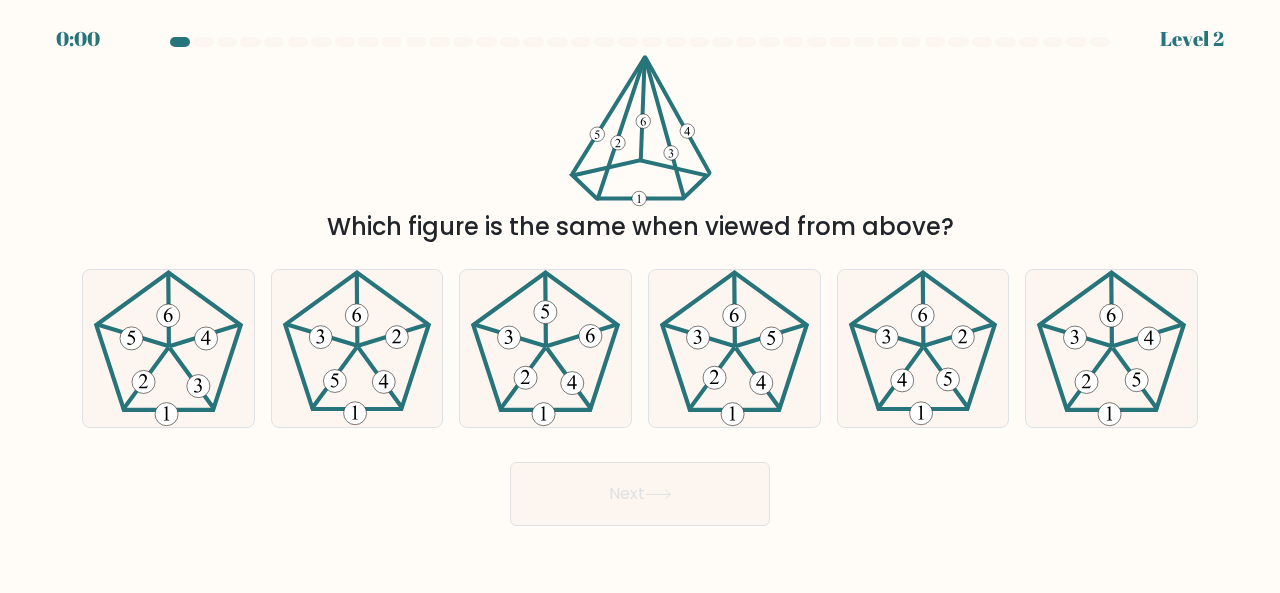 scroll, scrollTop: 0, scrollLeft: 0, axis: both 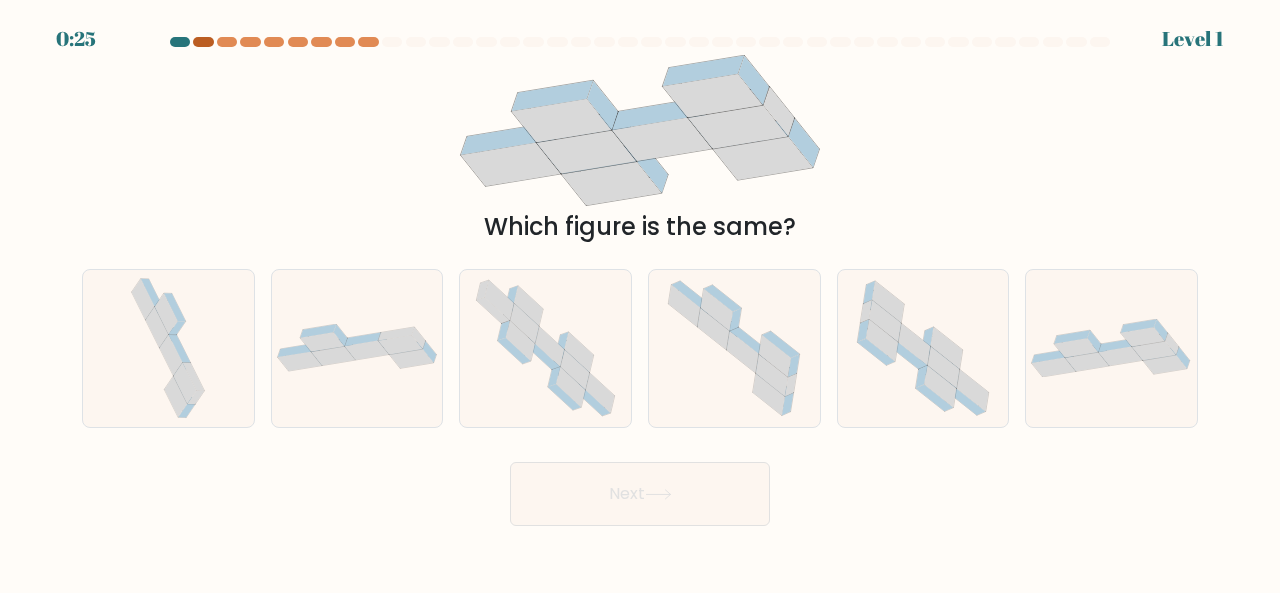 click at bounding box center [203, 42] 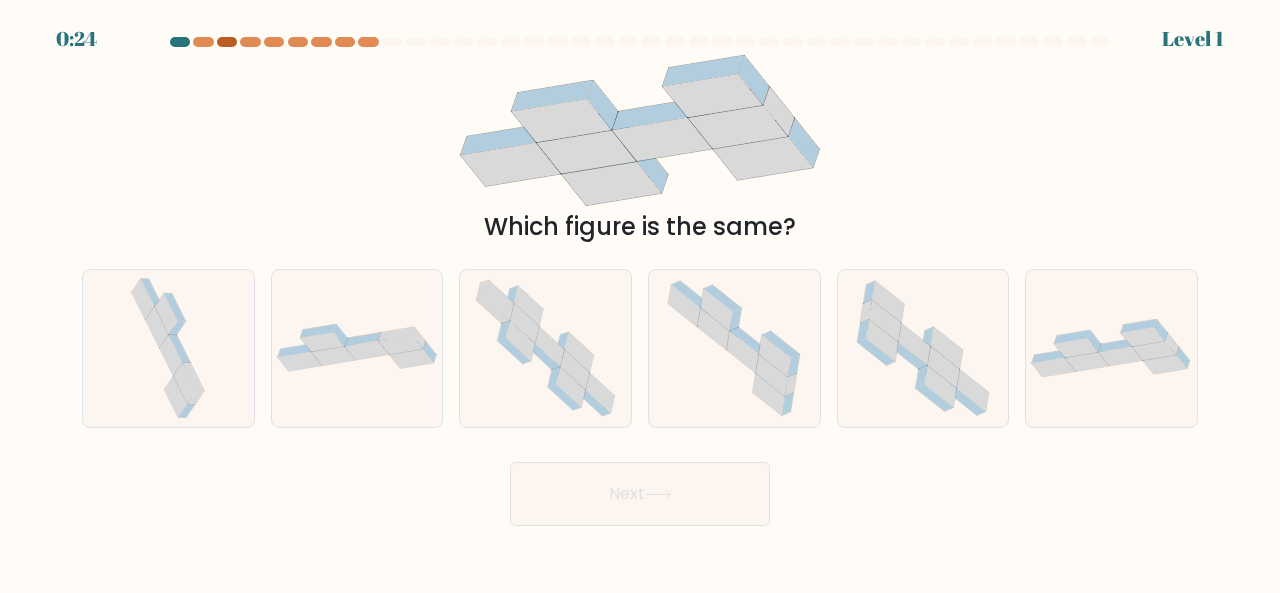 click at bounding box center [227, 42] 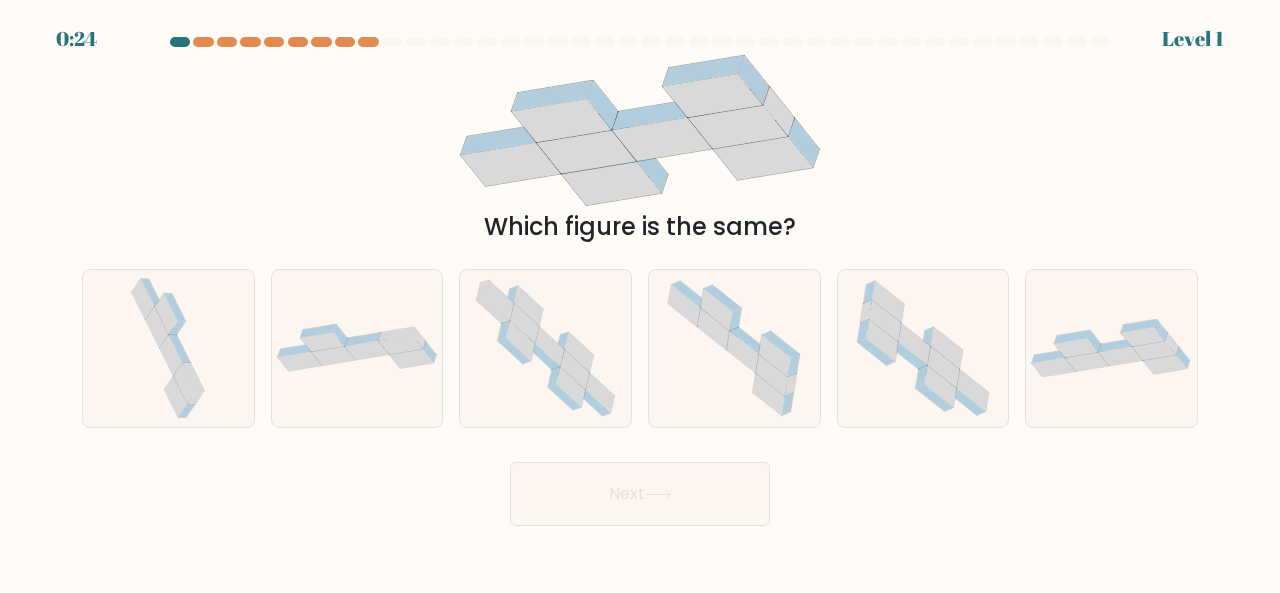 click at bounding box center [640, 42] 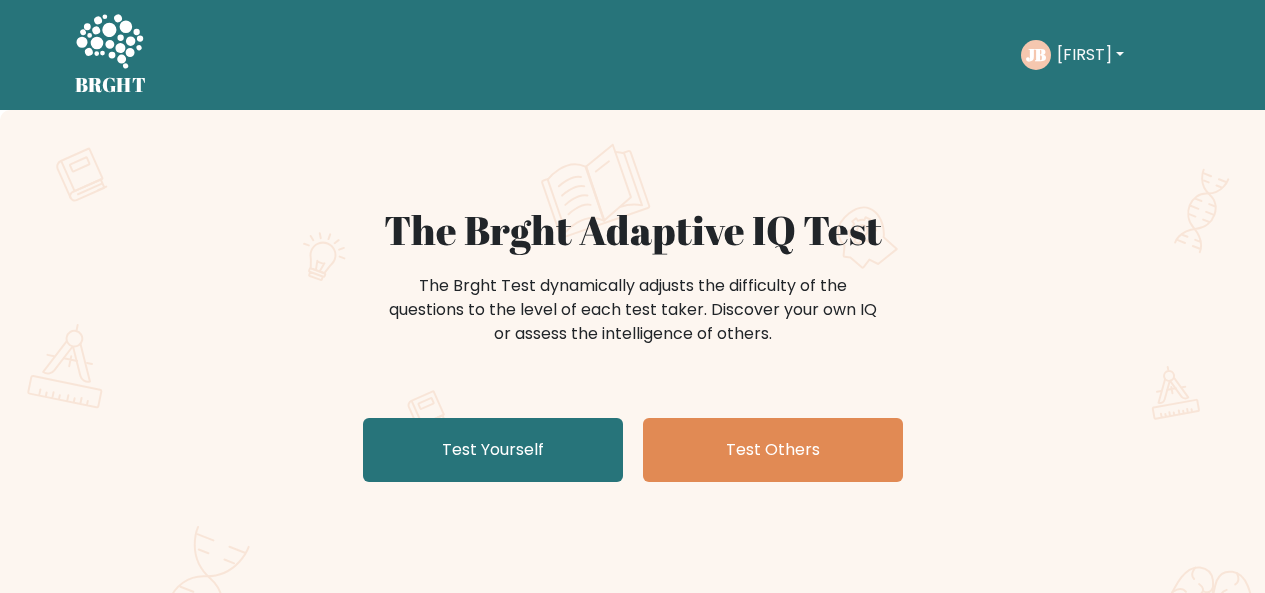 scroll, scrollTop: 0, scrollLeft: 0, axis: both 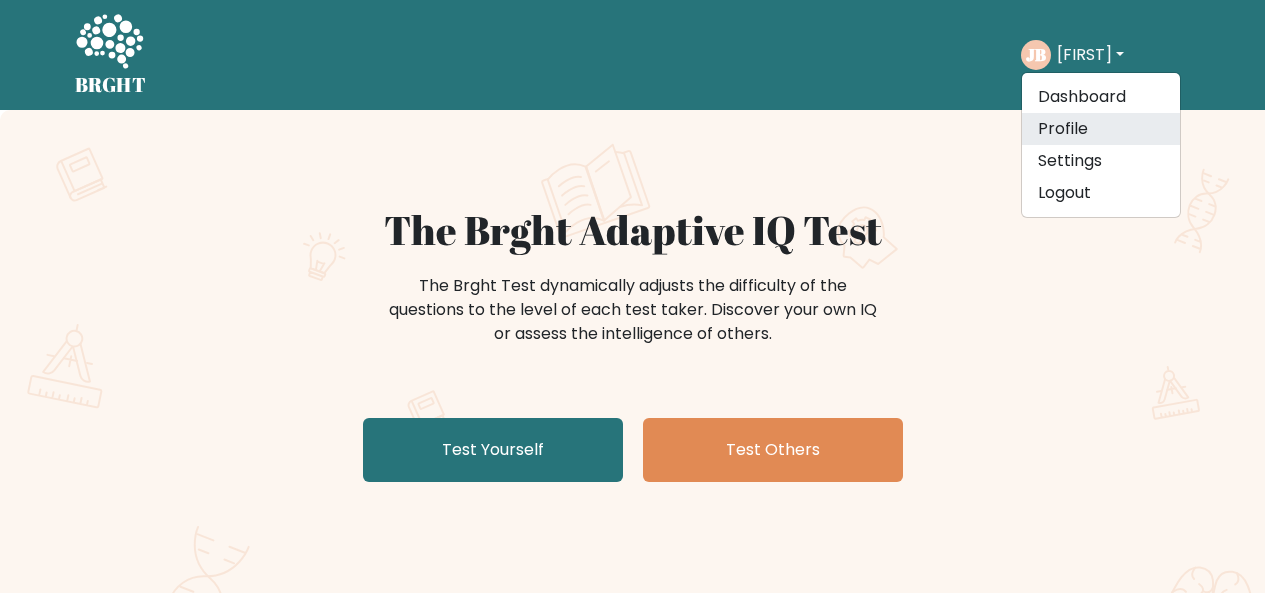 click on "Profile" at bounding box center (1101, 129) 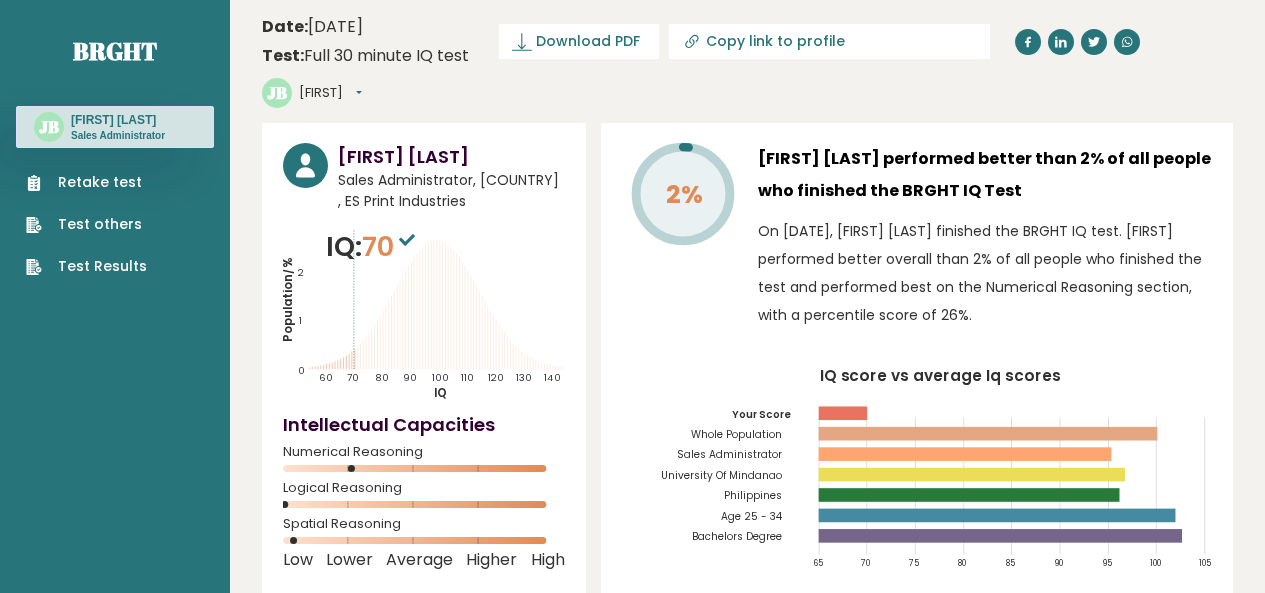 scroll, scrollTop: 0, scrollLeft: 0, axis: both 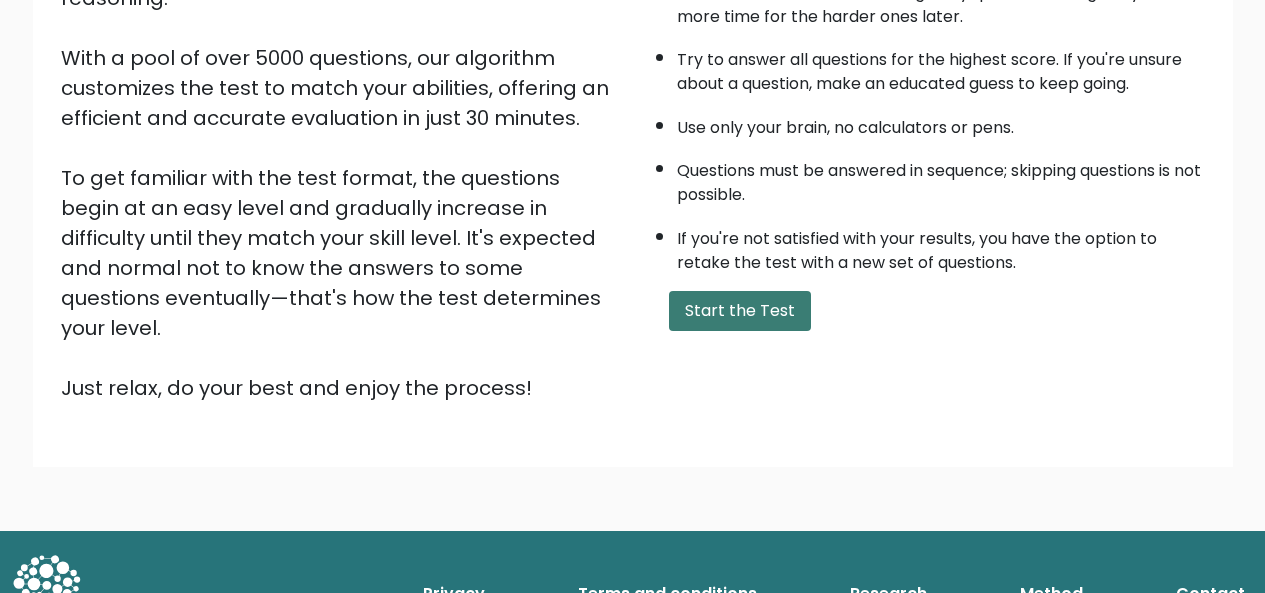 click on "Start the Test" at bounding box center (740, 311) 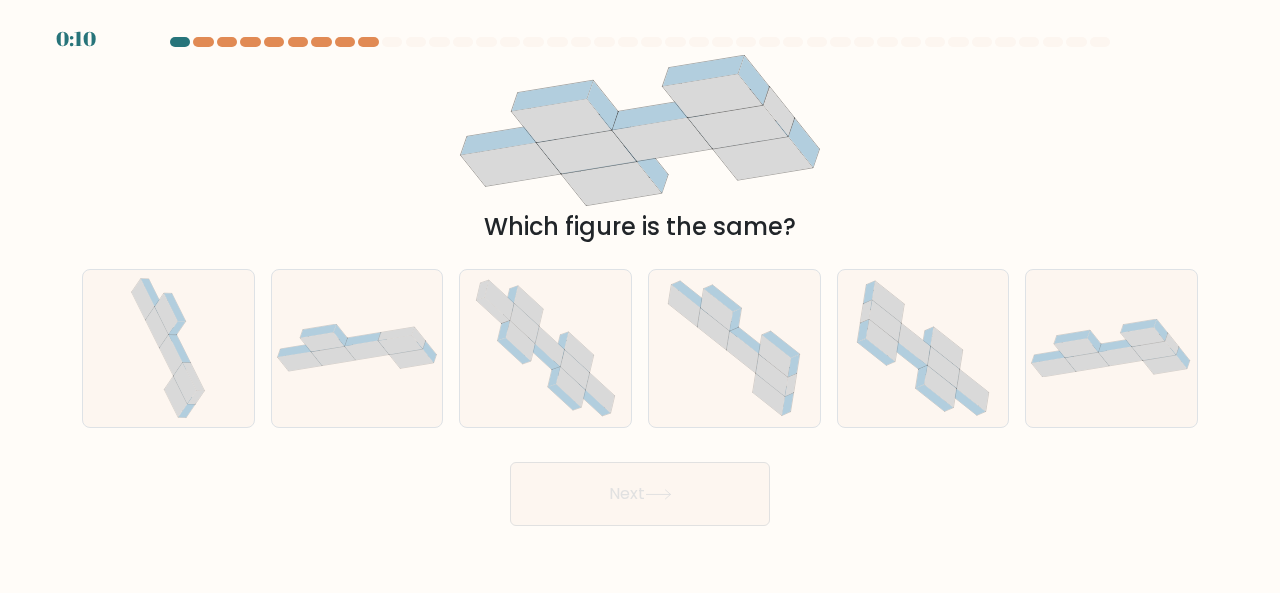 scroll, scrollTop: 0, scrollLeft: 0, axis: both 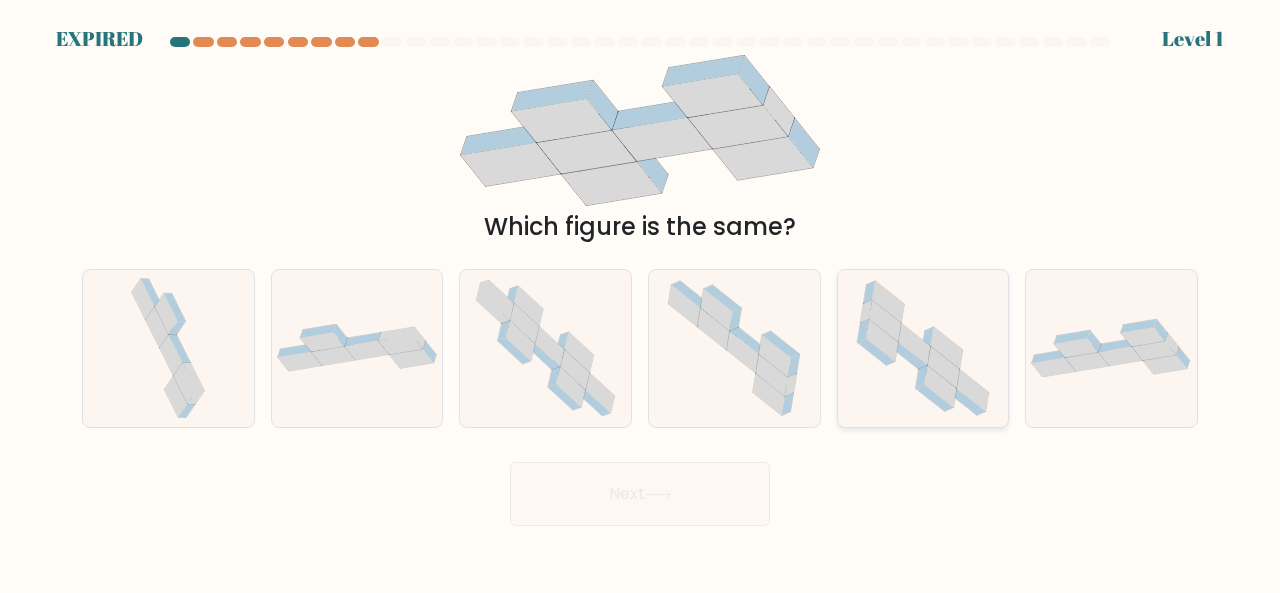 click at bounding box center [923, 348] 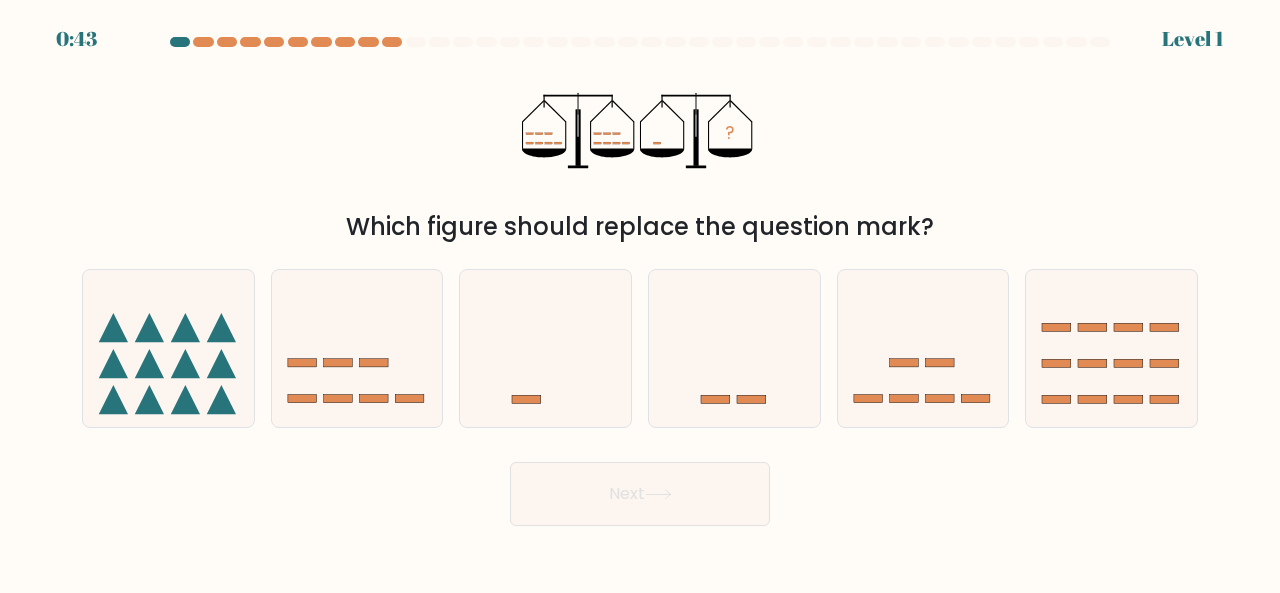 scroll, scrollTop: 0, scrollLeft: 0, axis: both 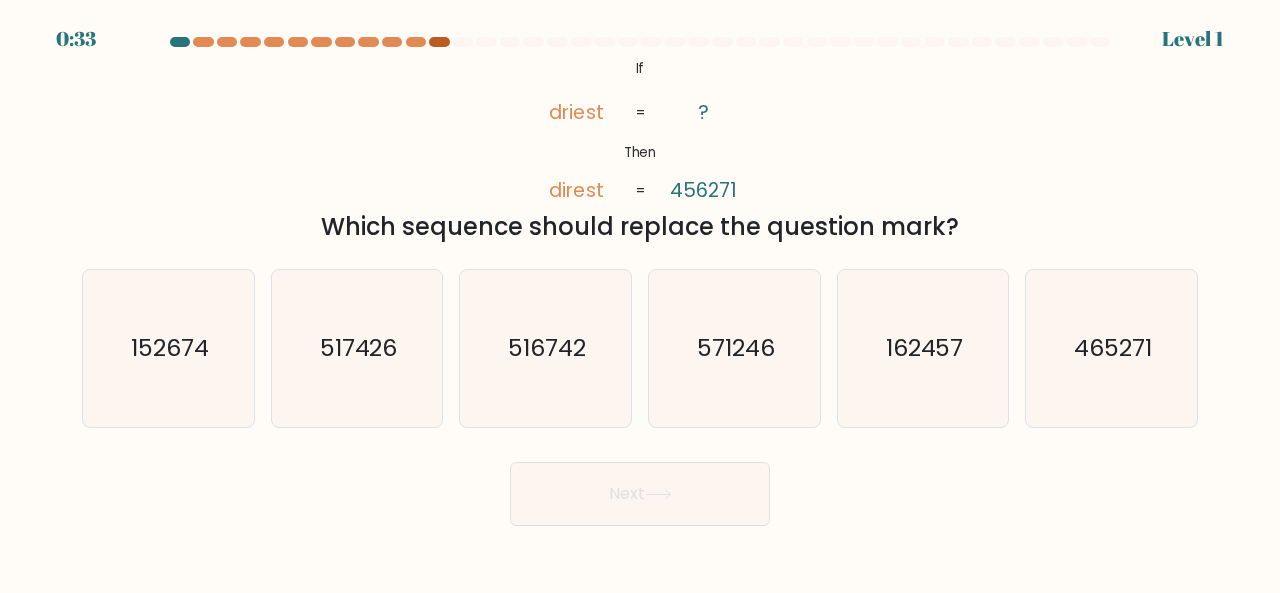 click at bounding box center (439, 42) 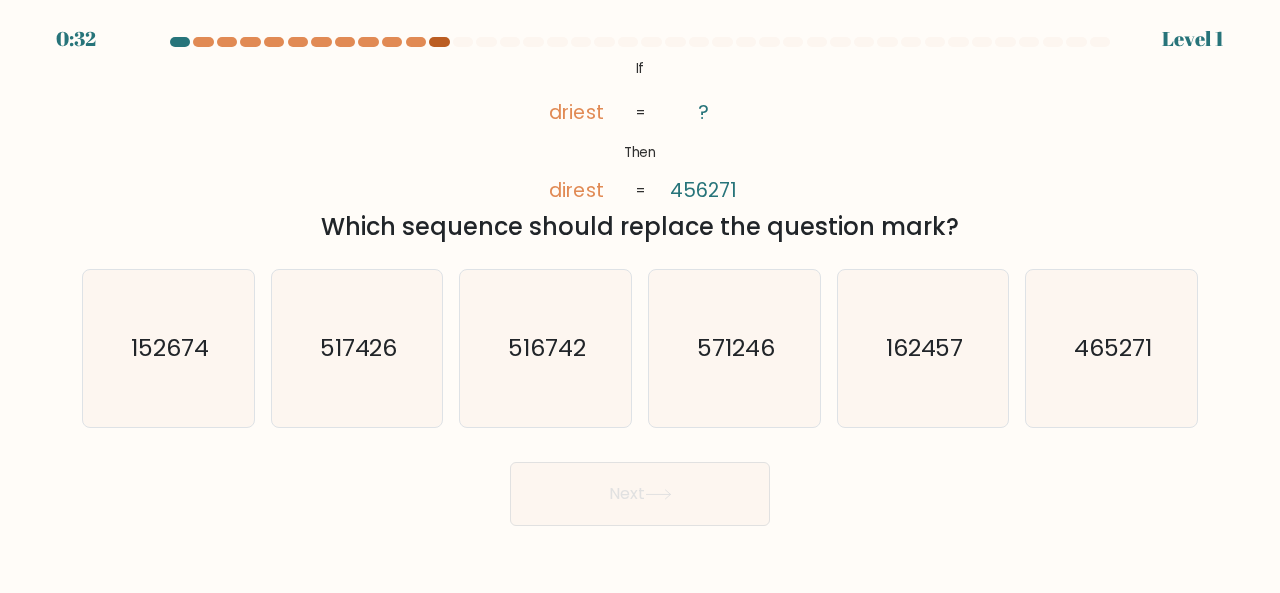 click at bounding box center [439, 42] 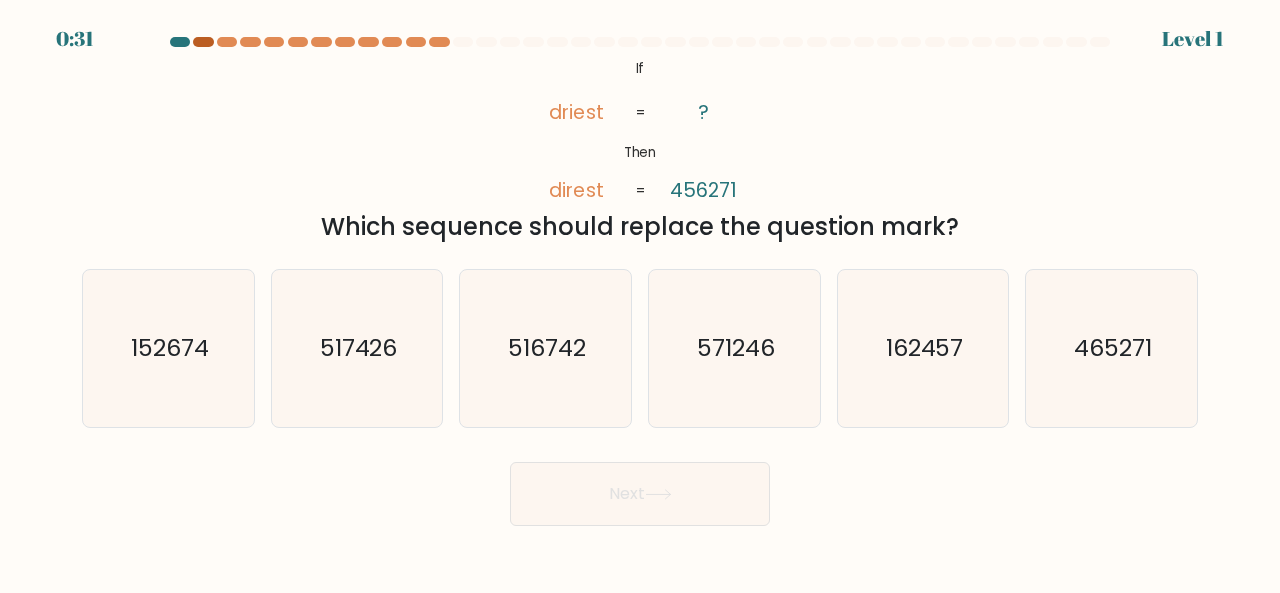 click at bounding box center [203, 42] 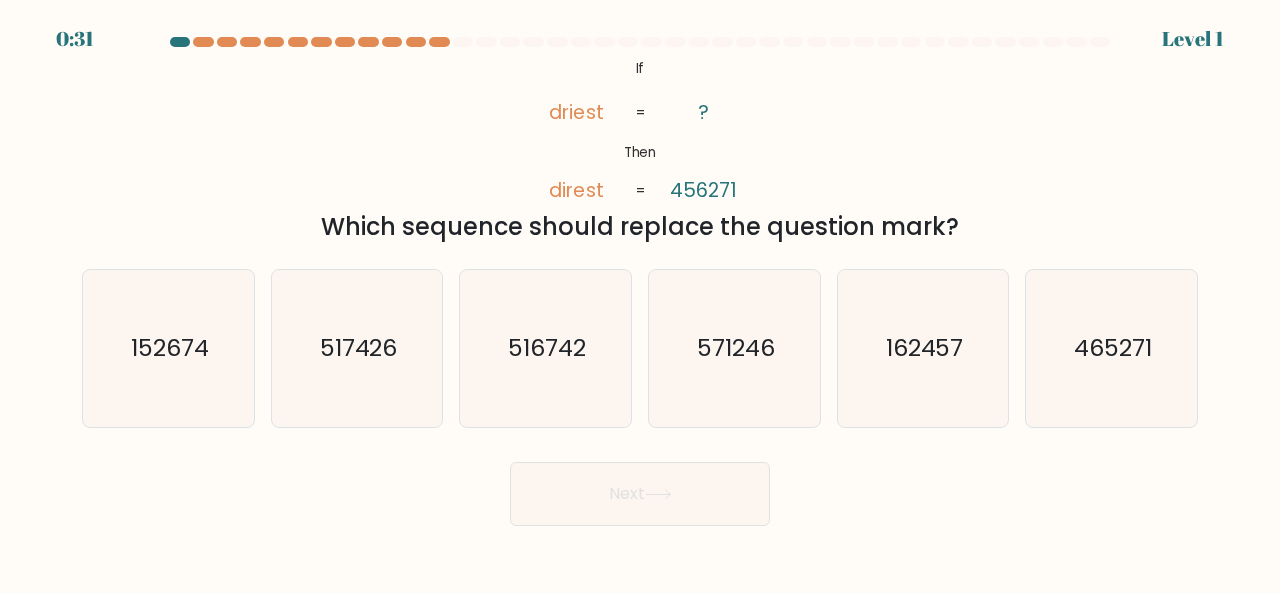 click at bounding box center [640, 46] 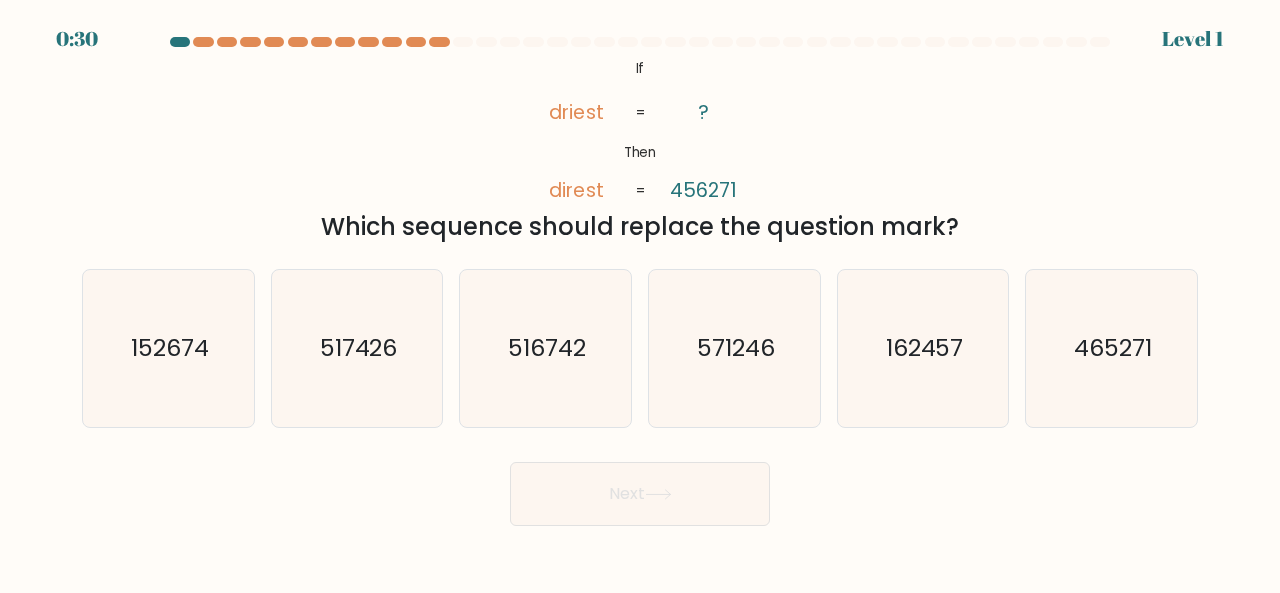 click at bounding box center [640, 42] 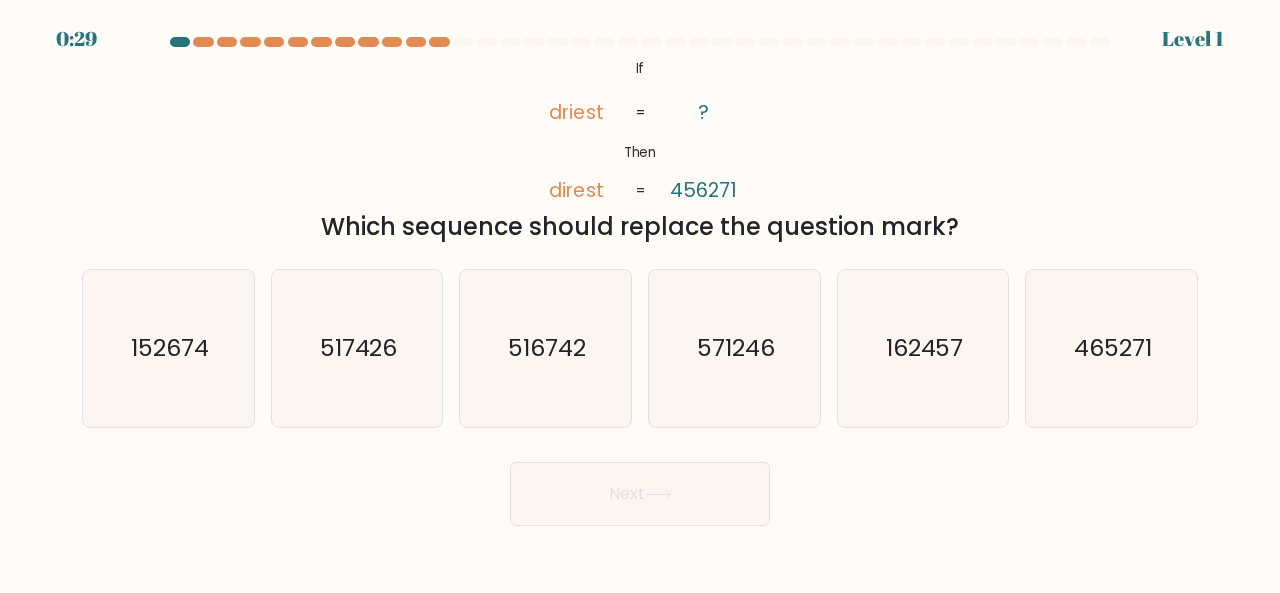 click at bounding box center (640, 46) 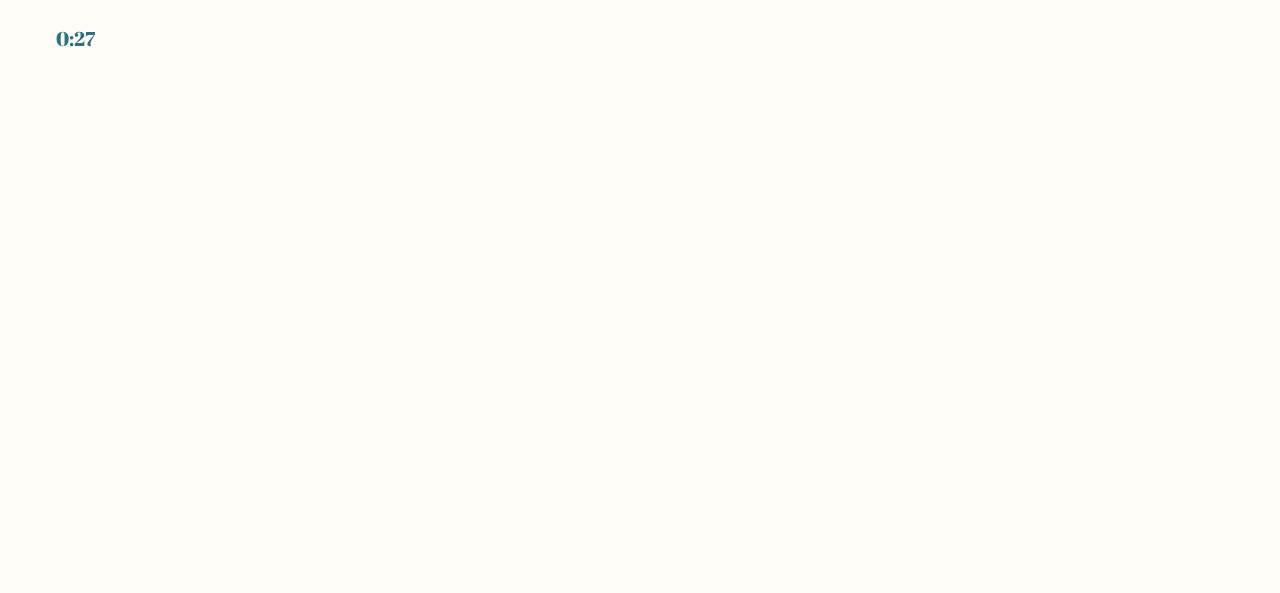 scroll, scrollTop: 0, scrollLeft: 0, axis: both 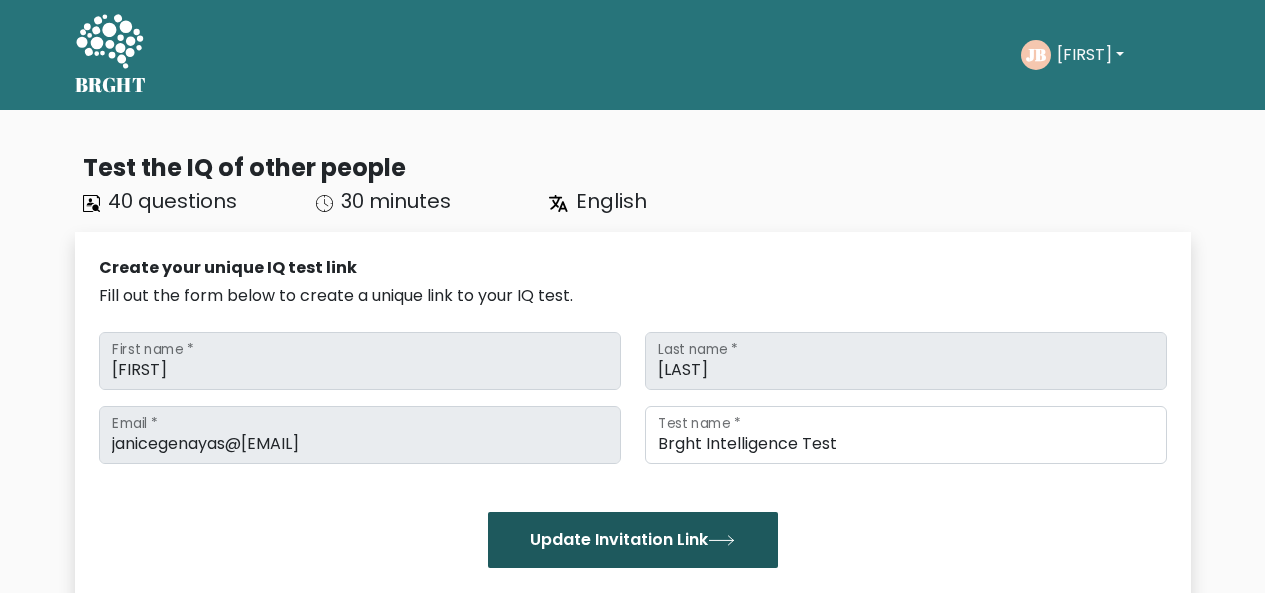 click on "Update Invitation Link" at bounding box center [633, 540] 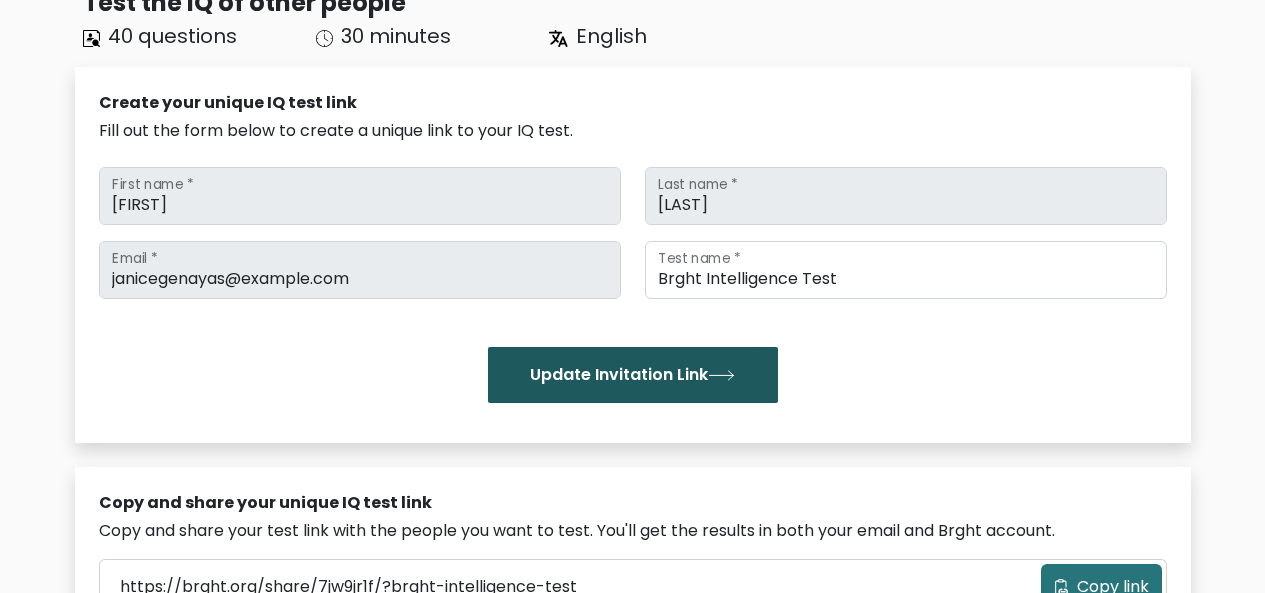 scroll, scrollTop: 200, scrollLeft: 0, axis: vertical 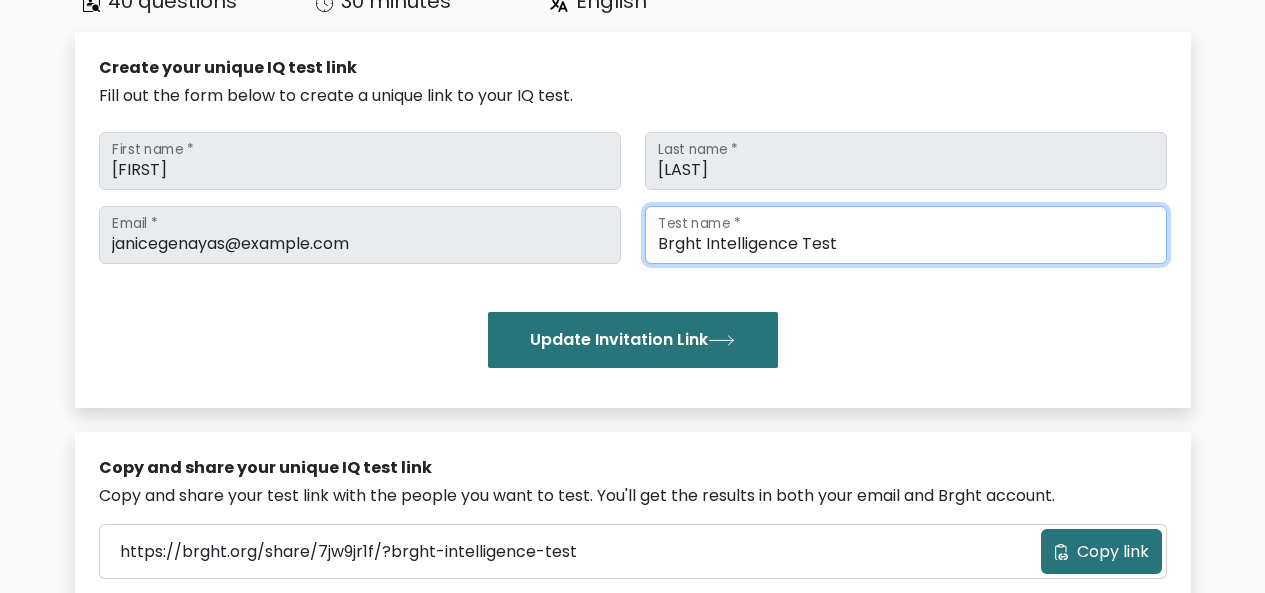 click on "Brght Intelligence Test" at bounding box center (906, 235) 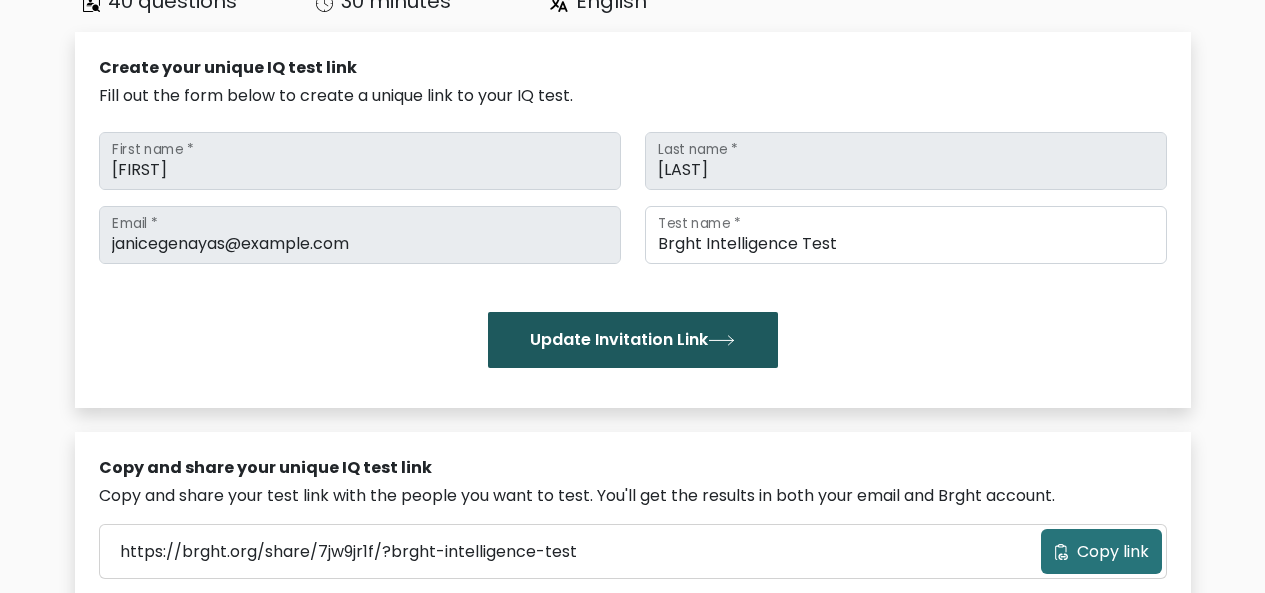 click on "Update Invitation Link" at bounding box center (633, 340) 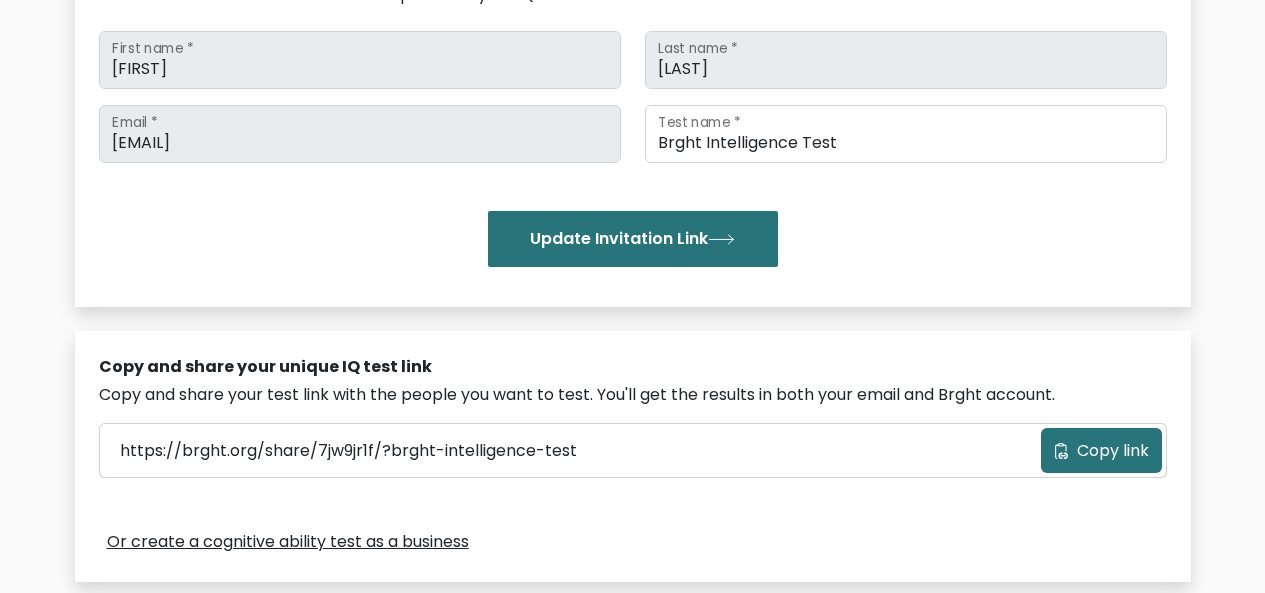 scroll, scrollTop: 300, scrollLeft: 0, axis: vertical 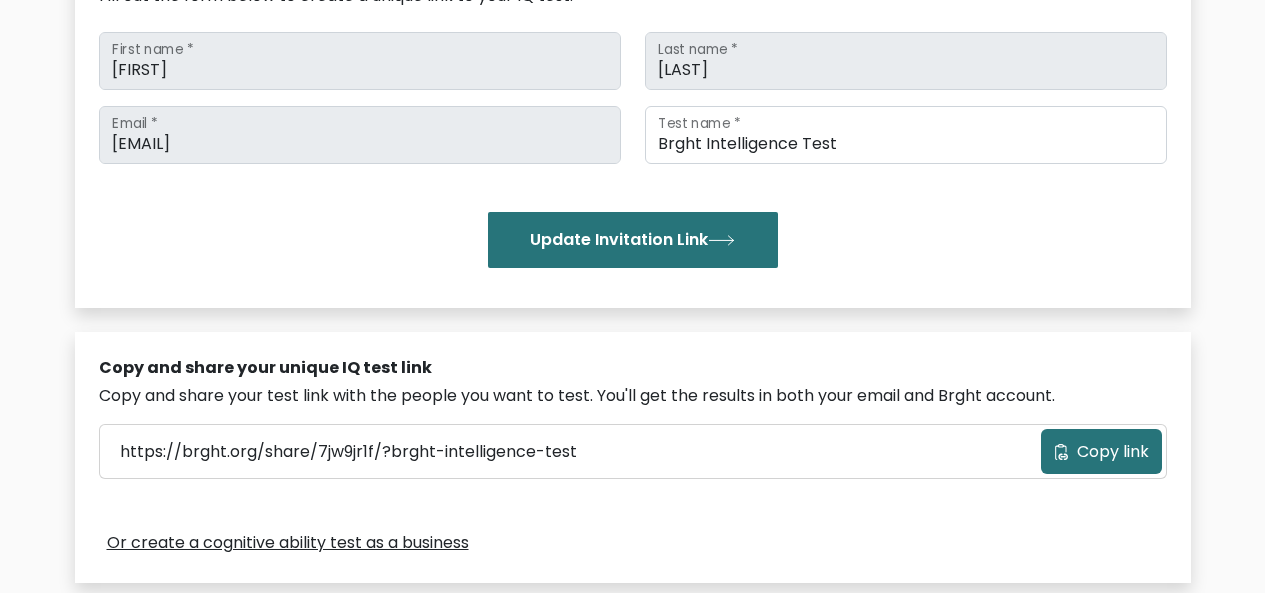click on "Copy  link" at bounding box center (1113, 452) 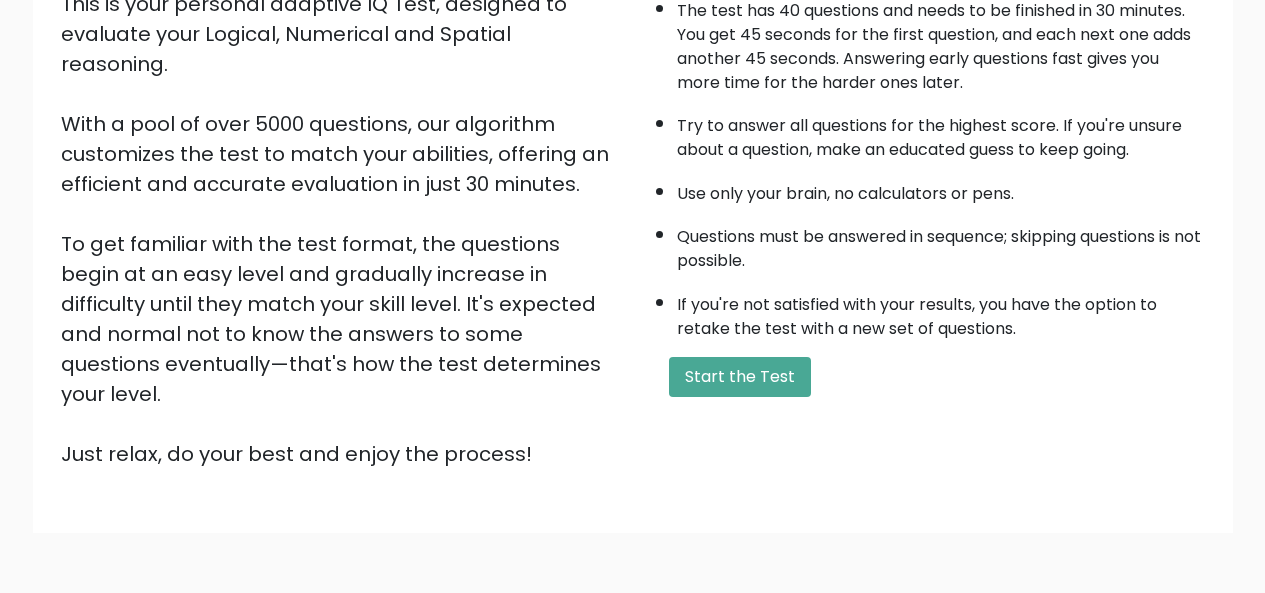 scroll, scrollTop: 223, scrollLeft: 0, axis: vertical 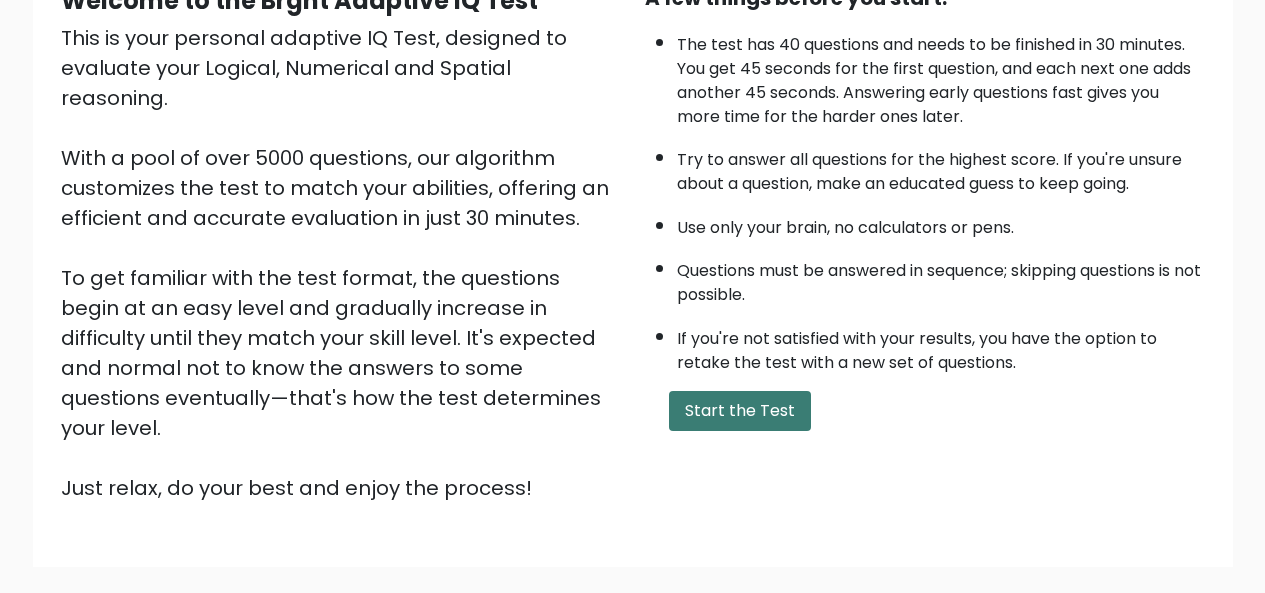 click on "Start the Test" at bounding box center [740, 411] 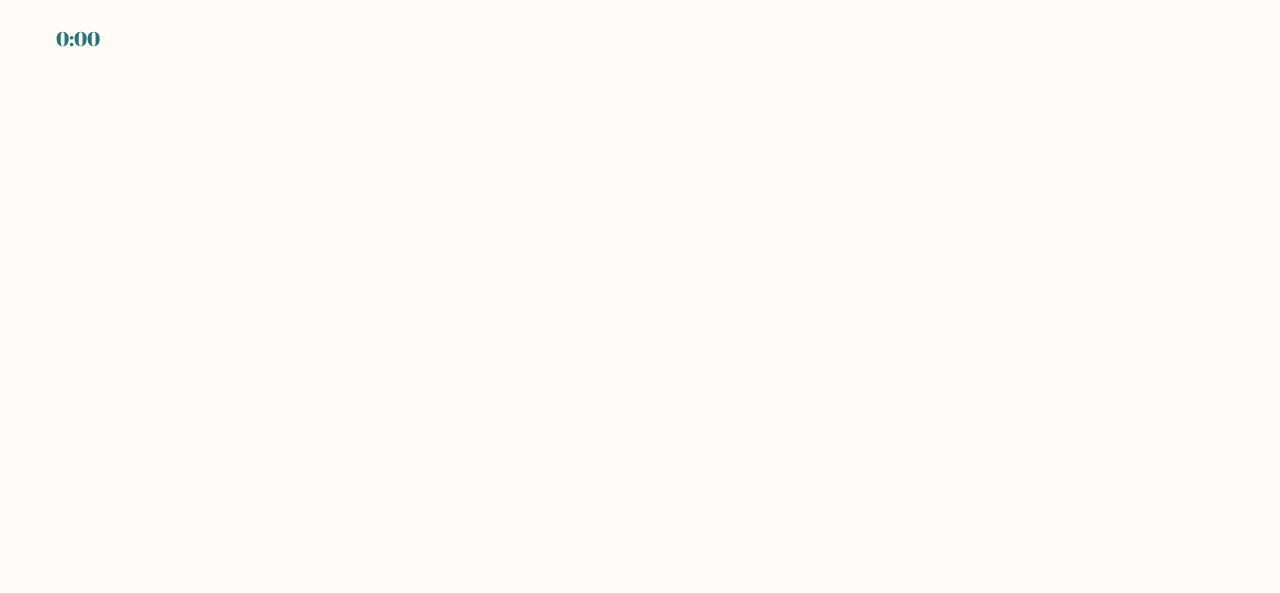 scroll, scrollTop: 0, scrollLeft: 0, axis: both 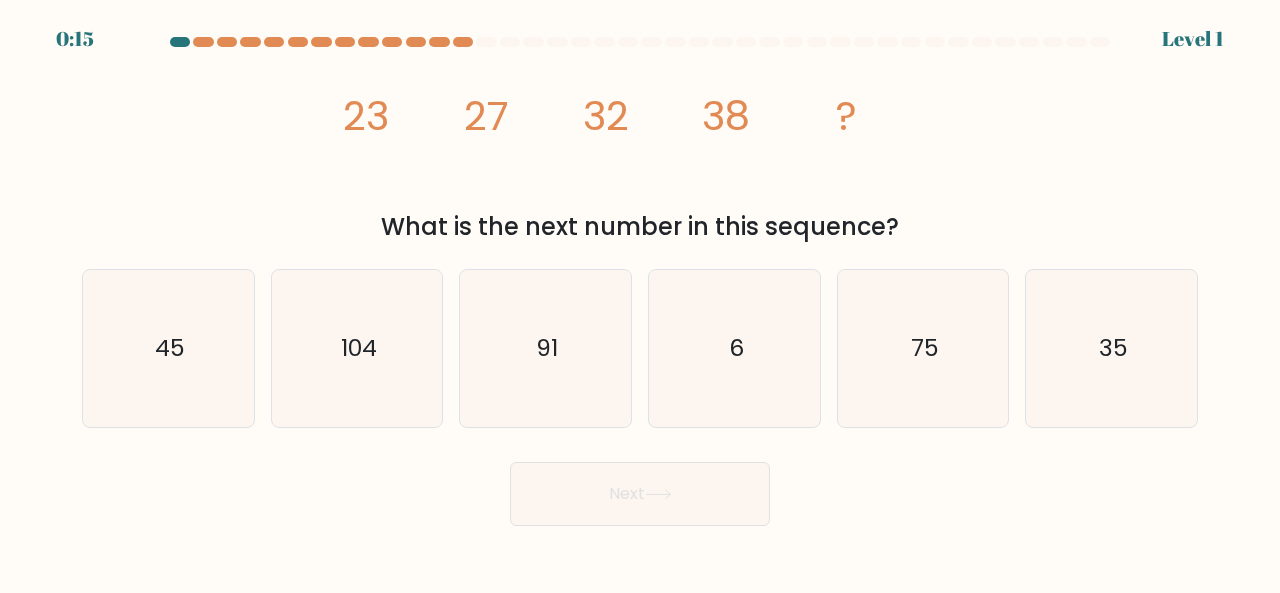 click at bounding box center [640, 281] 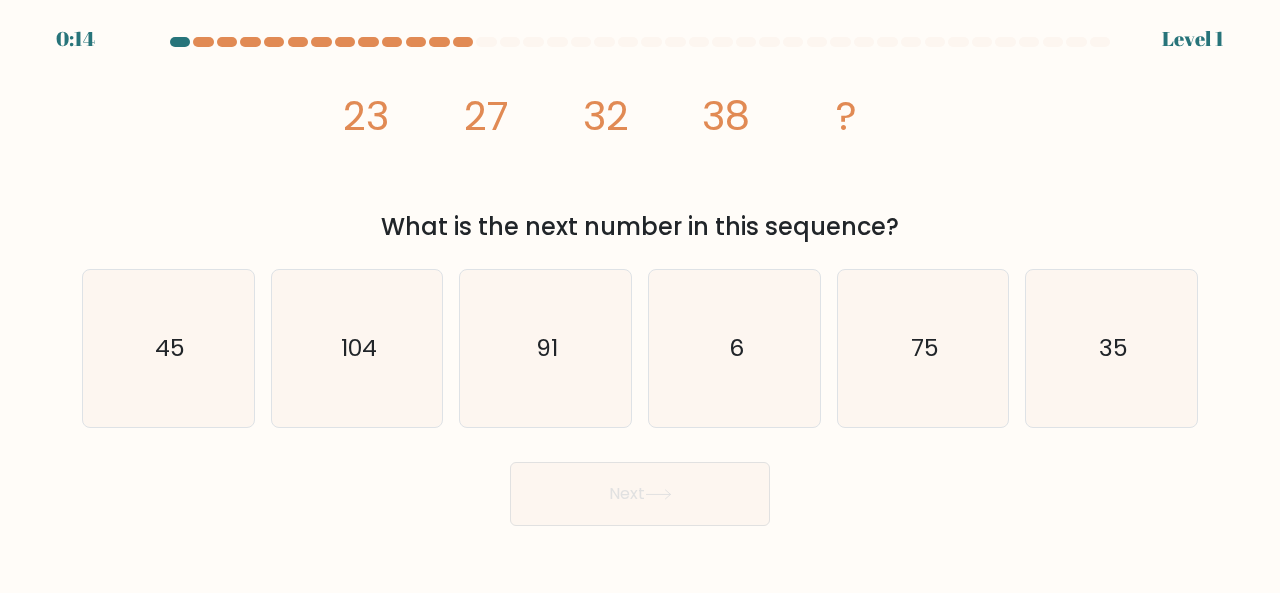 click on "0:14" at bounding box center [75, 39] 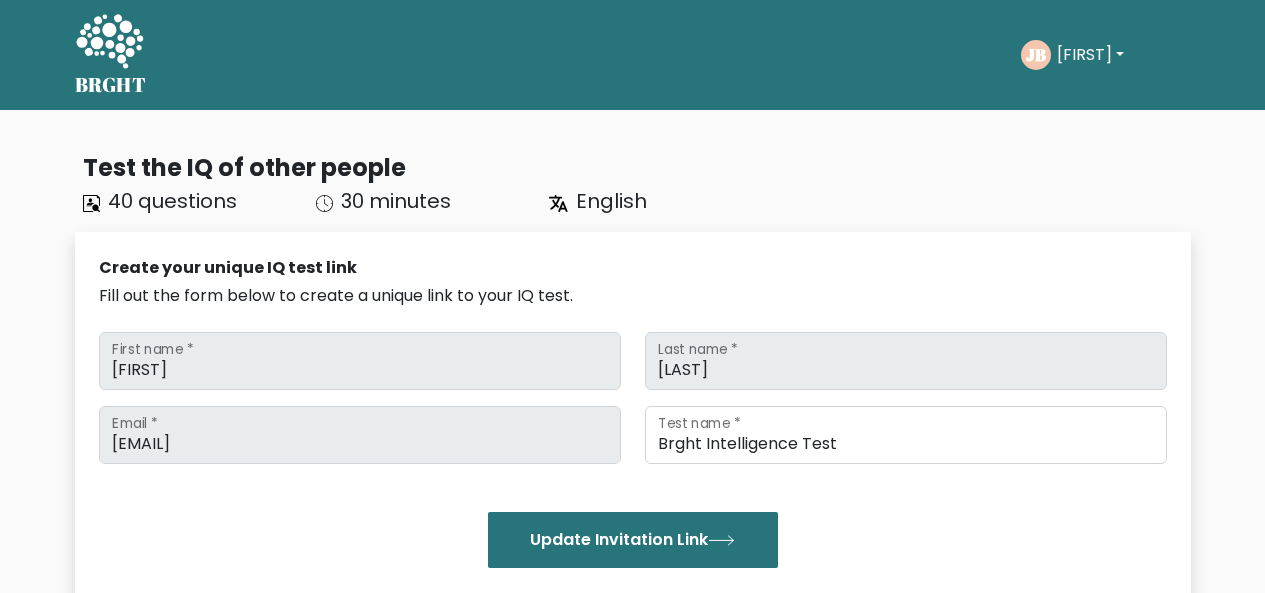 scroll, scrollTop: 0, scrollLeft: 0, axis: both 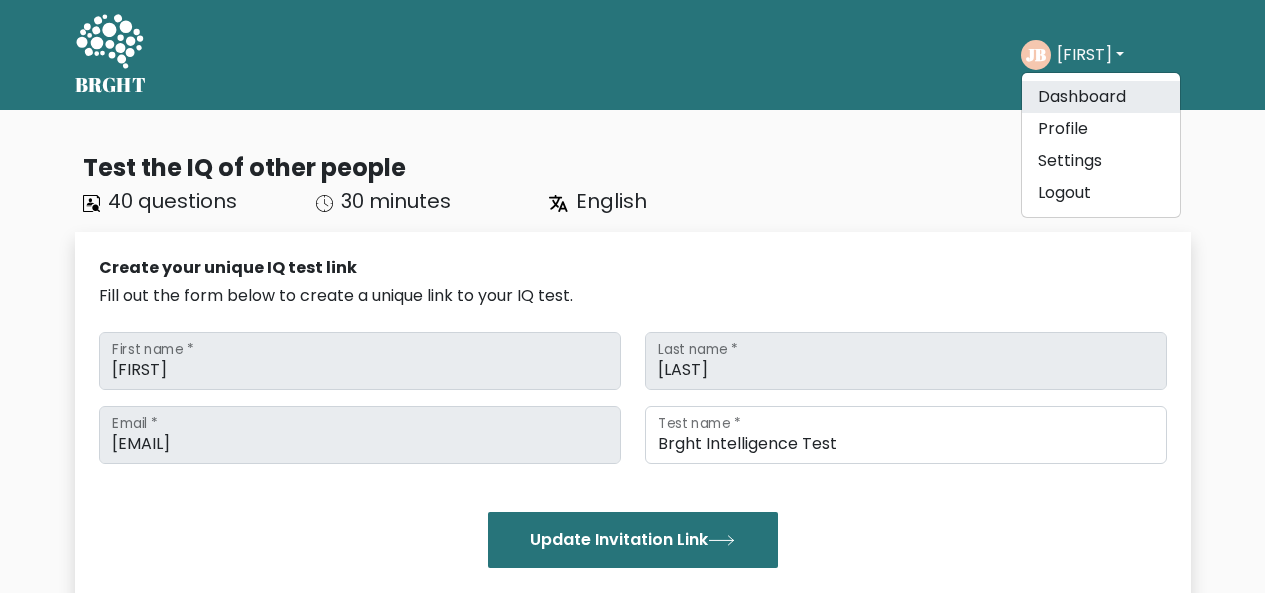 click on "Dashboard" at bounding box center (1101, 97) 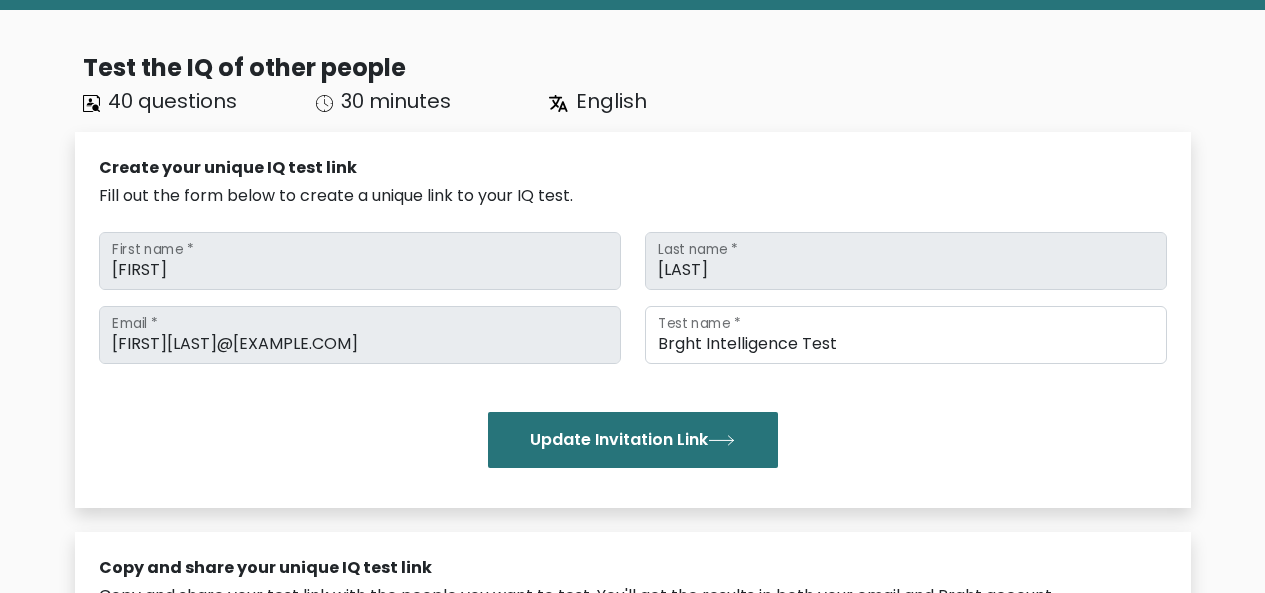 scroll, scrollTop: 0, scrollLeft: 0, axis: both 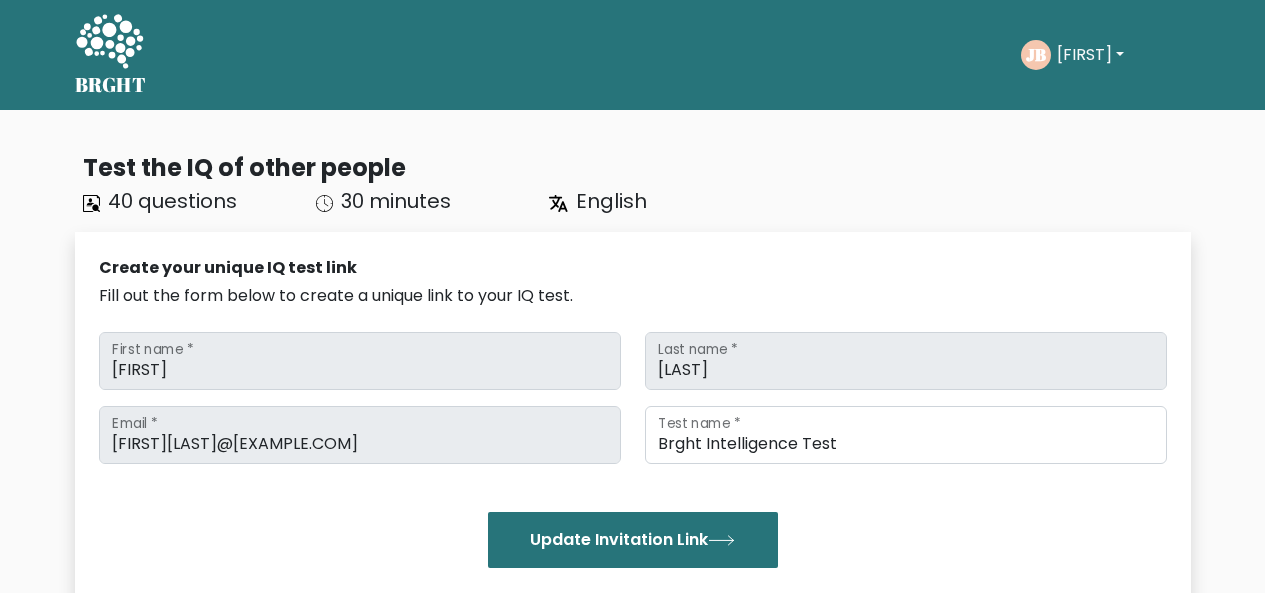 click on "[FIRST]" at bounding box center (1090, 55) 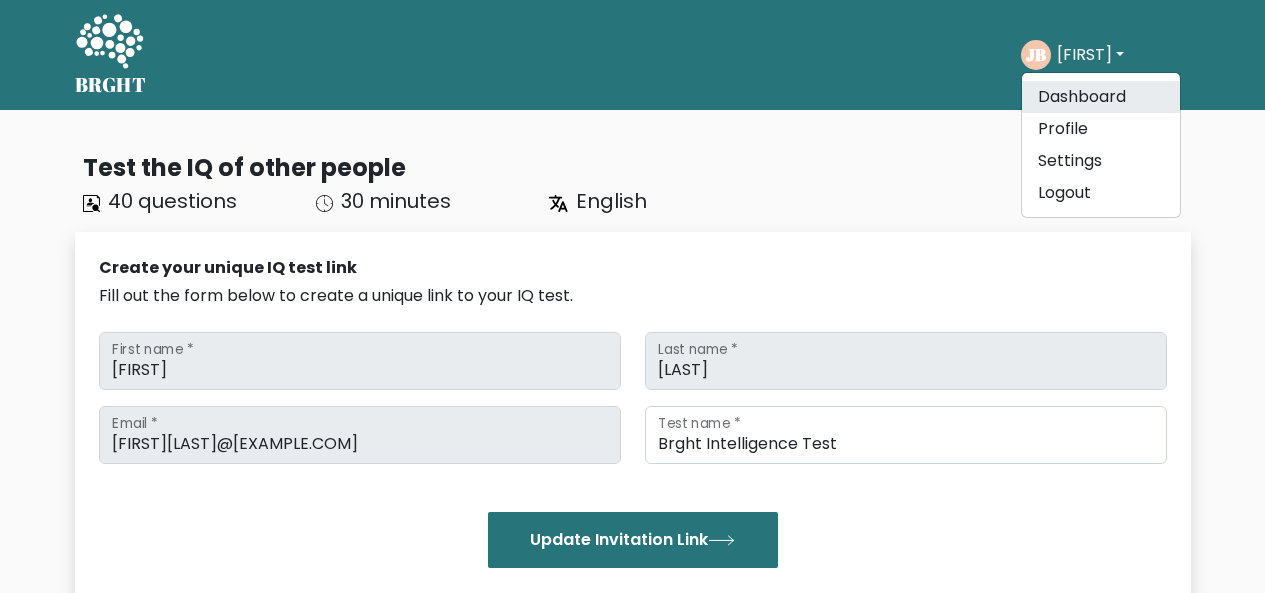 click on "Dashboard" at bounding box center [1101, 97] 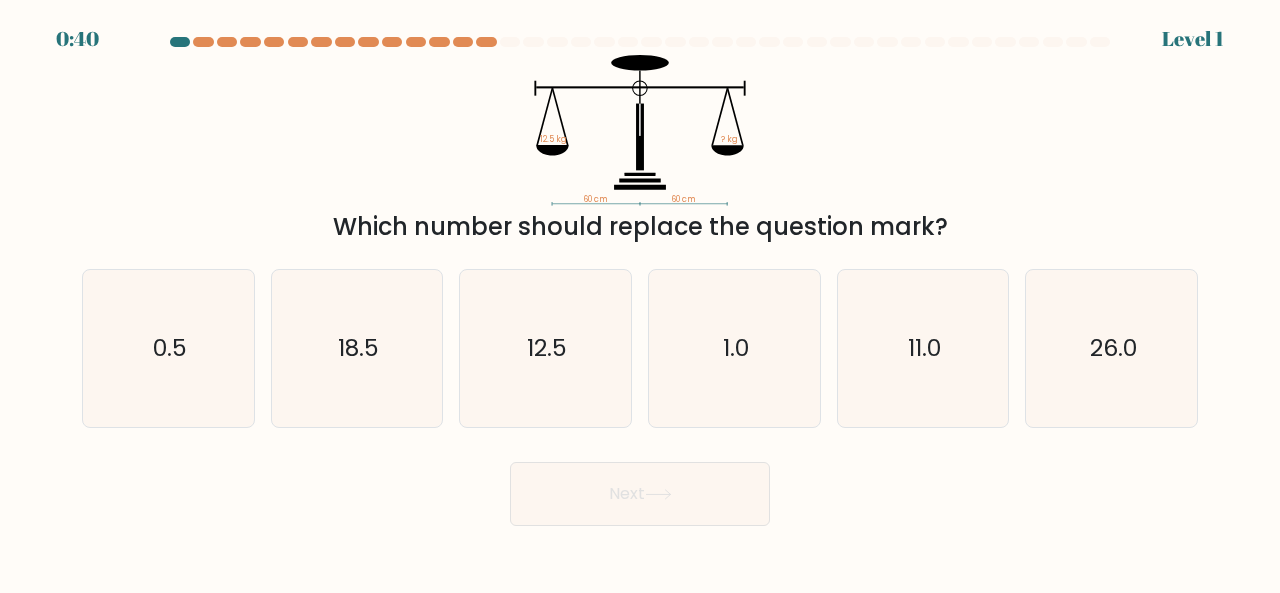 scroll, scrollTop: 0, scrollLeft: 0, axis: both 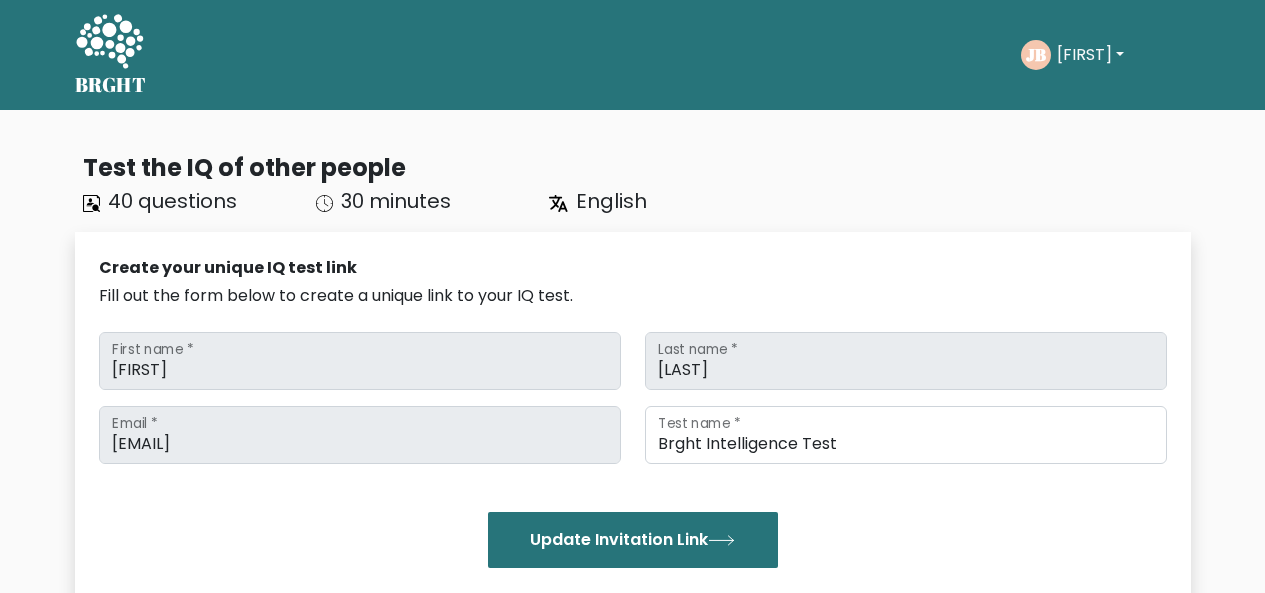 click on "[FIRST]" at bounding box center [1090, 55] 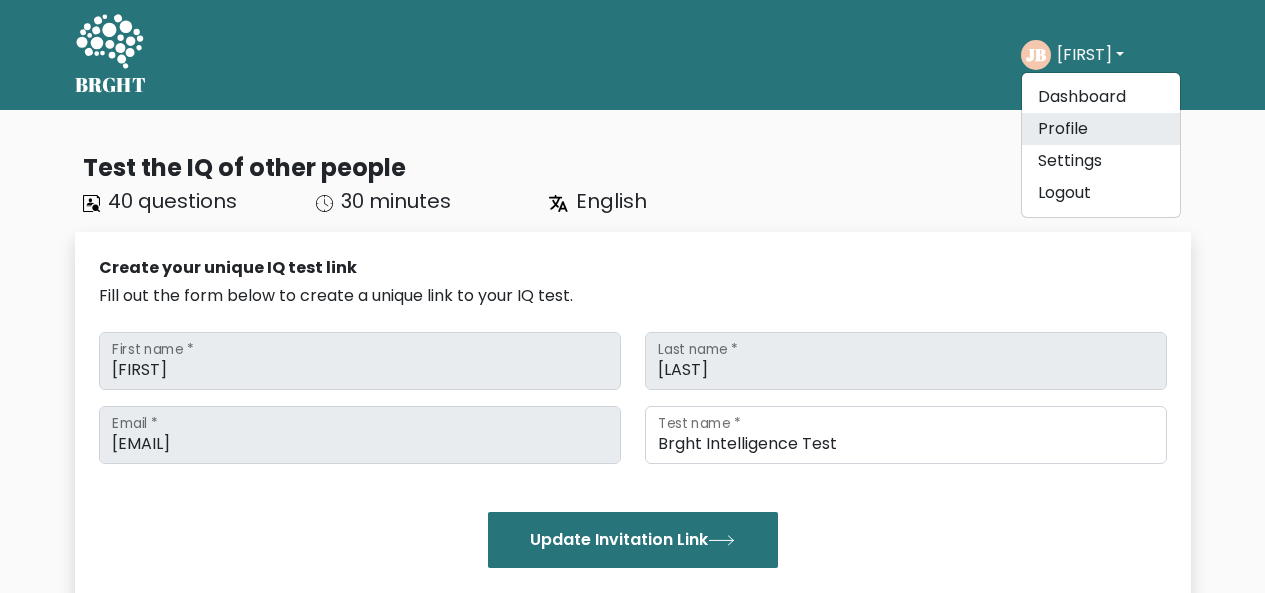click on "Profile" at bounding box center (1101, 129) 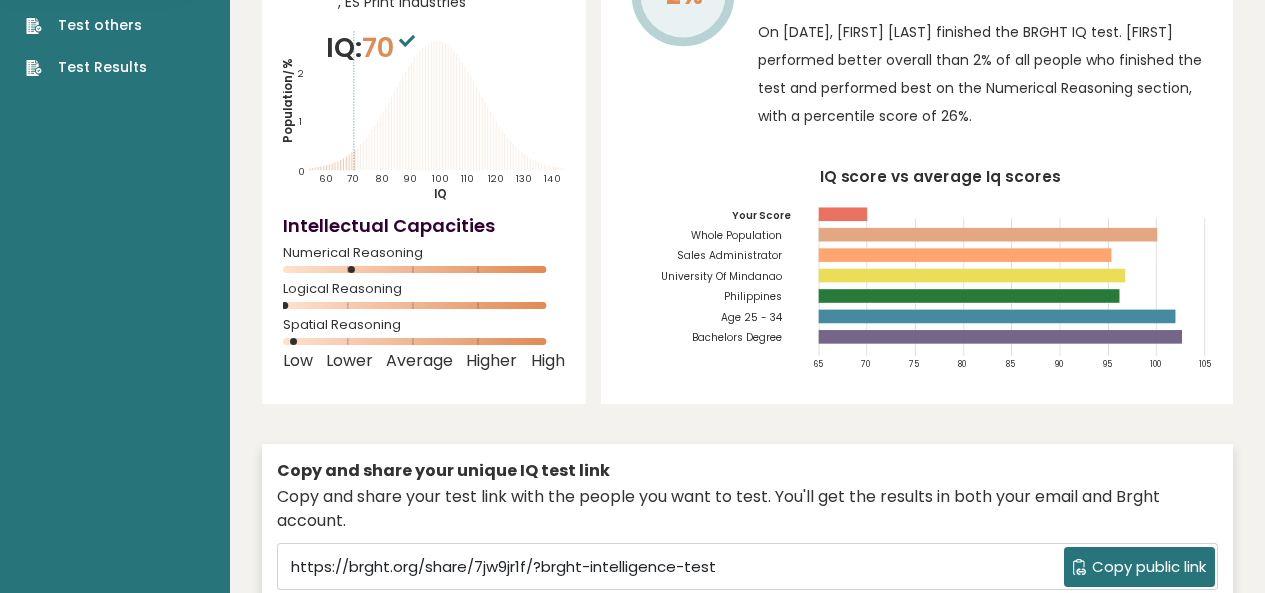 scroll, scrollTop: 200, scrollLeft: 0, axis: vertical 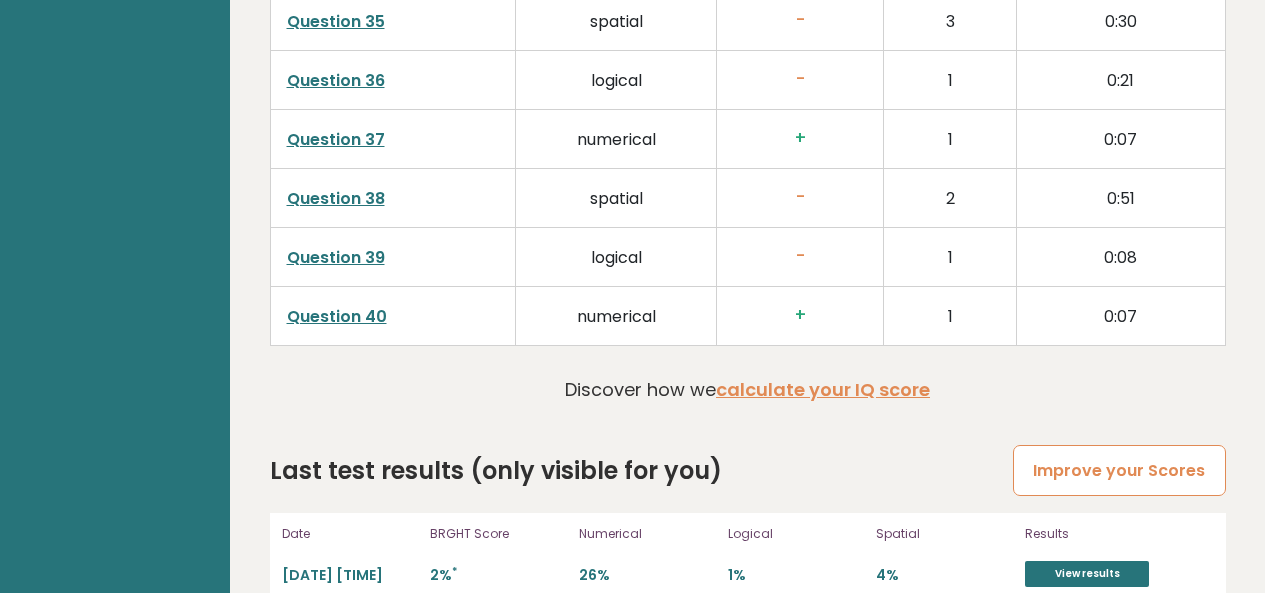 click on "Improve your Scores" at bounding box center [1119, 470] 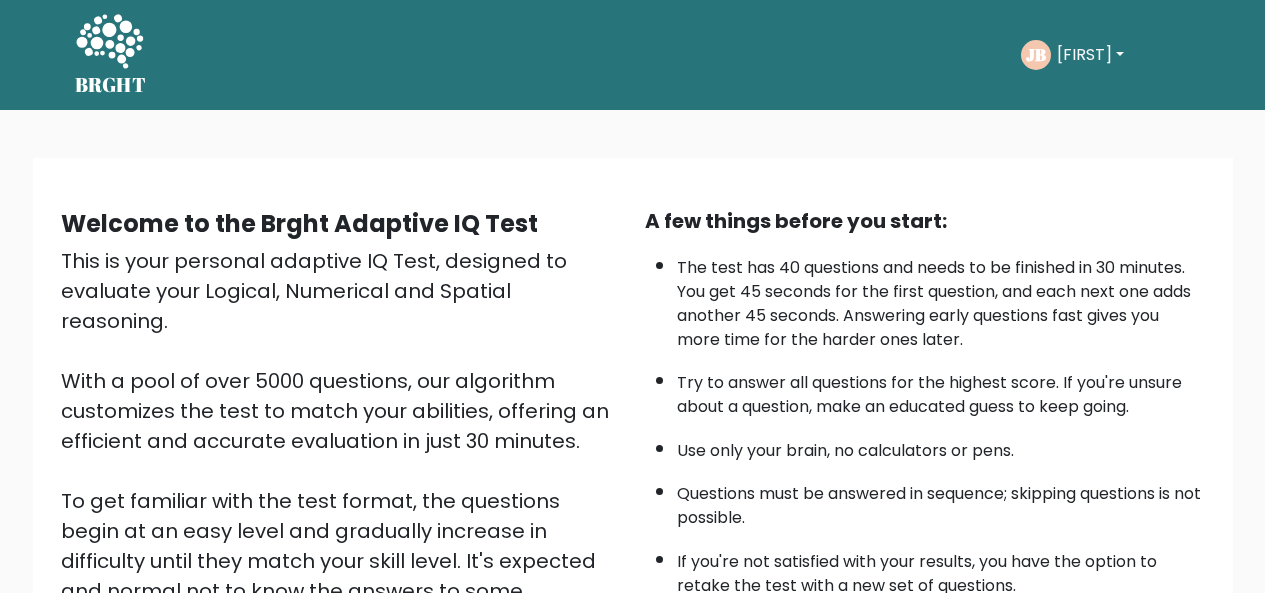 scroll, scrollTop: 0, scrollLeft: 0, axis: both 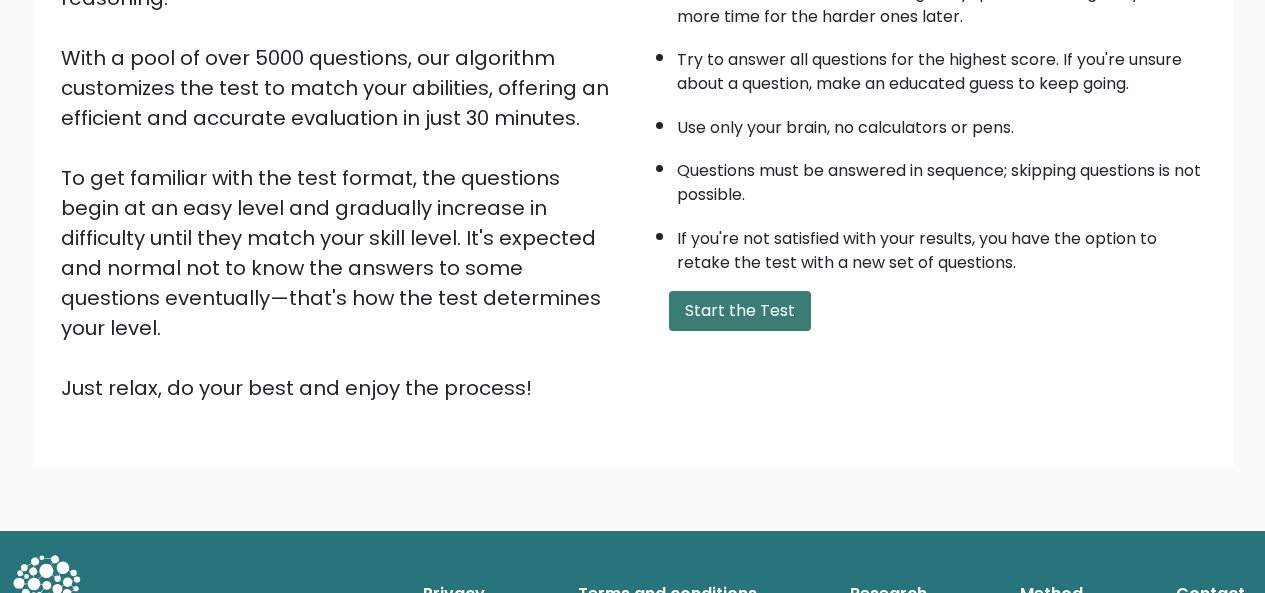 click on "Start the Test" at bounding box center [740, 311] 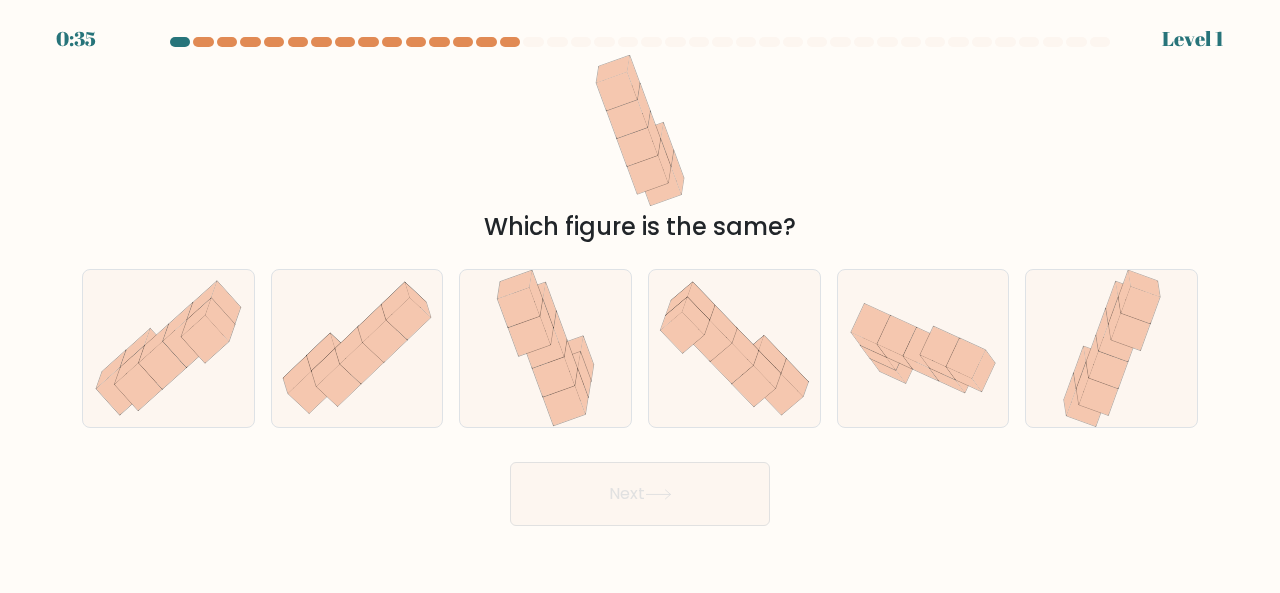 scroll, scrollTop: 0, scrollLeft: 0, axis: both 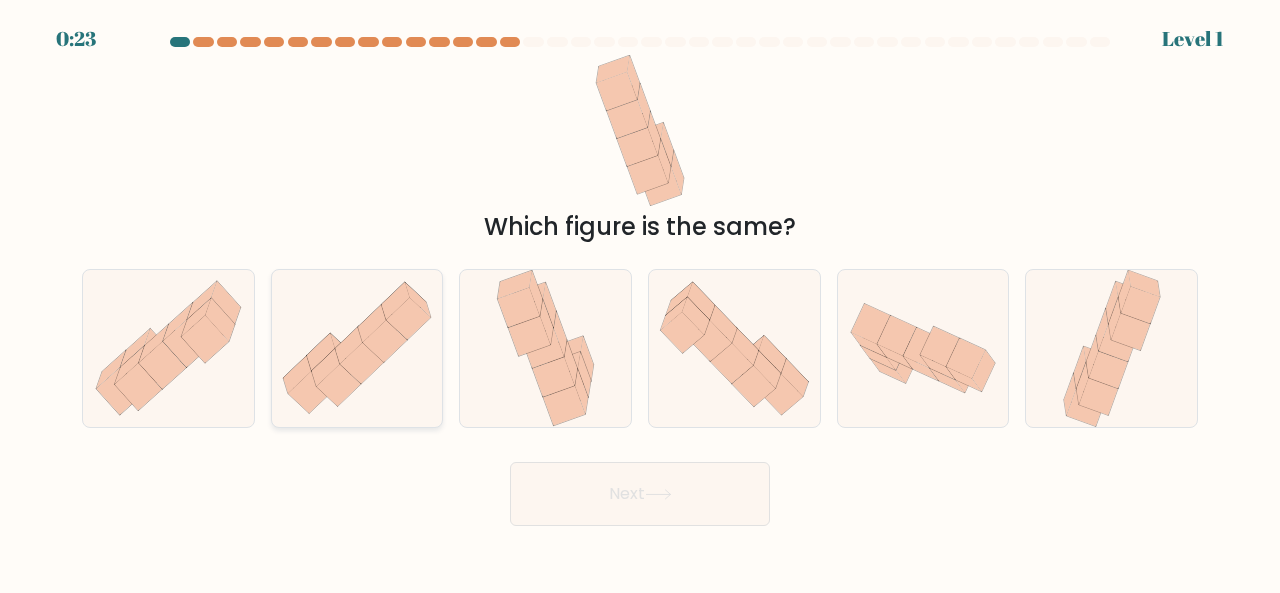 click at bounding box center [357, 348] 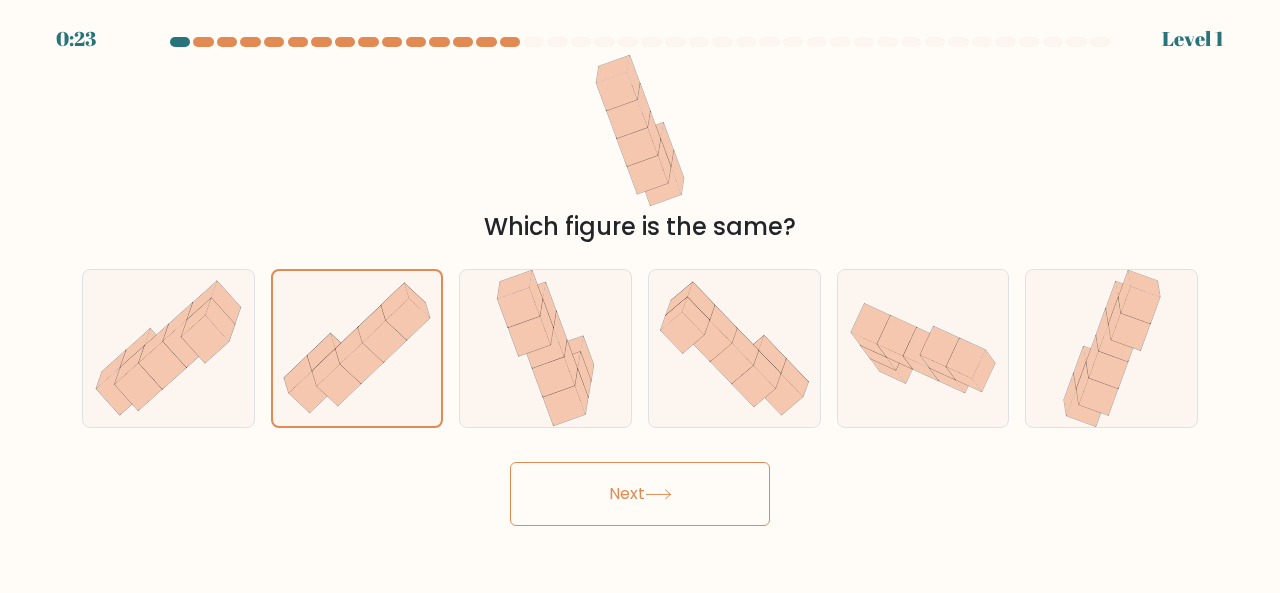 click on "Next" at bounding box center [640, 494] 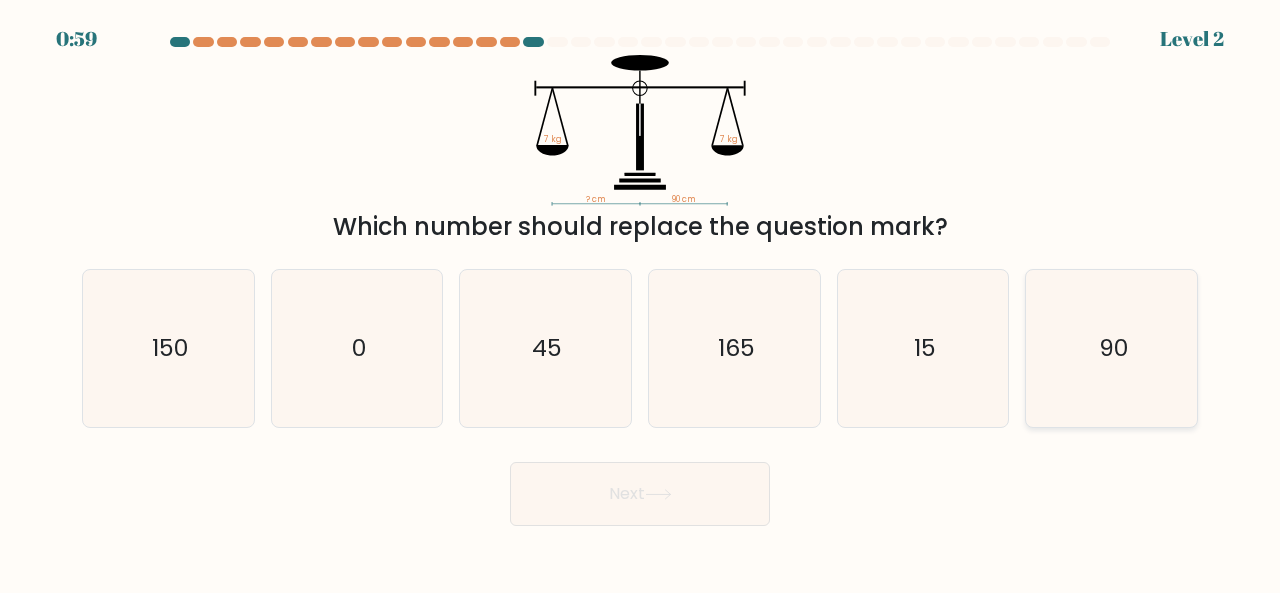click on "90" at bounding box center [1111, 348] 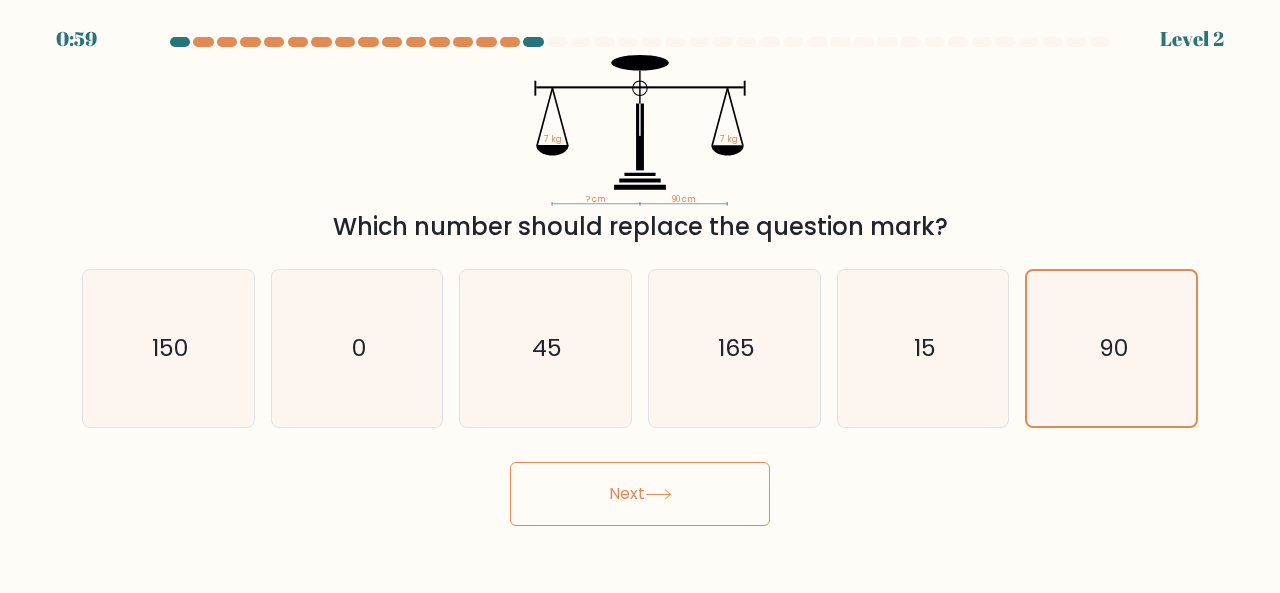 click on "Next" at bounding box center (640, 494) 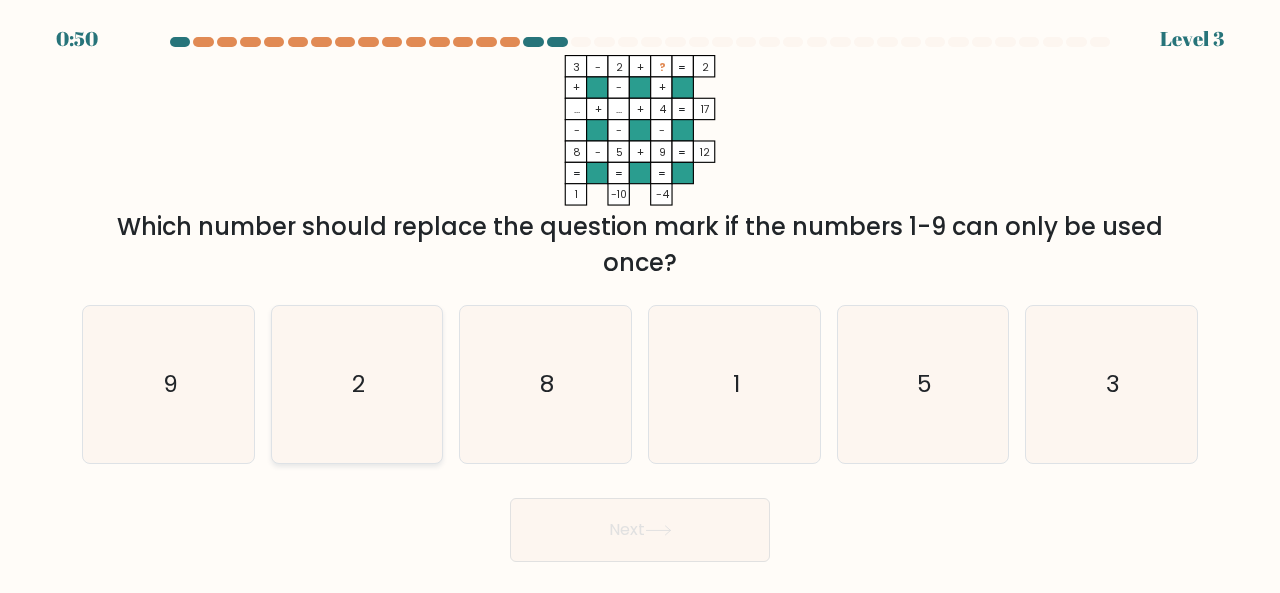 click on "2" at bounding box center (358, 383) 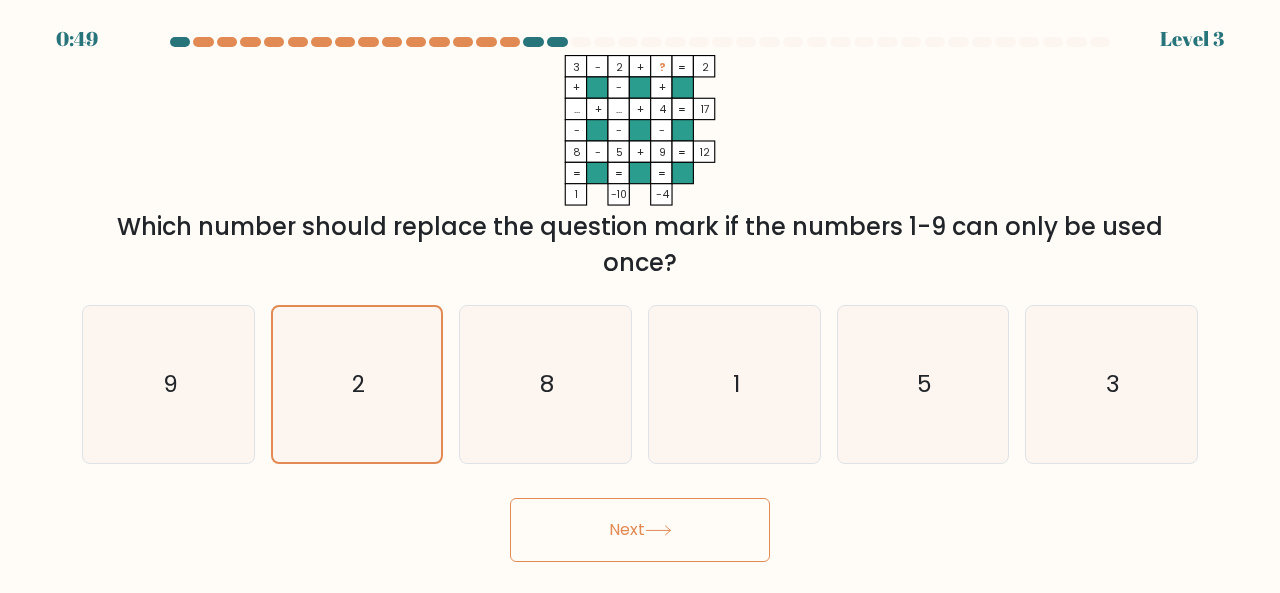 click on "Next" at bounding box center [640, 530] 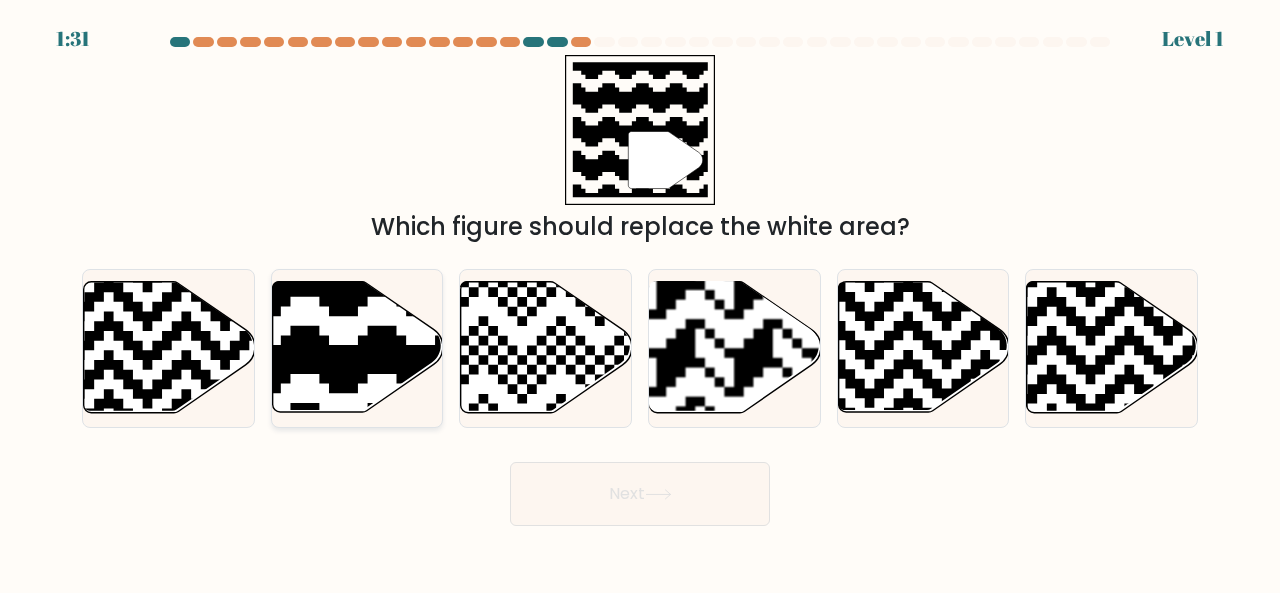 click at bounding box center (300, 278) 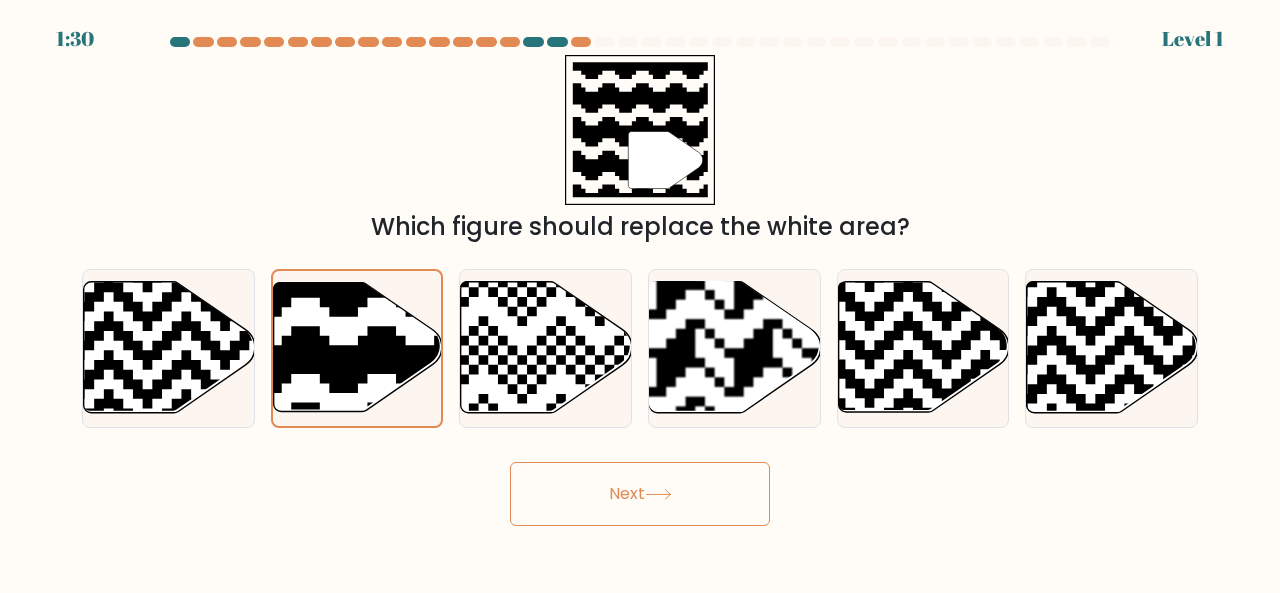 click on "Next" at bounding box center [640, 494] 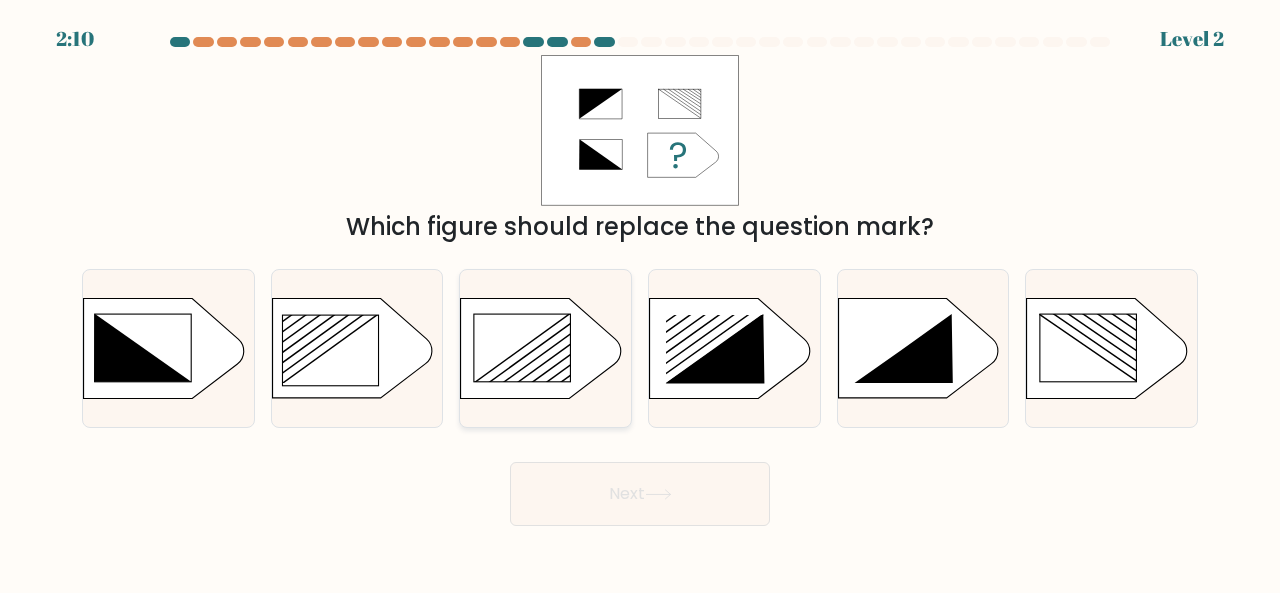 click at bounding box center (522, 348) 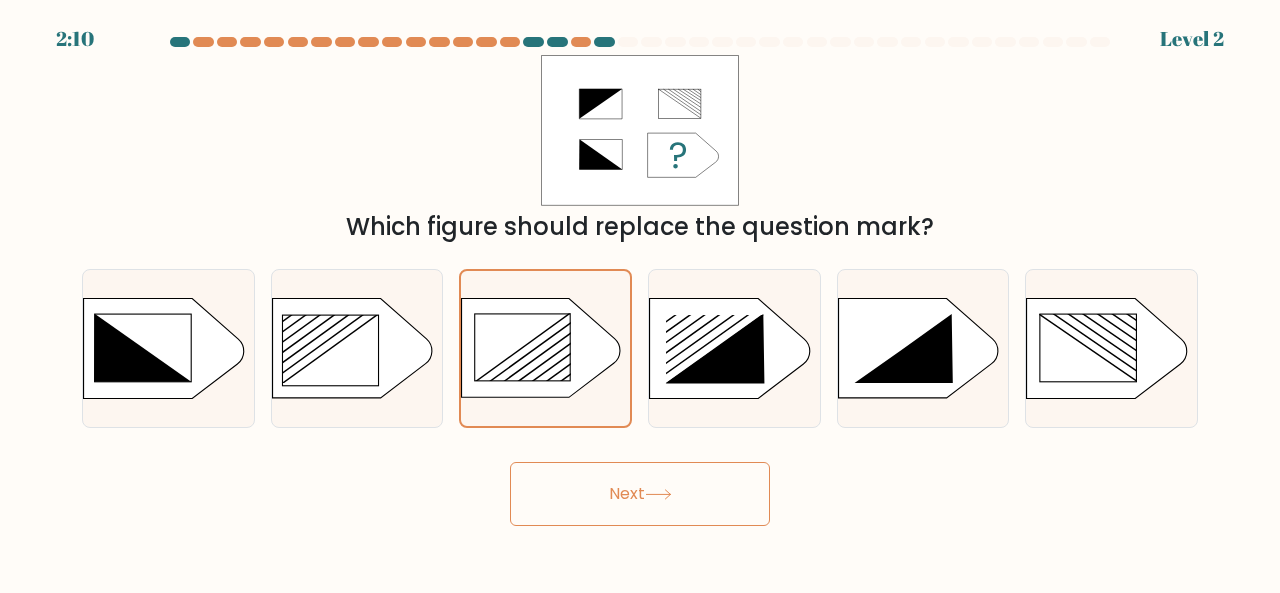 click on "Next" at bounding box center [640, 494] 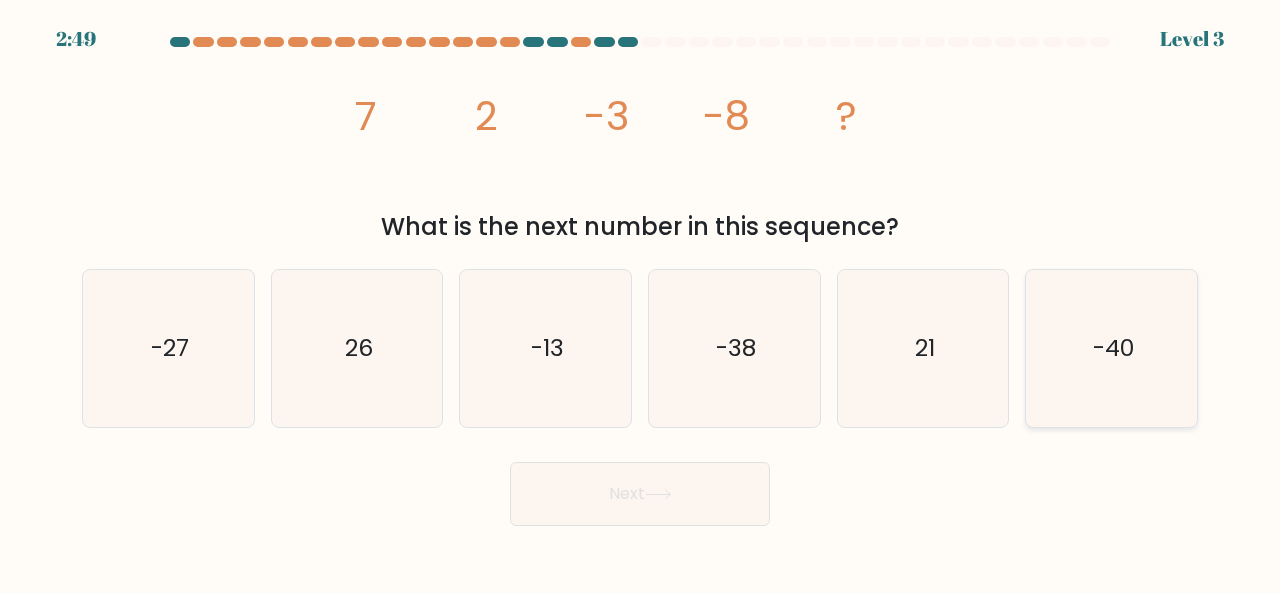click on "-40" at bounding box center (1113, 347) 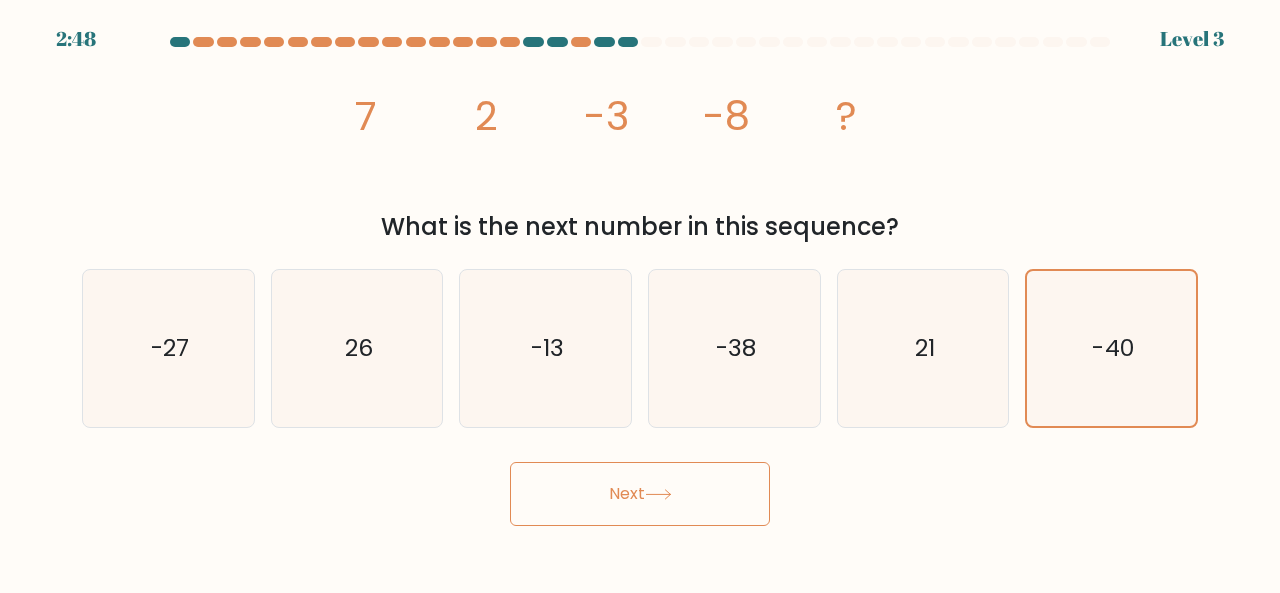 click on "Next" at bounding box center (640, 494) 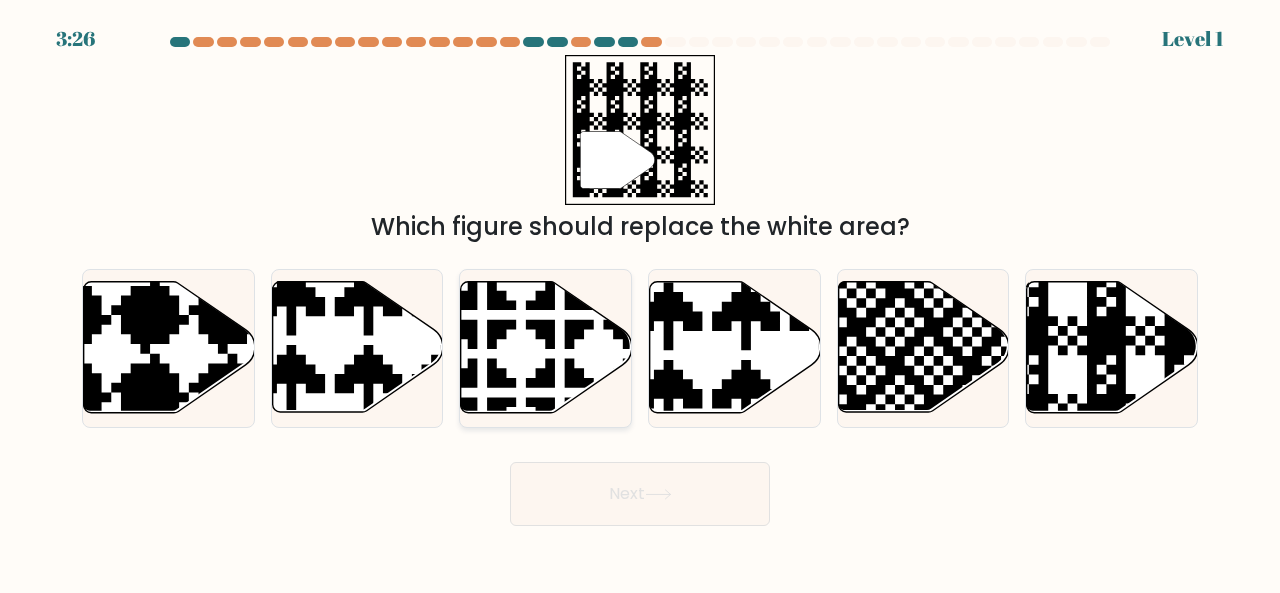 click at bounding box center [599, 277] 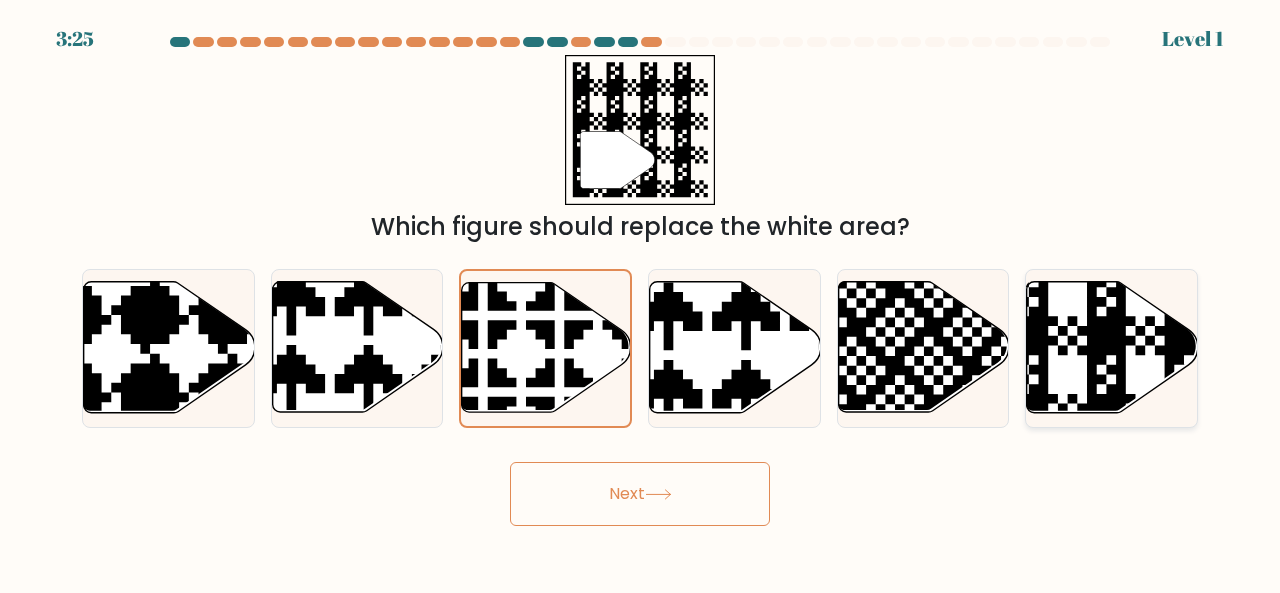 click at bounding box center [1165, 278] 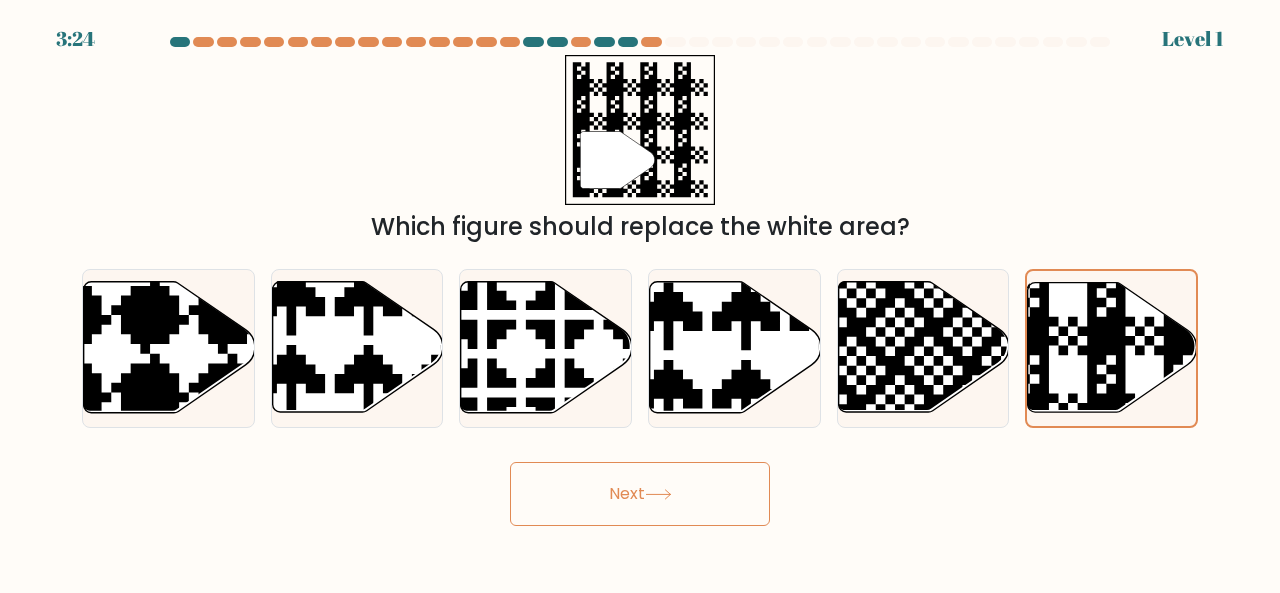 click on "Next" at bounding box center [640, 494] 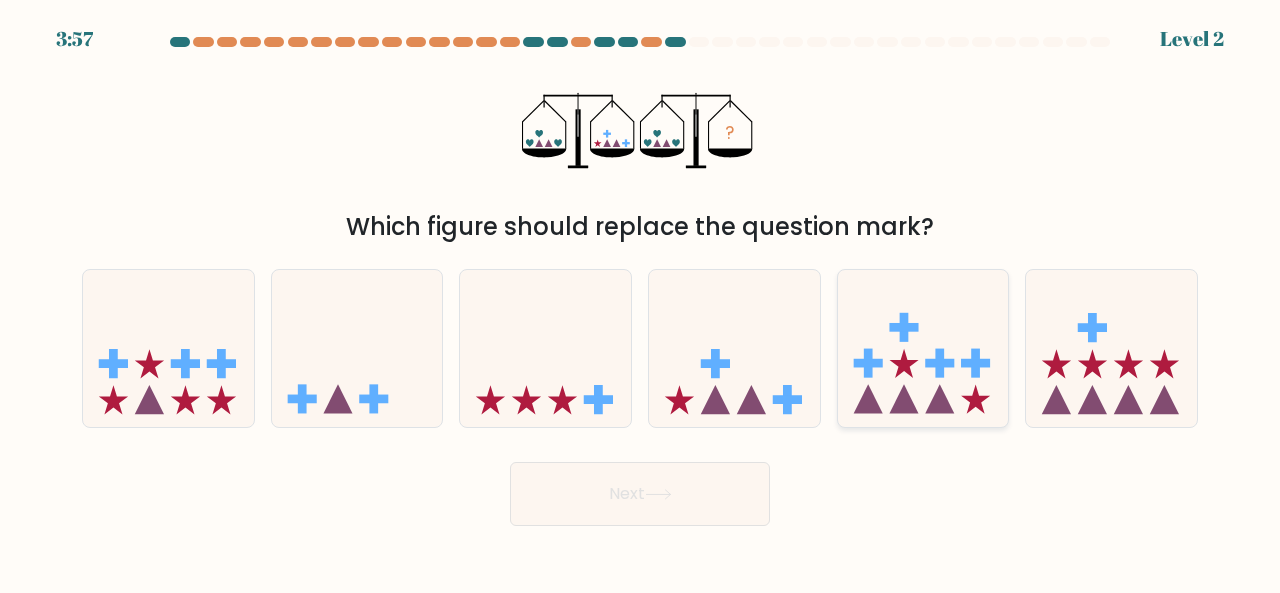 click at bounding box center [903, 399] 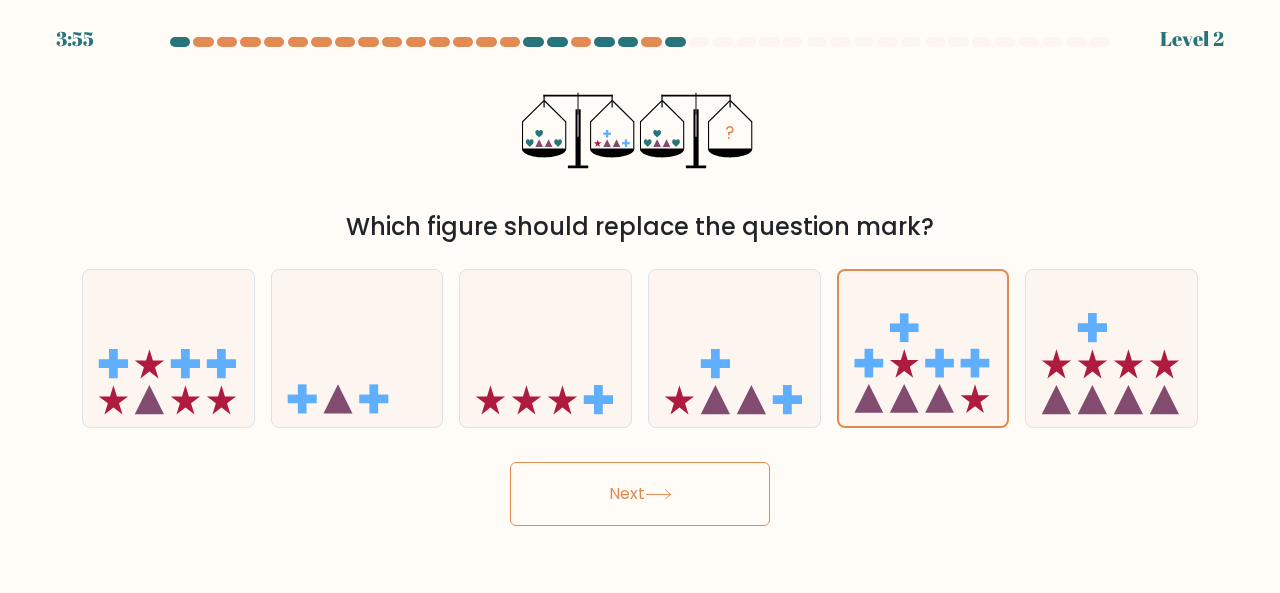 click on "Next" at bounding box center (640, 494) 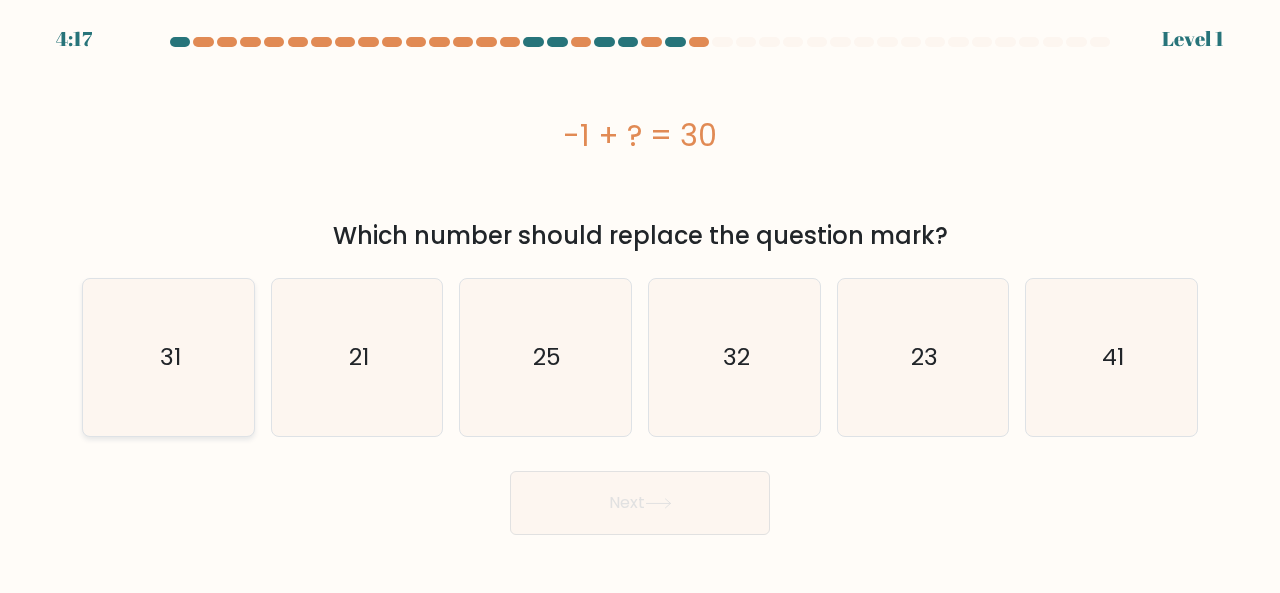 click on "31" at bounding box center (168, 357) 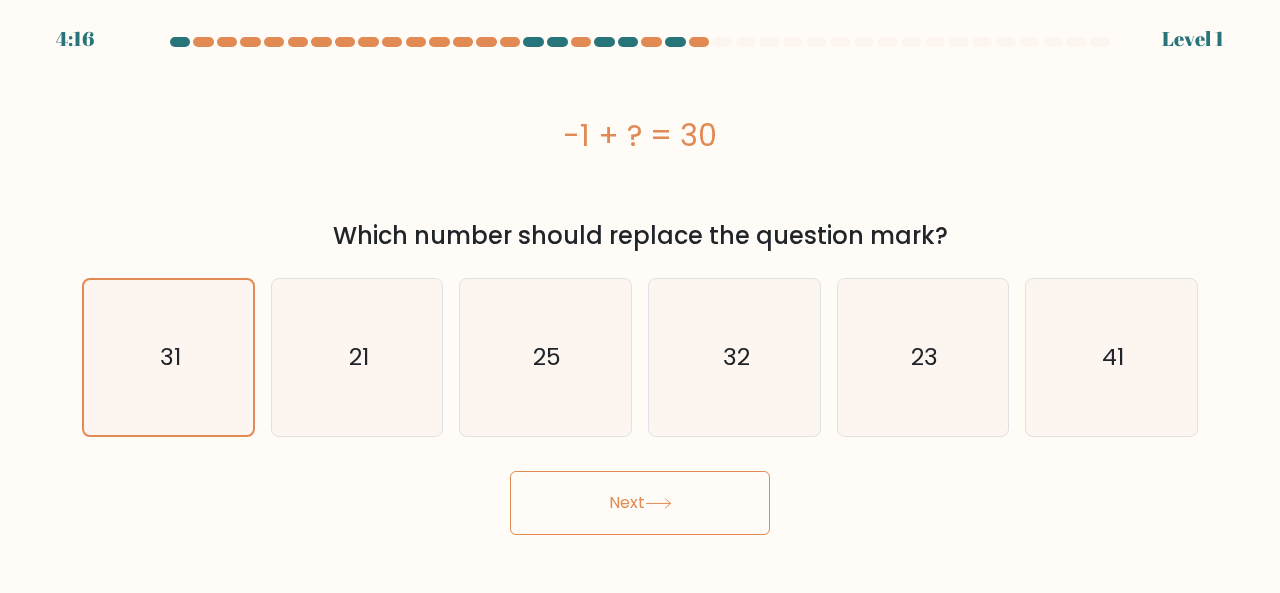 click on "Next" at bounding box center (640, 503) 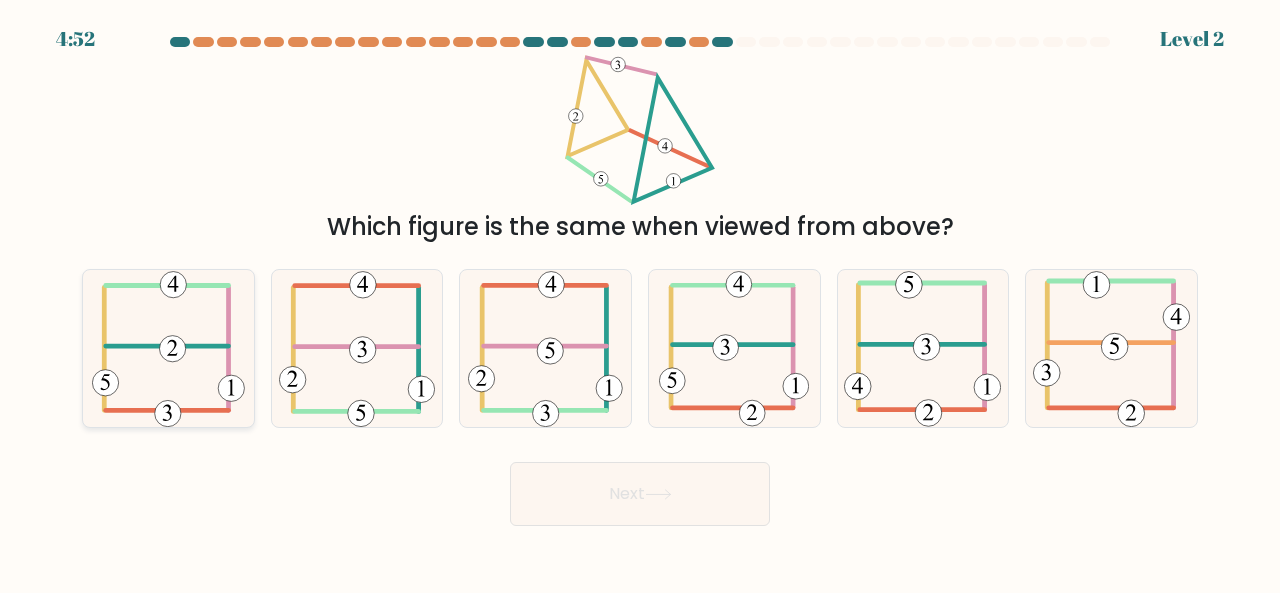 click at bounding box center (168, 348) 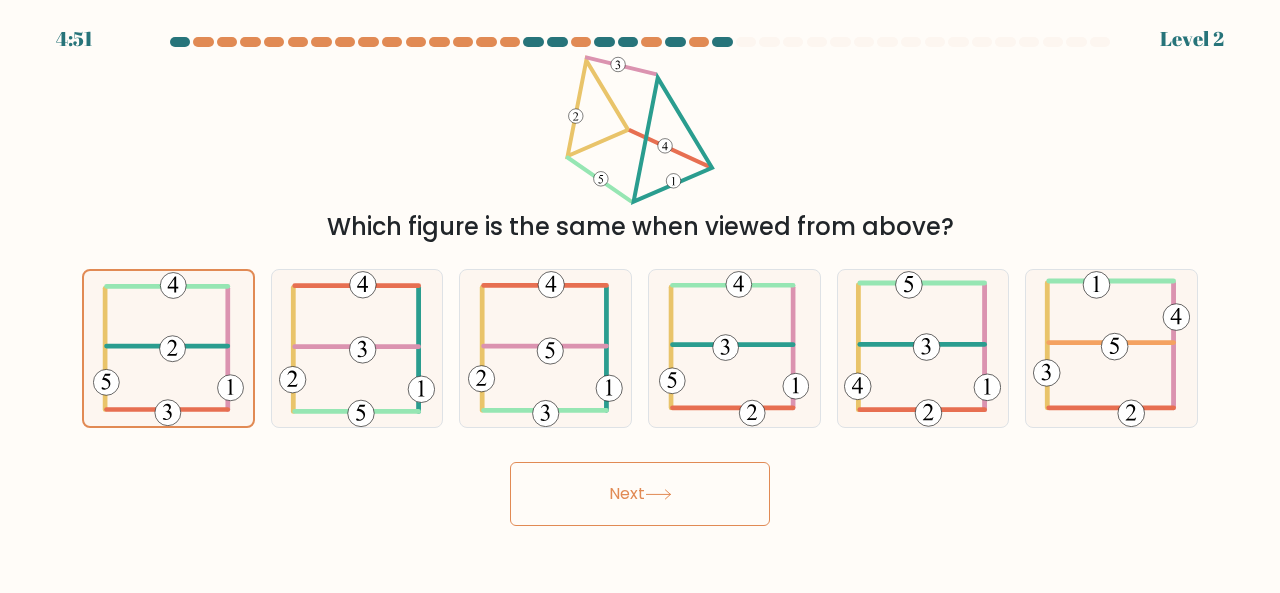 click on "Next" at bounding box center (640, 494) 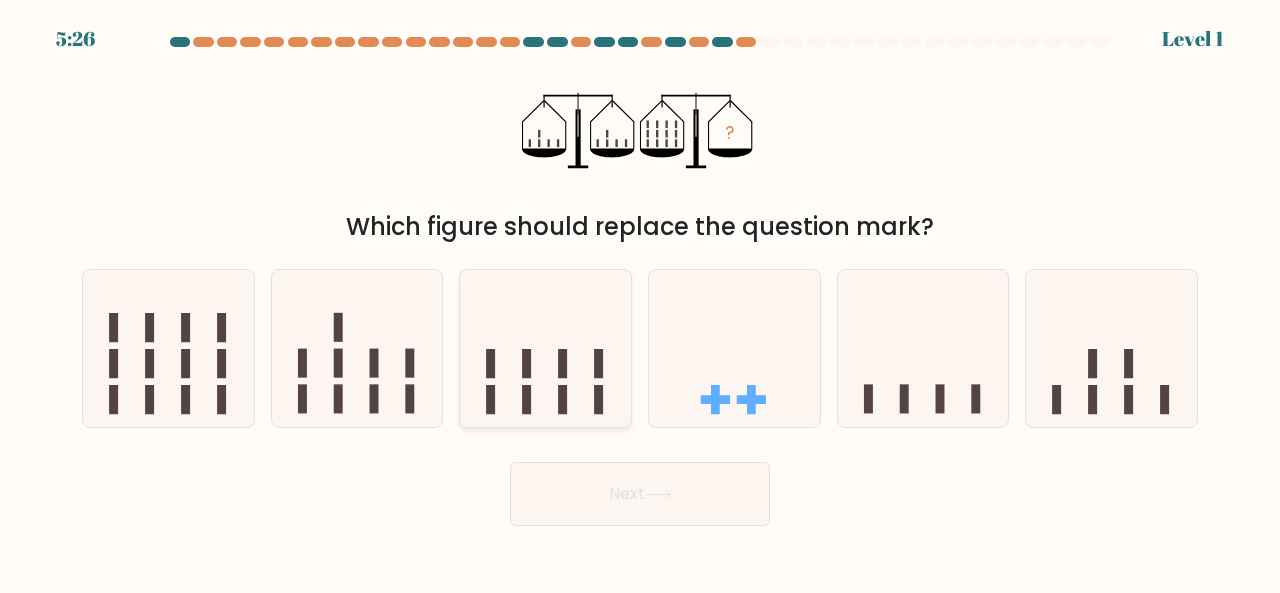 click at bounding box center (545, 347) 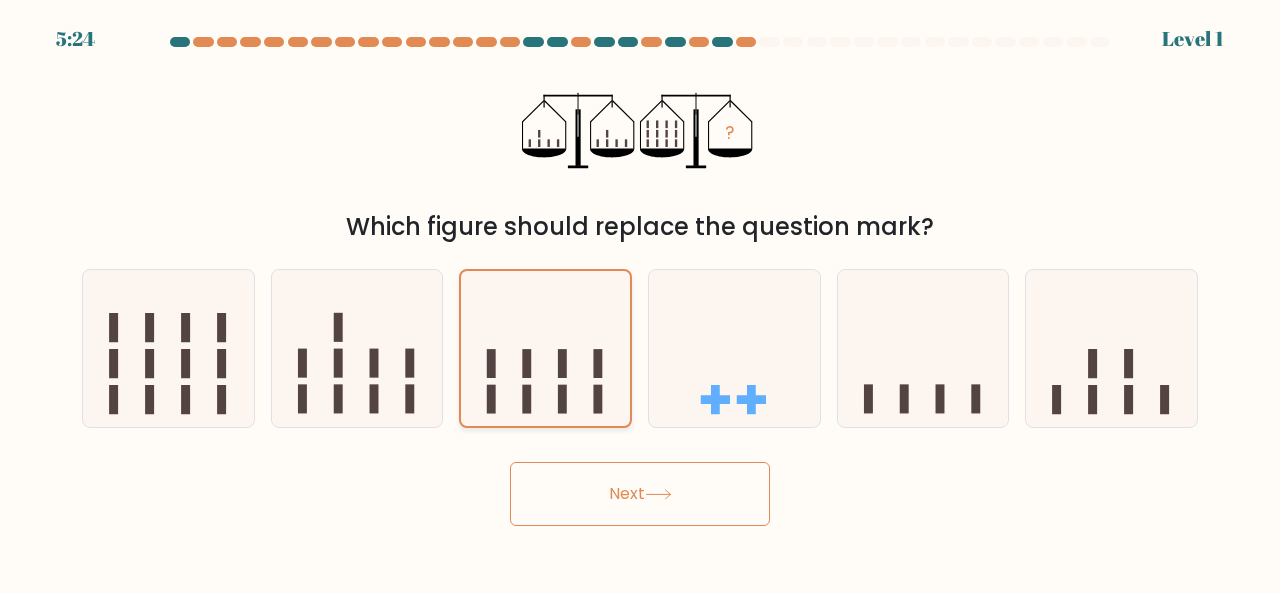 click at bounding box center (545, 348) 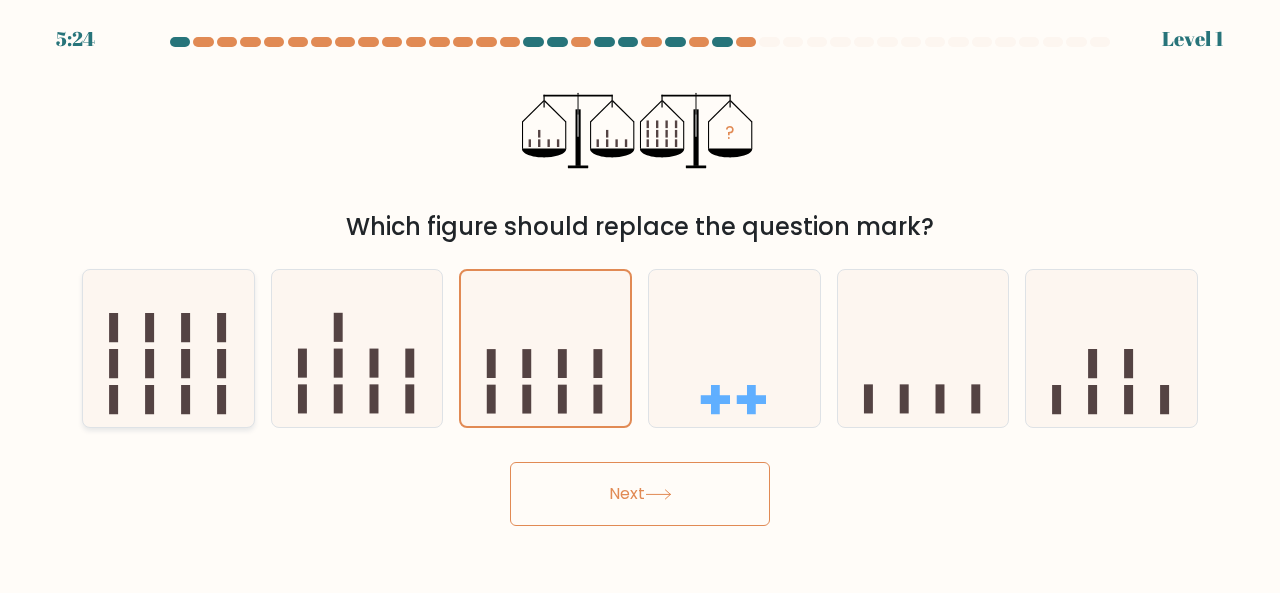 click at bounding box center [168, 347] 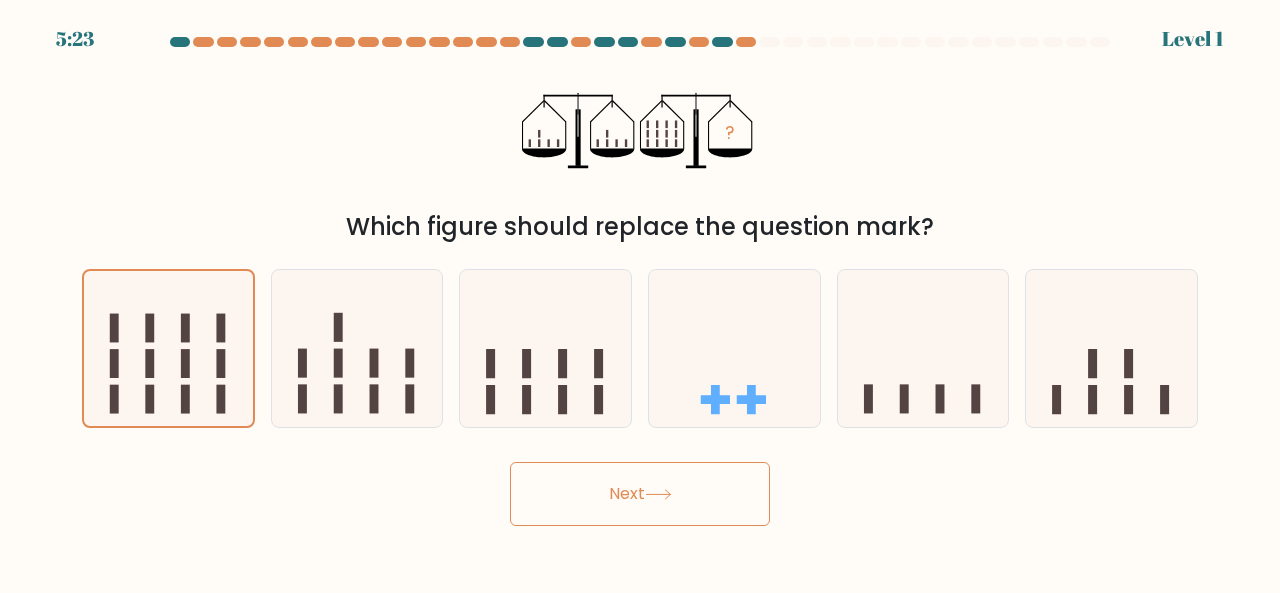 click on "Next" at bounding box center (640, 494) 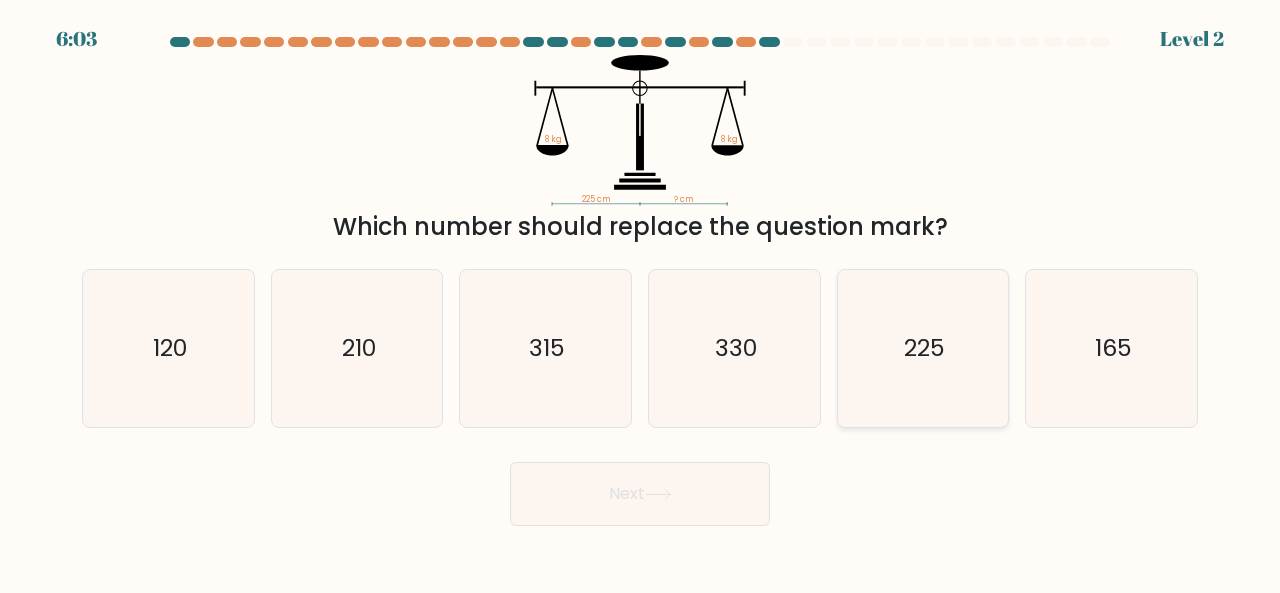 click on "225" at bounding box center (924, 347) 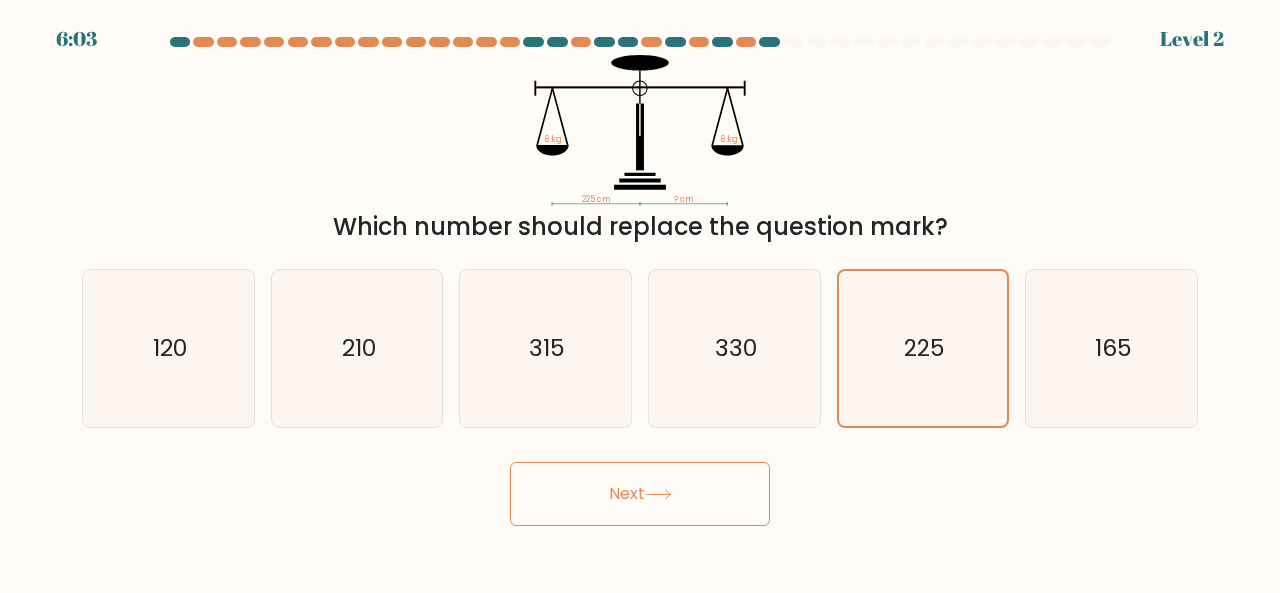 click on "Next" at bounding box center (640, 494) 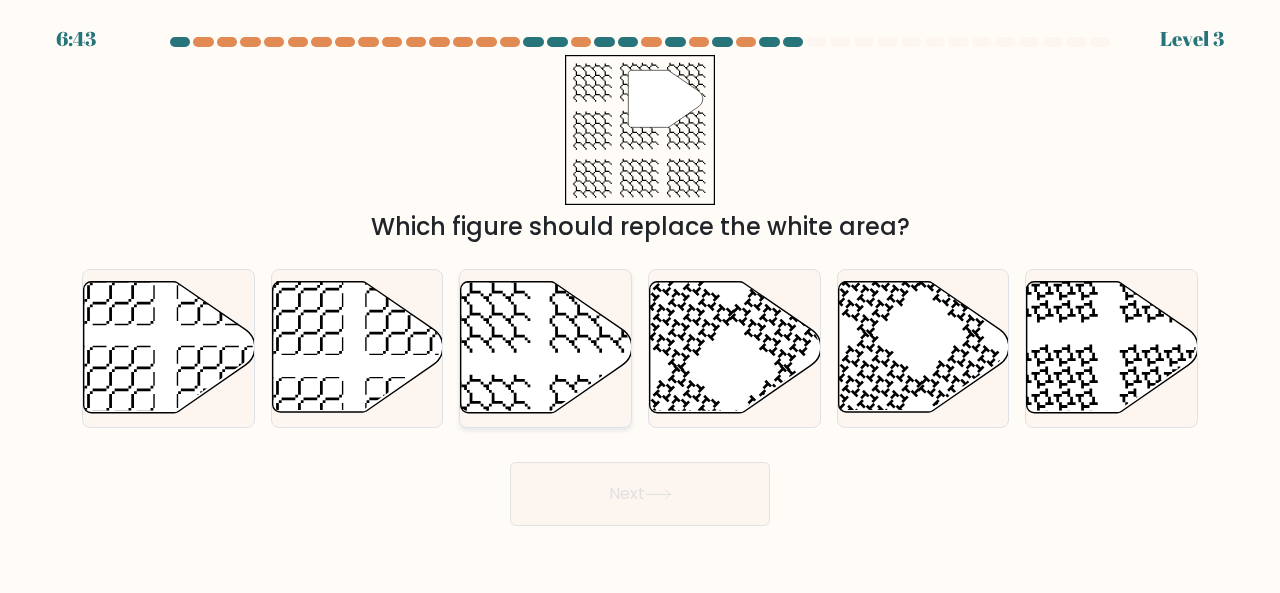click at bounding box center (546, 347) 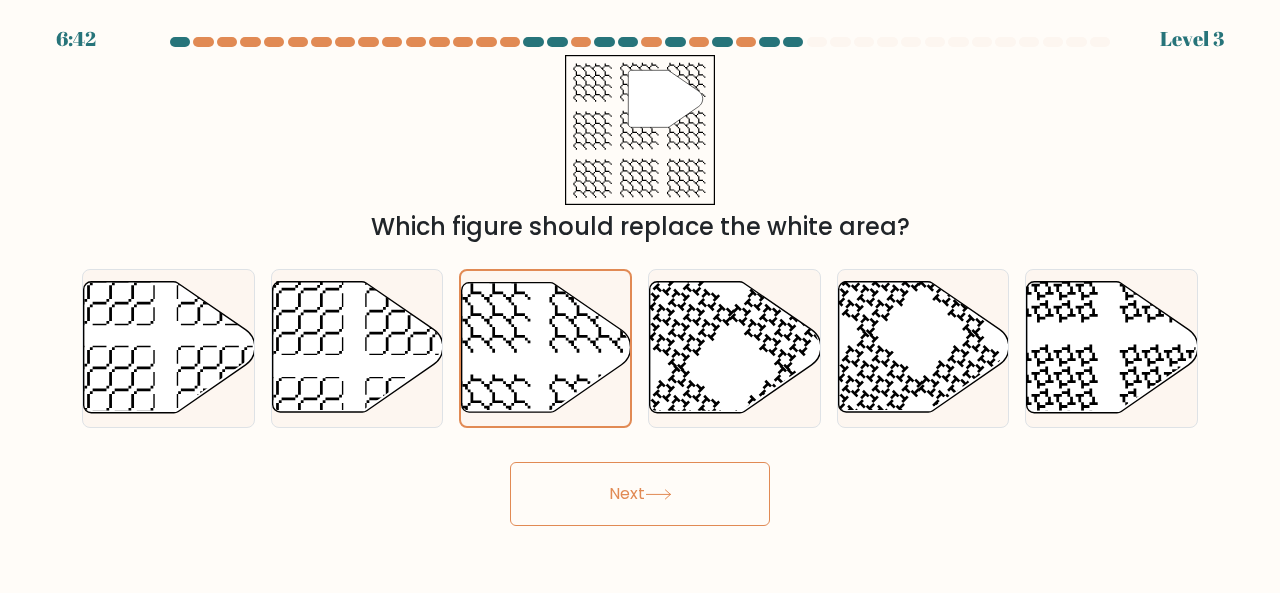 click on "Next" at bounding box center [640, 494] 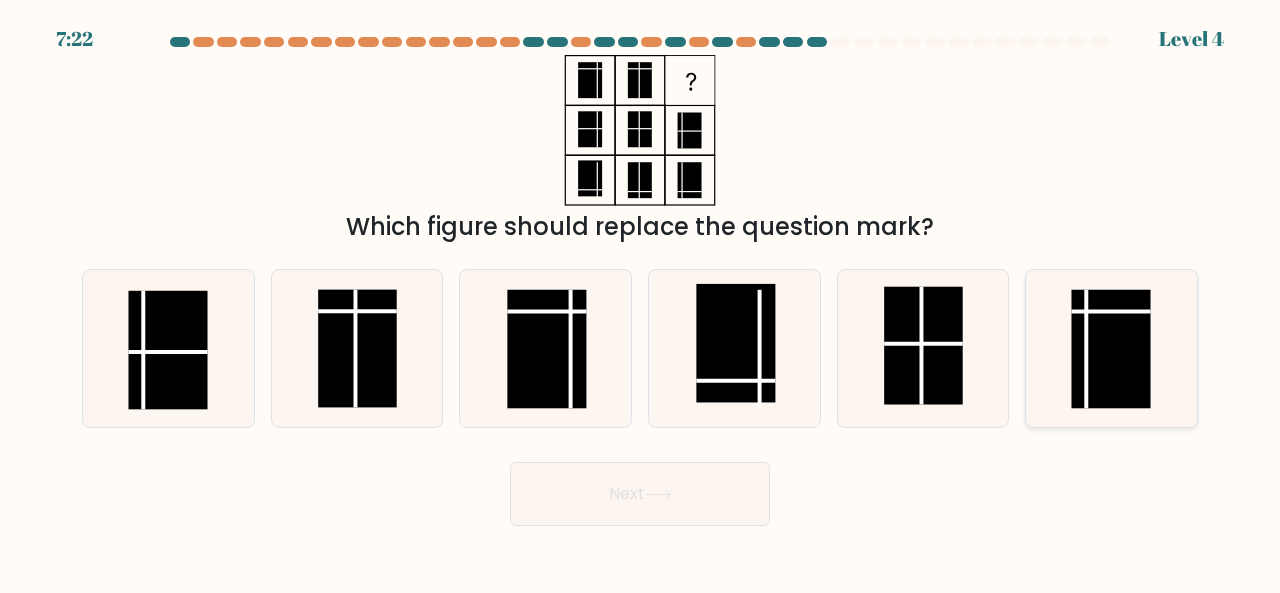 click at bounding box center (1111, 348) 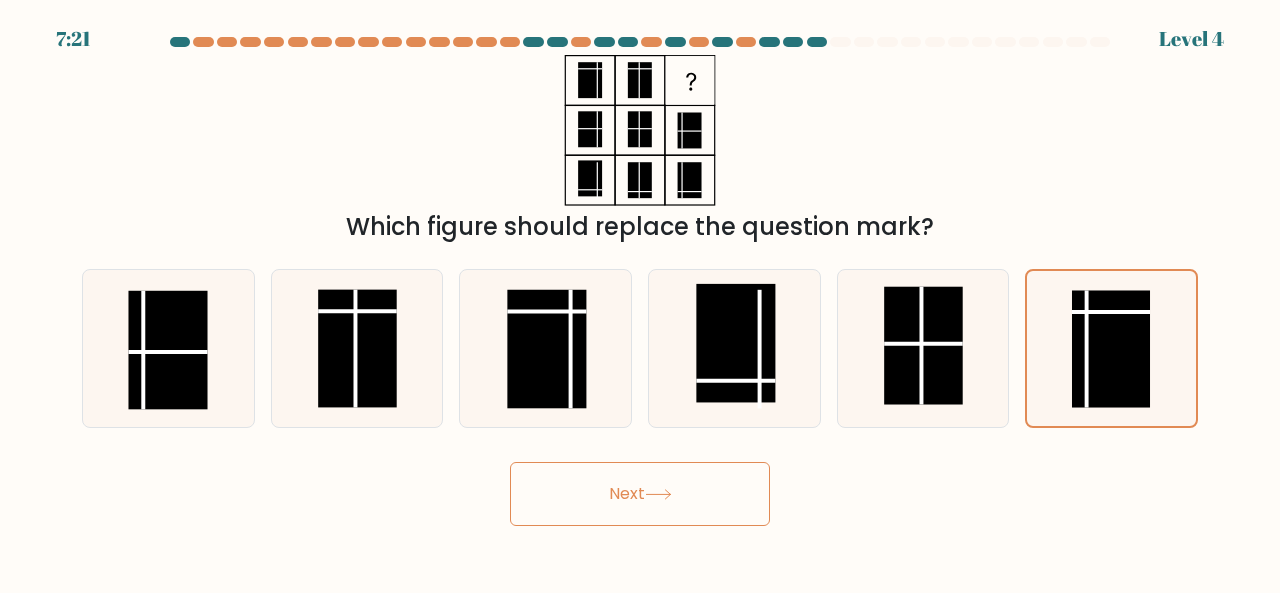 click on "Next" at bounding box center [640, 494] 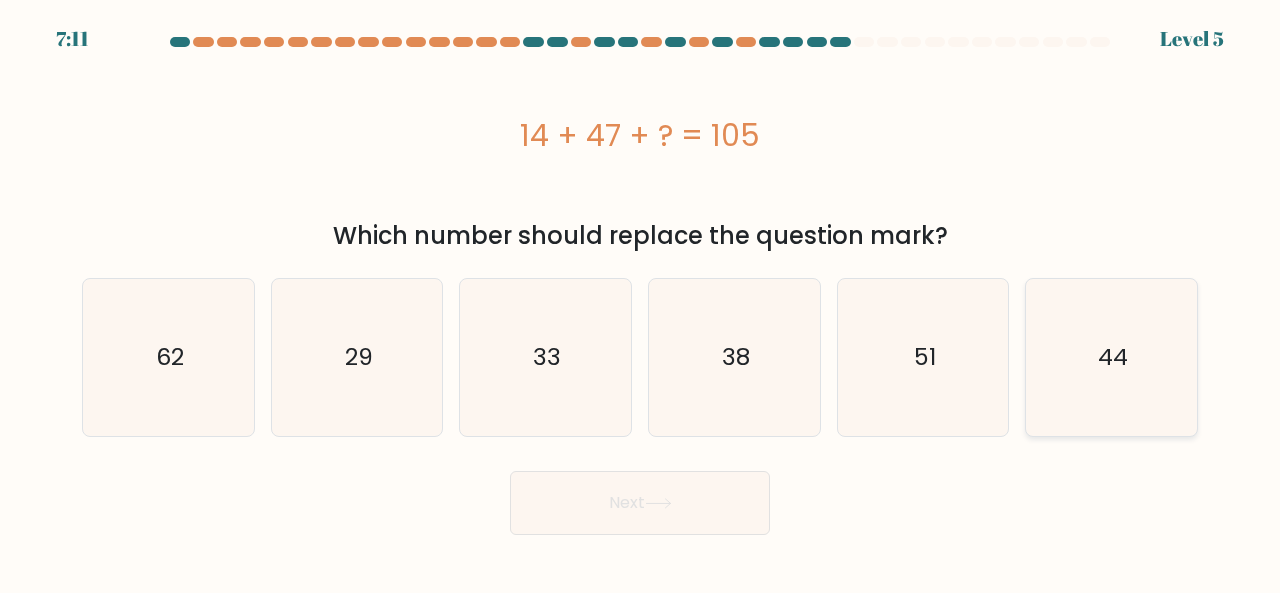 click on "44" at bounding box center [1111, 357] 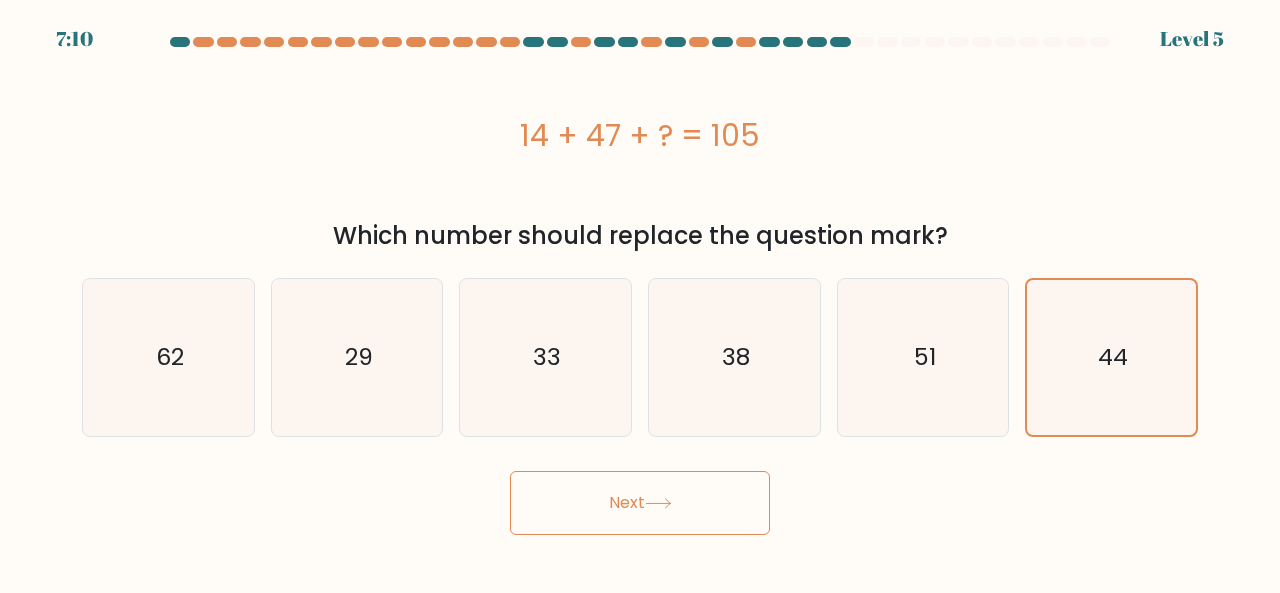 click on "Next" at bounding box center [640, 503] 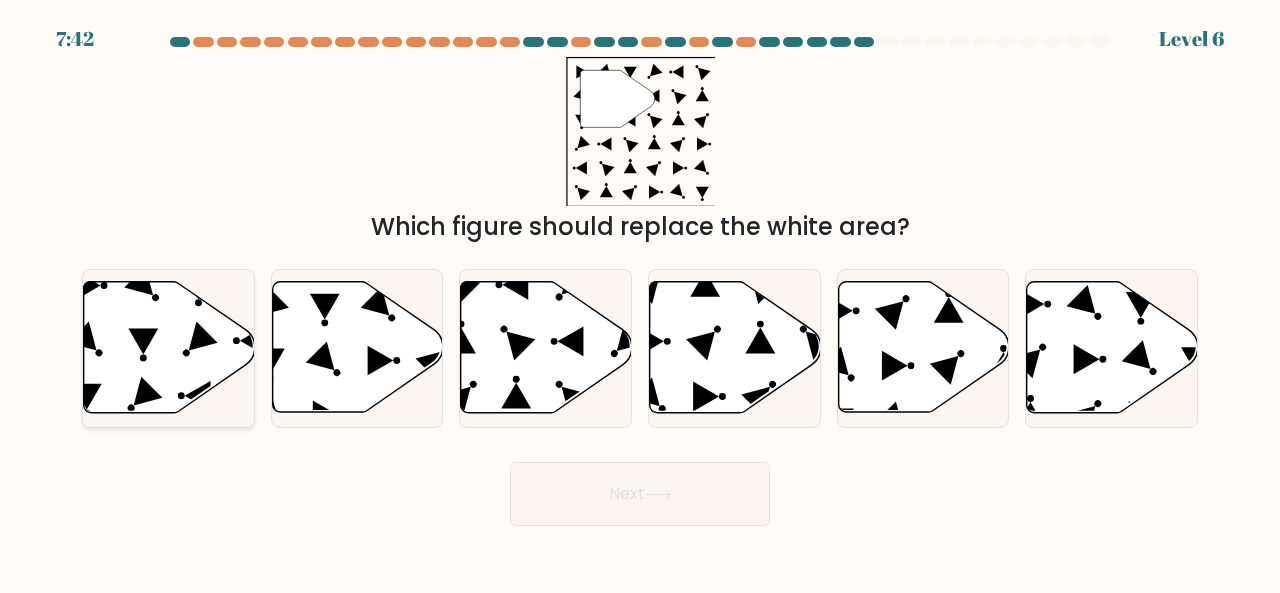 click at bounding box center [169, 347] 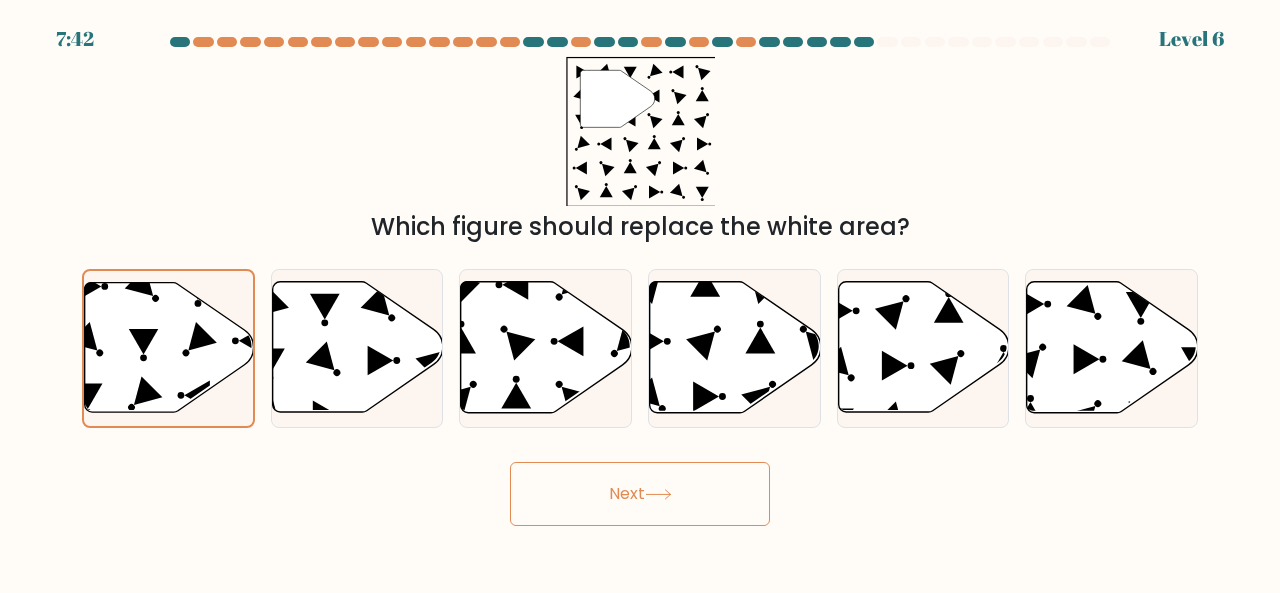 click on "Next" at bounding box center [640, 494] 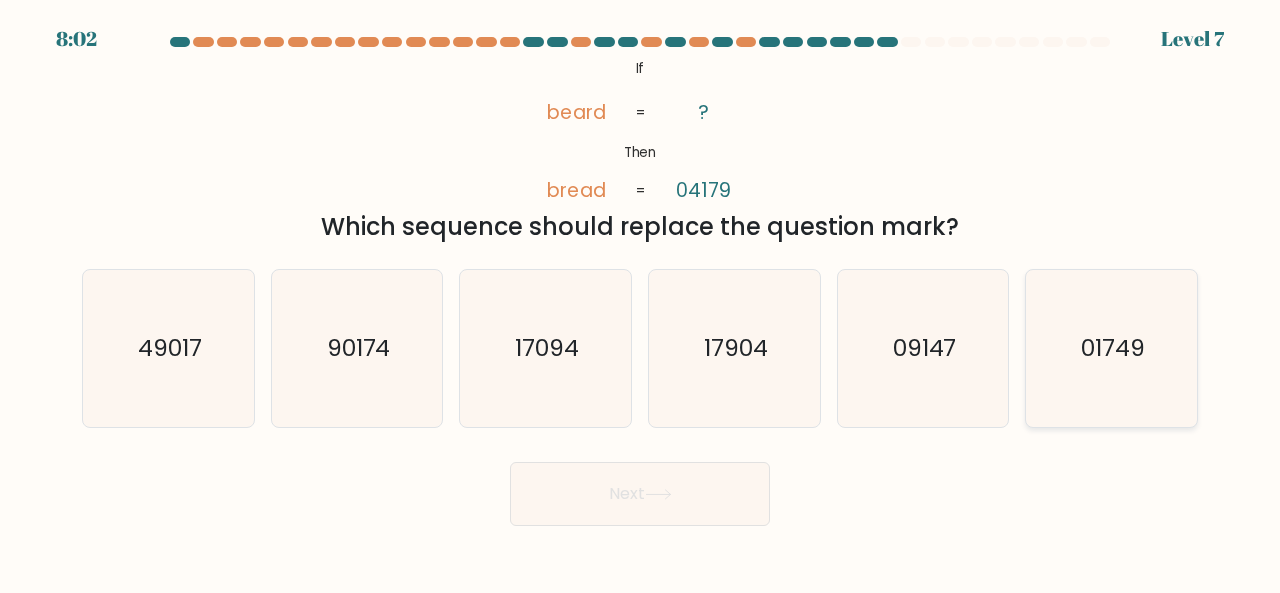 click on "01749" at bounding box center (1111, 348) 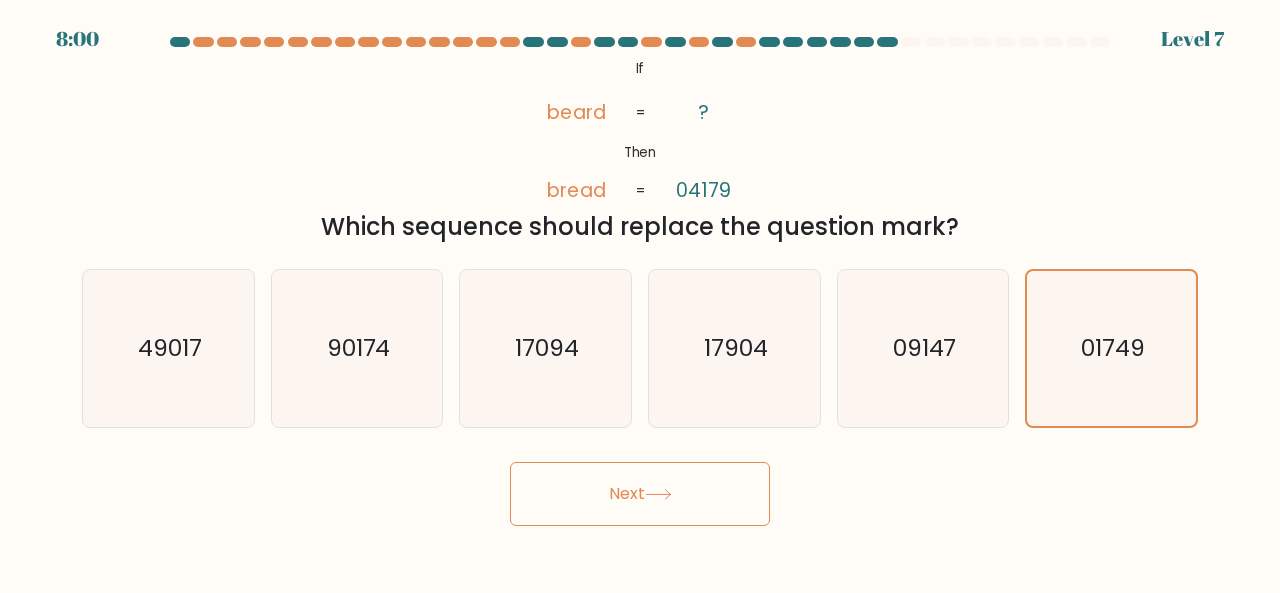click at bounding box center [658, 494] 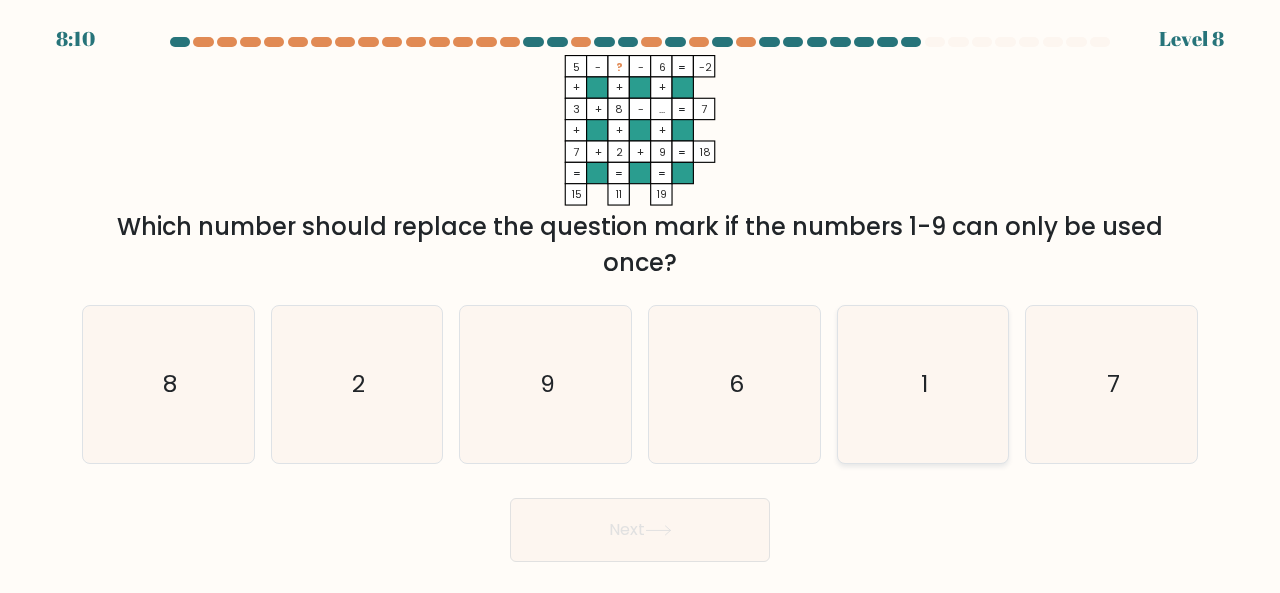 click on "1" at bounding box center (923, 384) 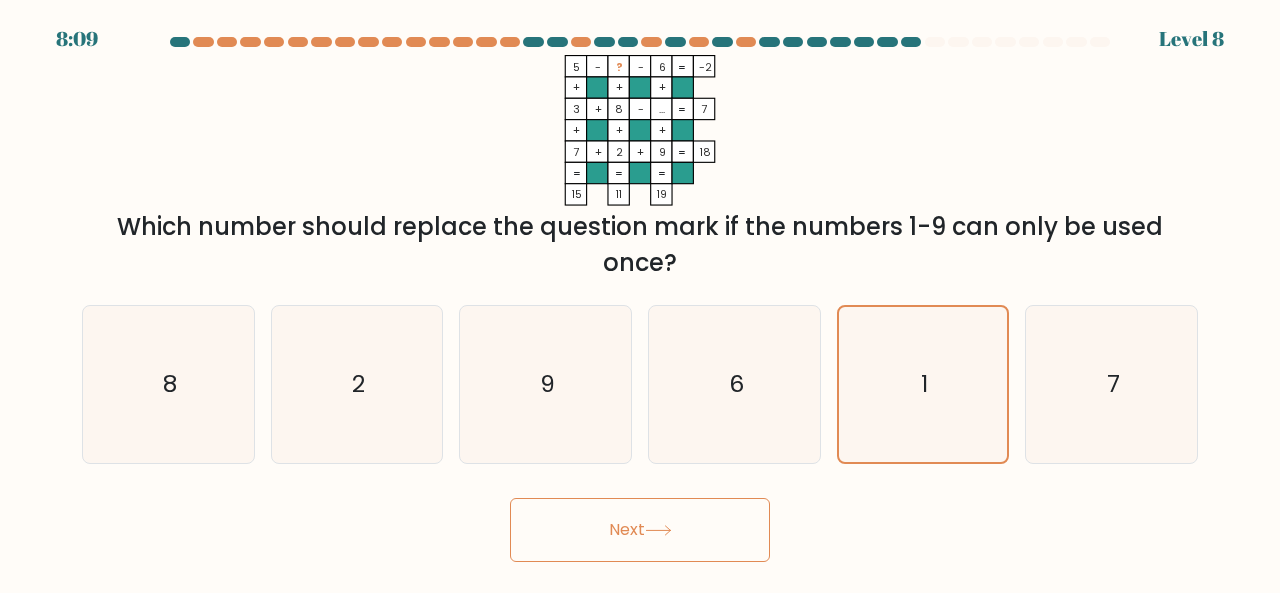 click on "Next" at bounding box center [640, 530] 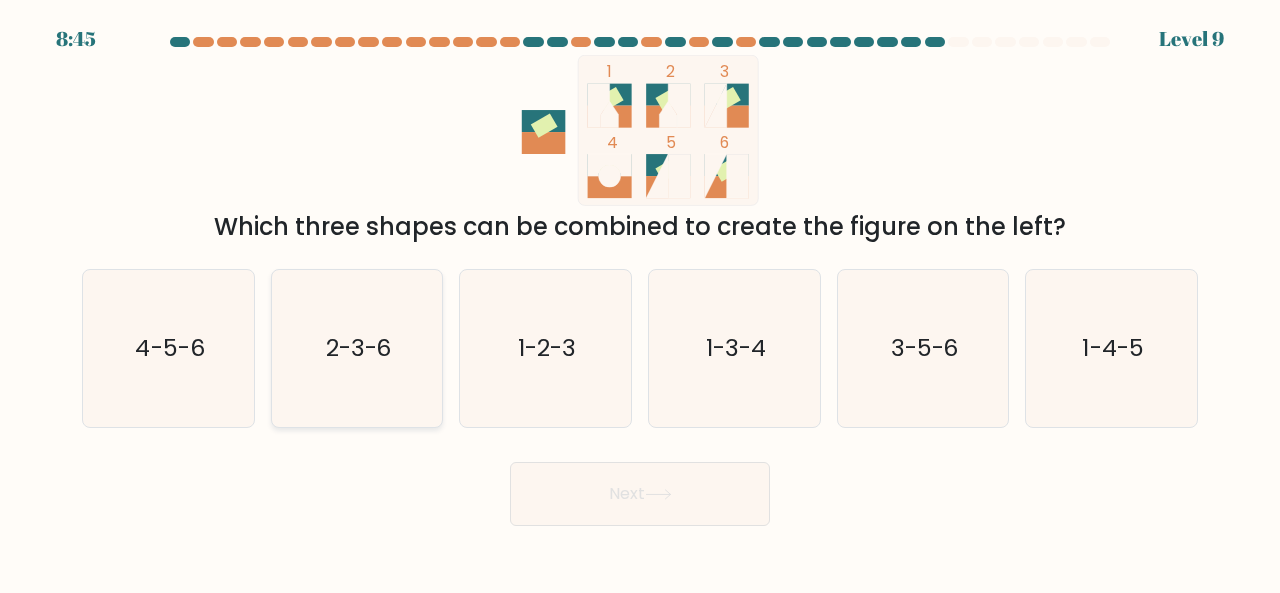 click on "2-3-6" at bounding box center (357, 348) 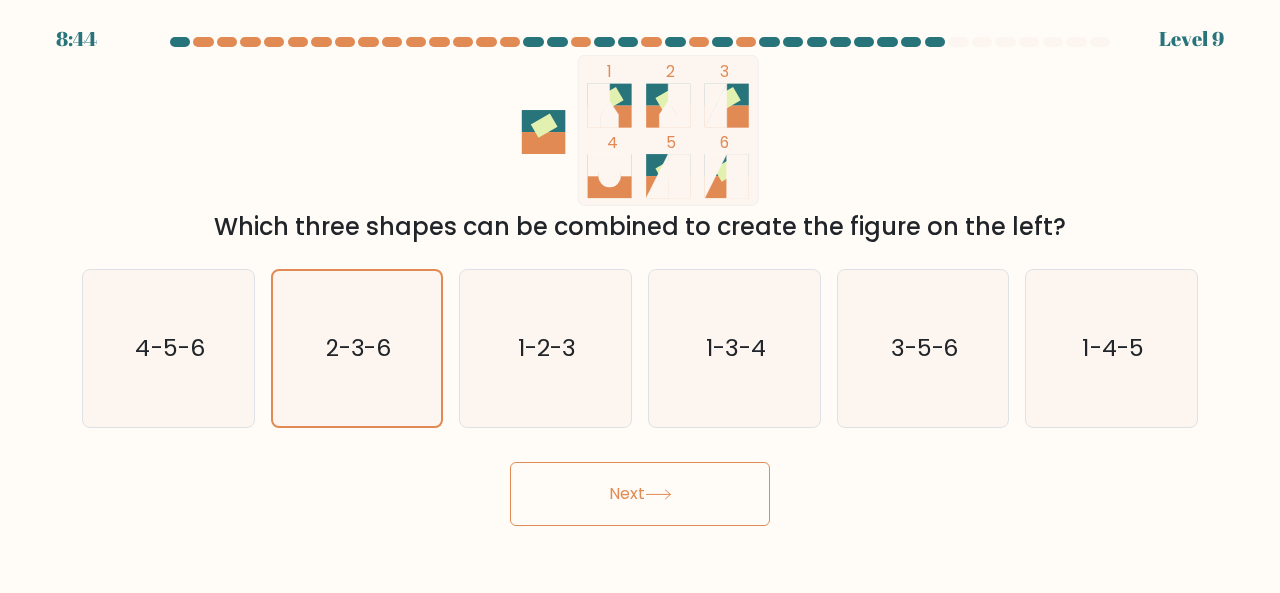 click on "Next" at bounding box center [640, 494] 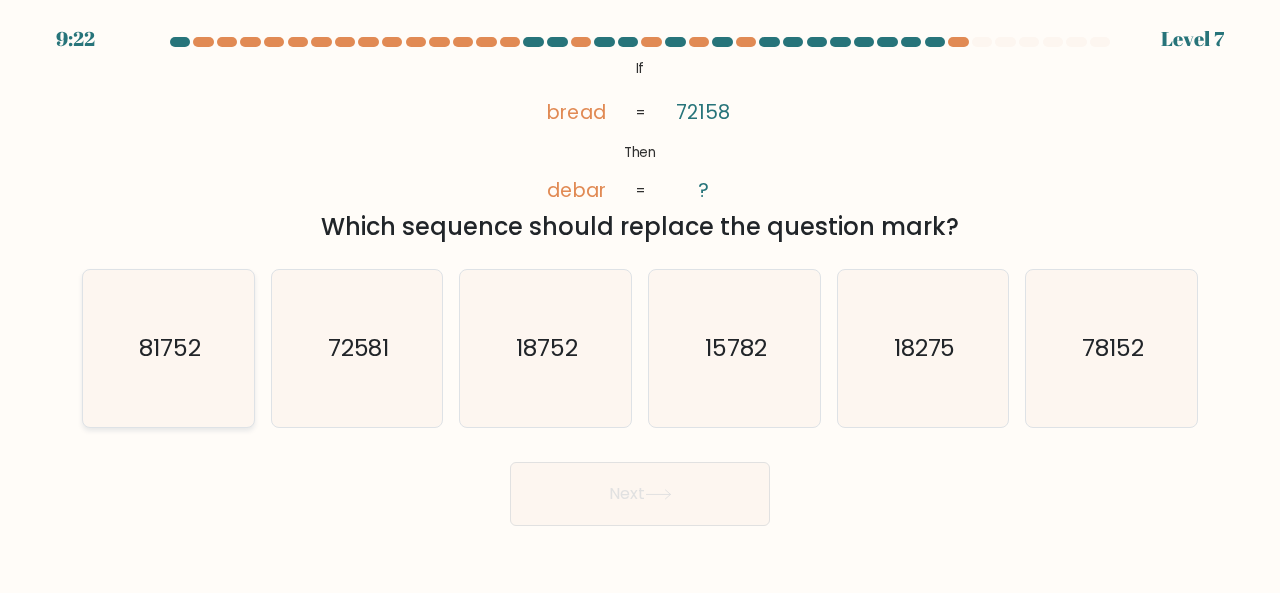 click on "81752" at bounding box center [168, 348] 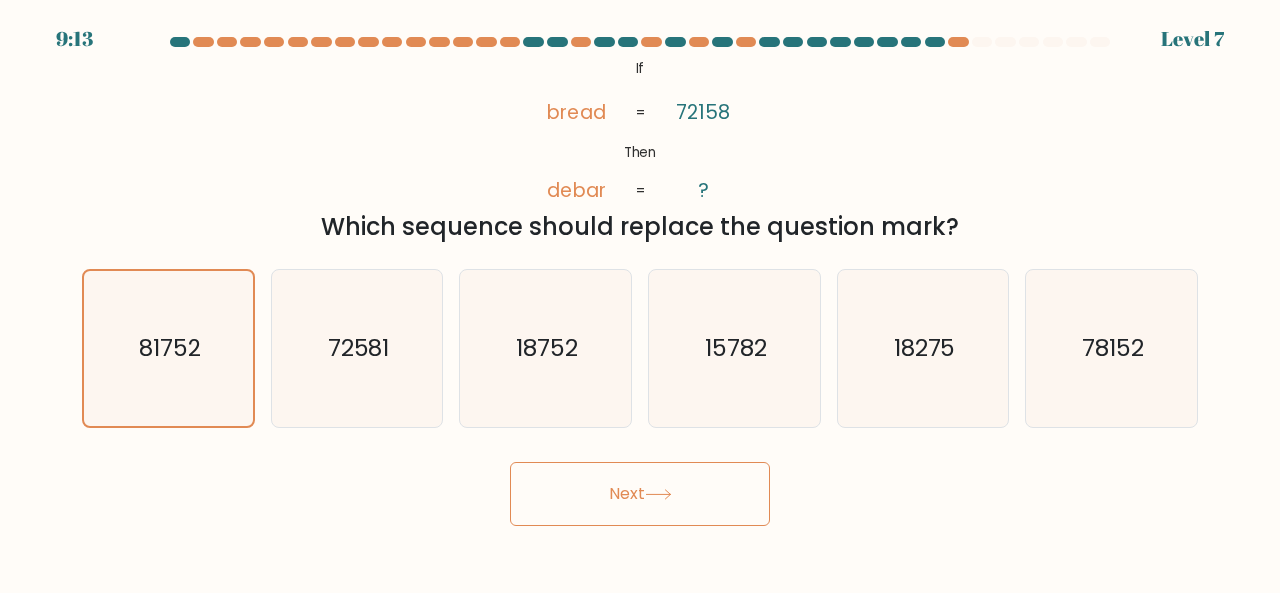 click on "Next" at bounding box center [640, 494] 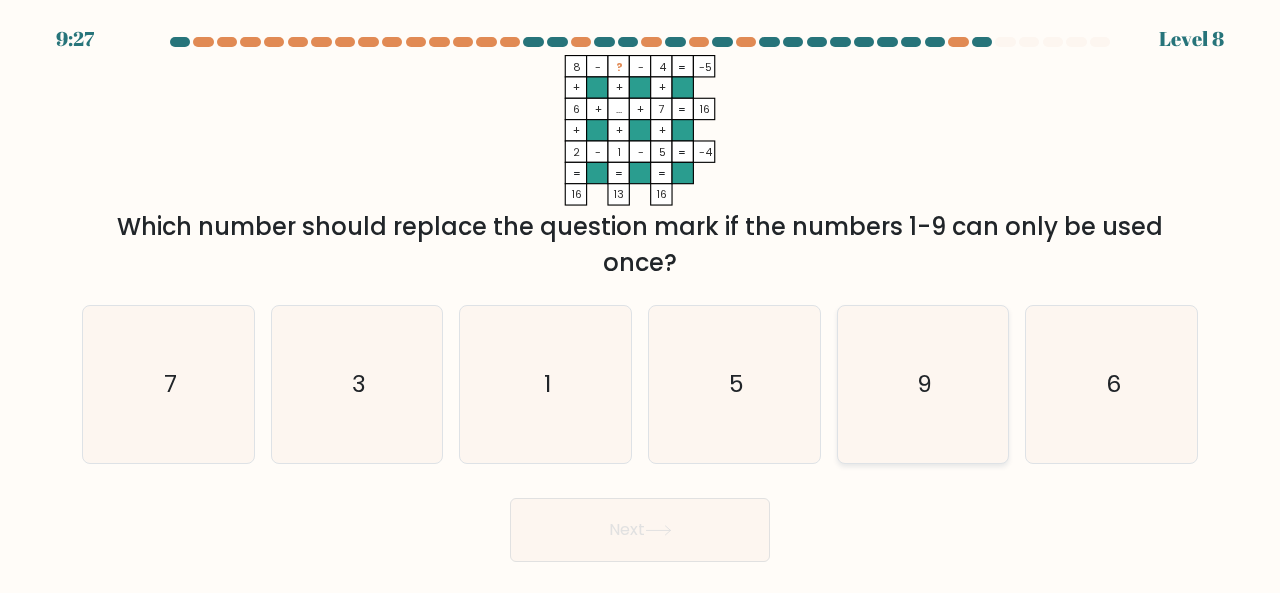 click on "9" at bounding box center (923, 384) 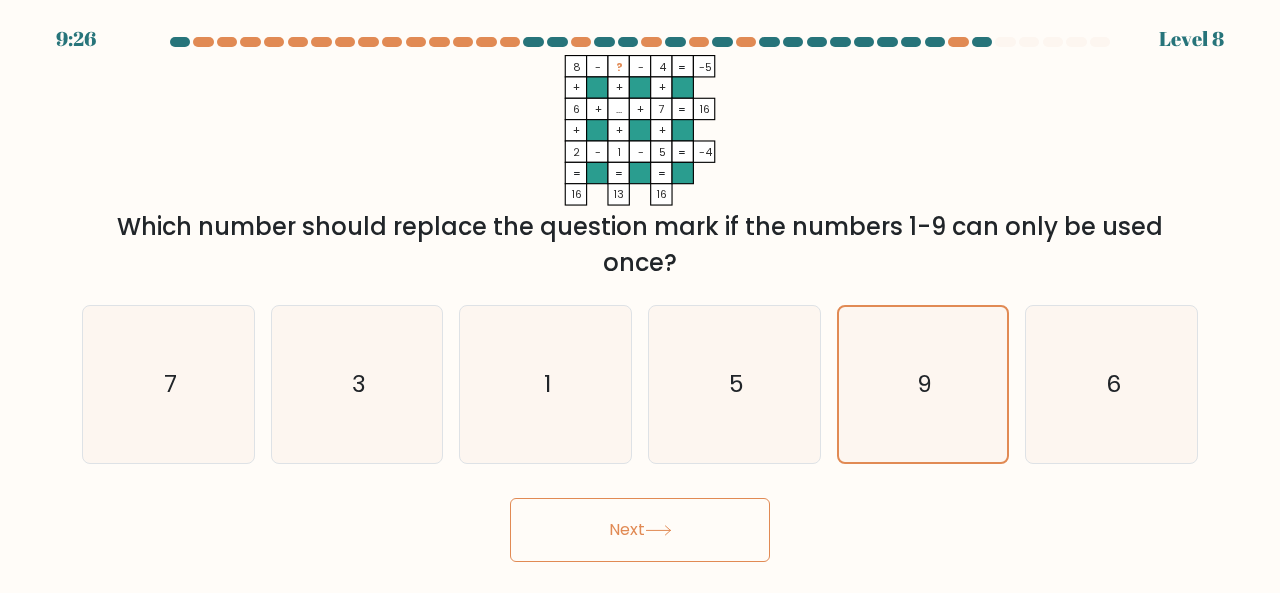 click on "Next" at bounding box center (640, 530) 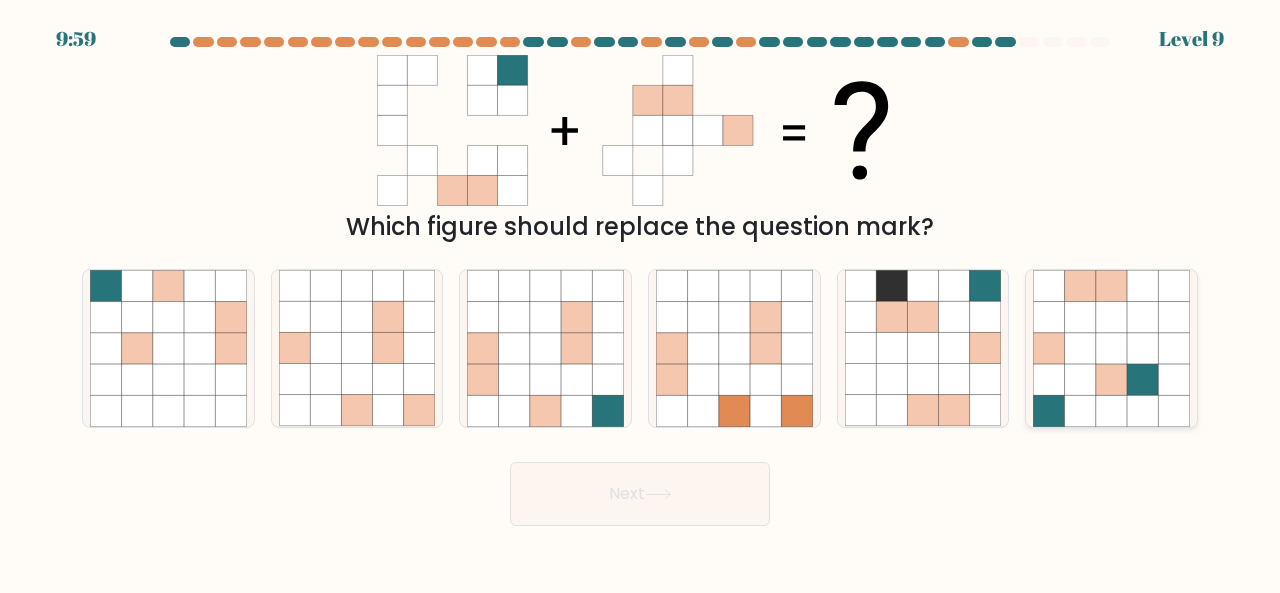 click at bounding box center (1080, 348) 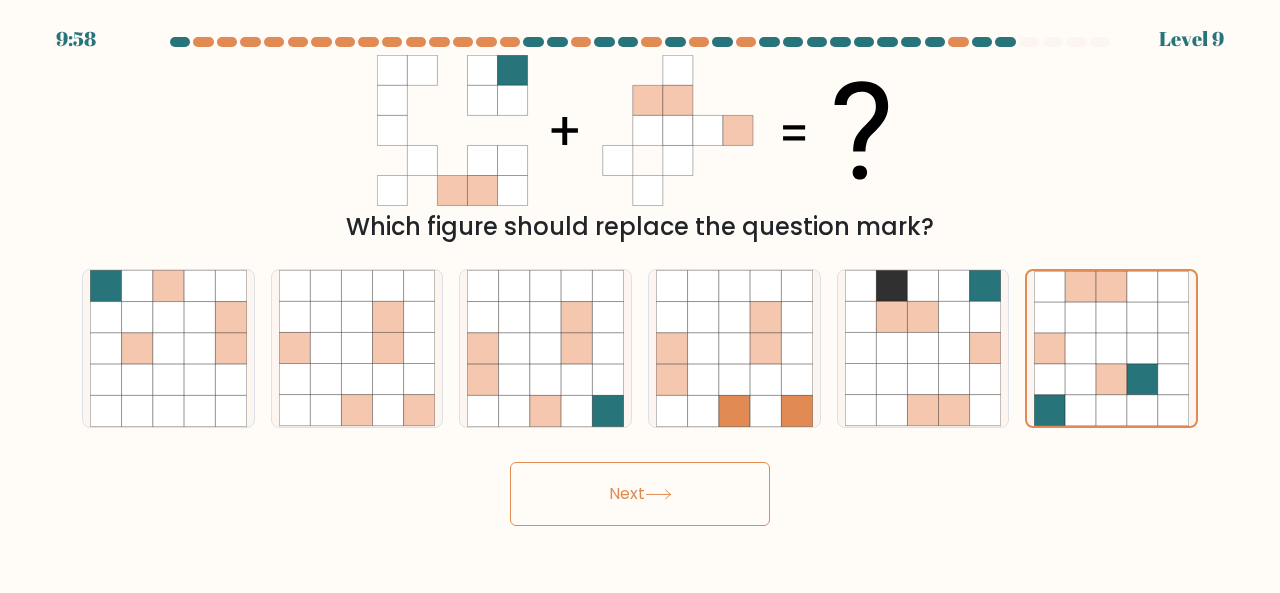 click on "Next" at bounding box center [640, 494] 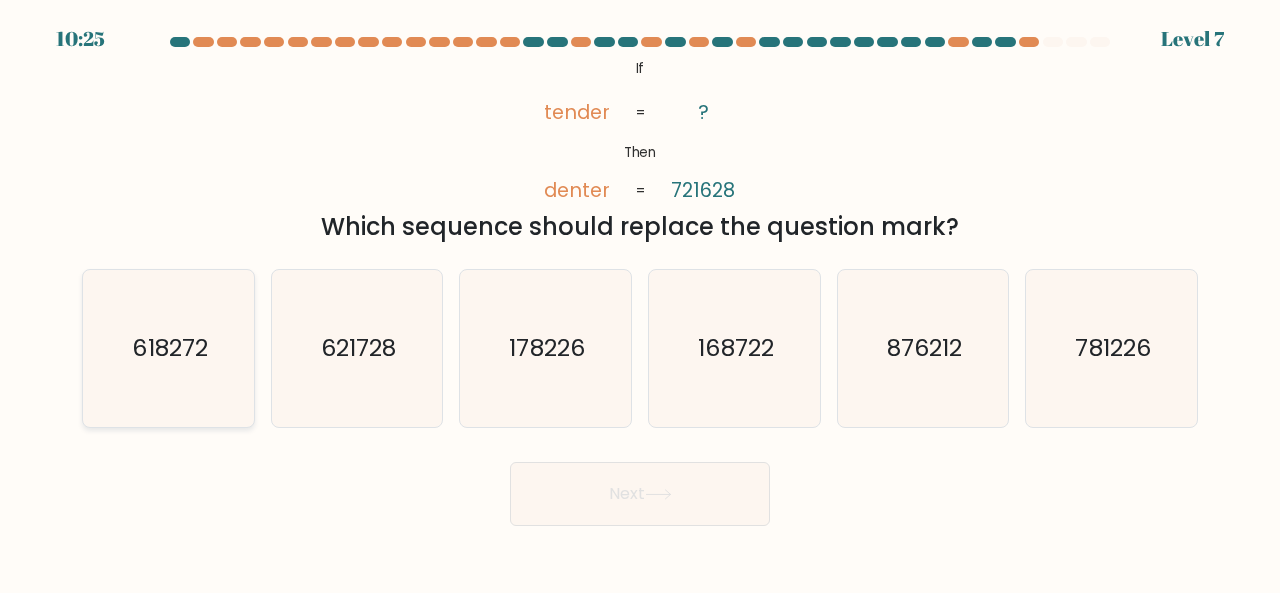 click on "618272" at bounding box center [168, 348] 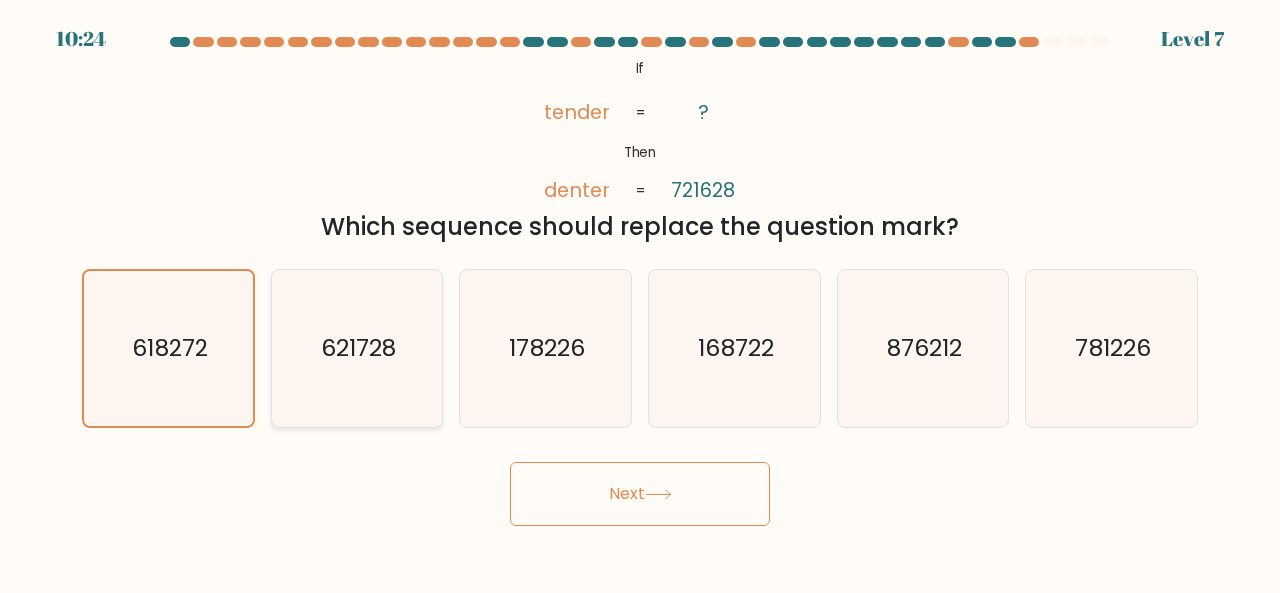 click on "621728" at bounding box center (357, 348) 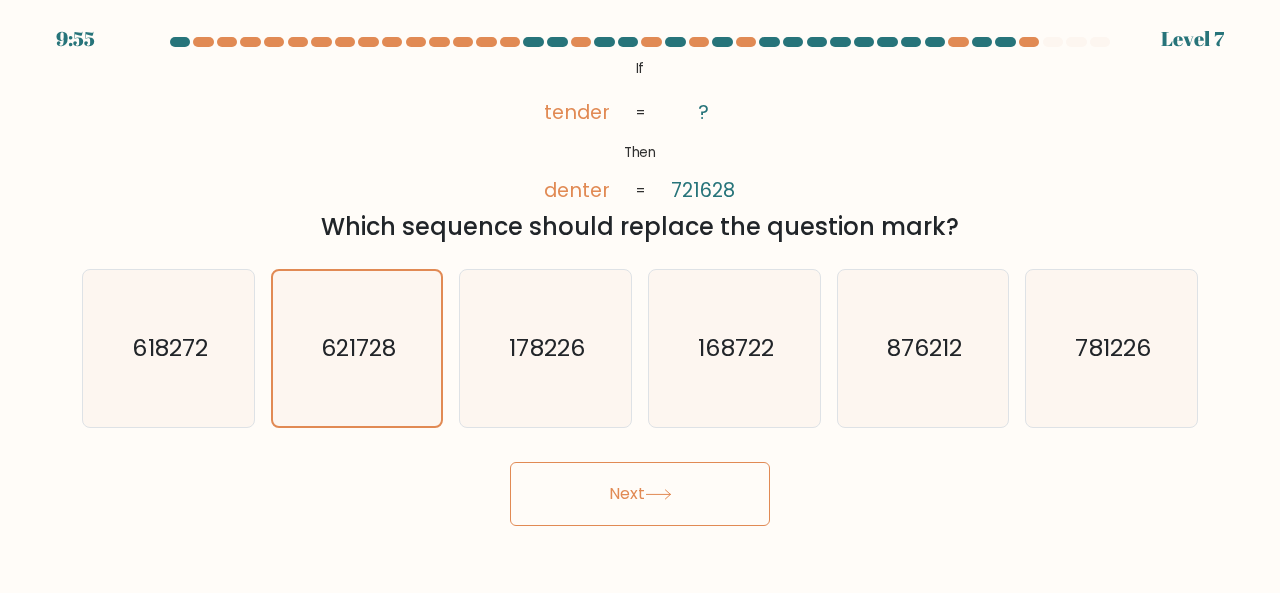 click on "Next" at bounding box center (640, 494) 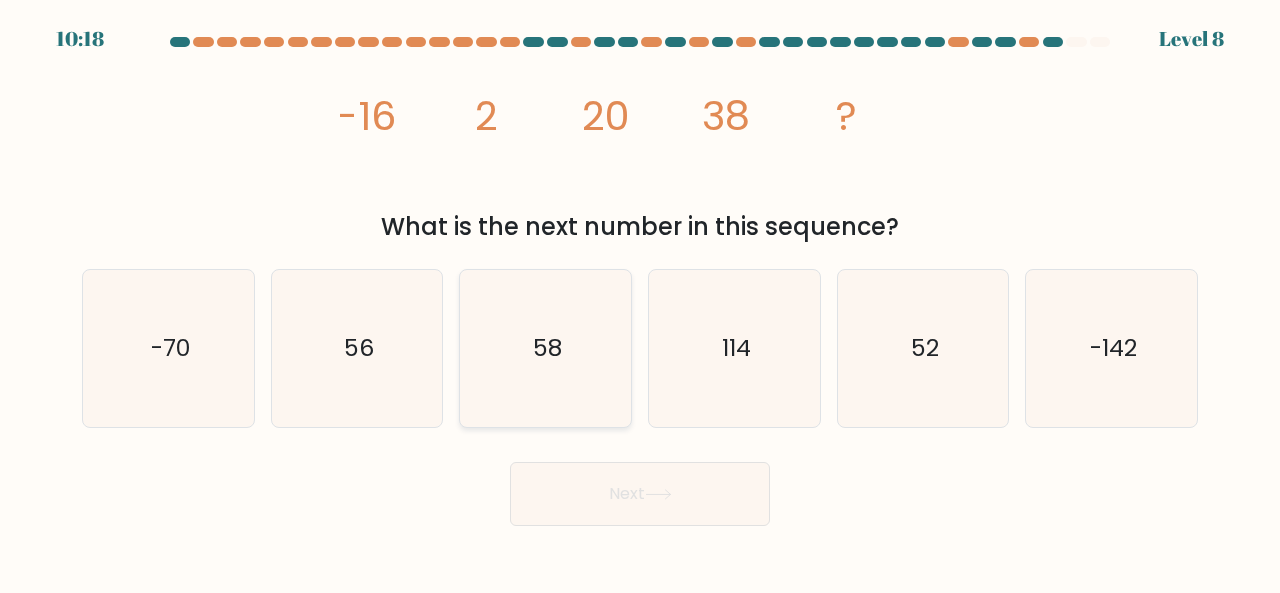click on "58" at bounding box center [545, 348] 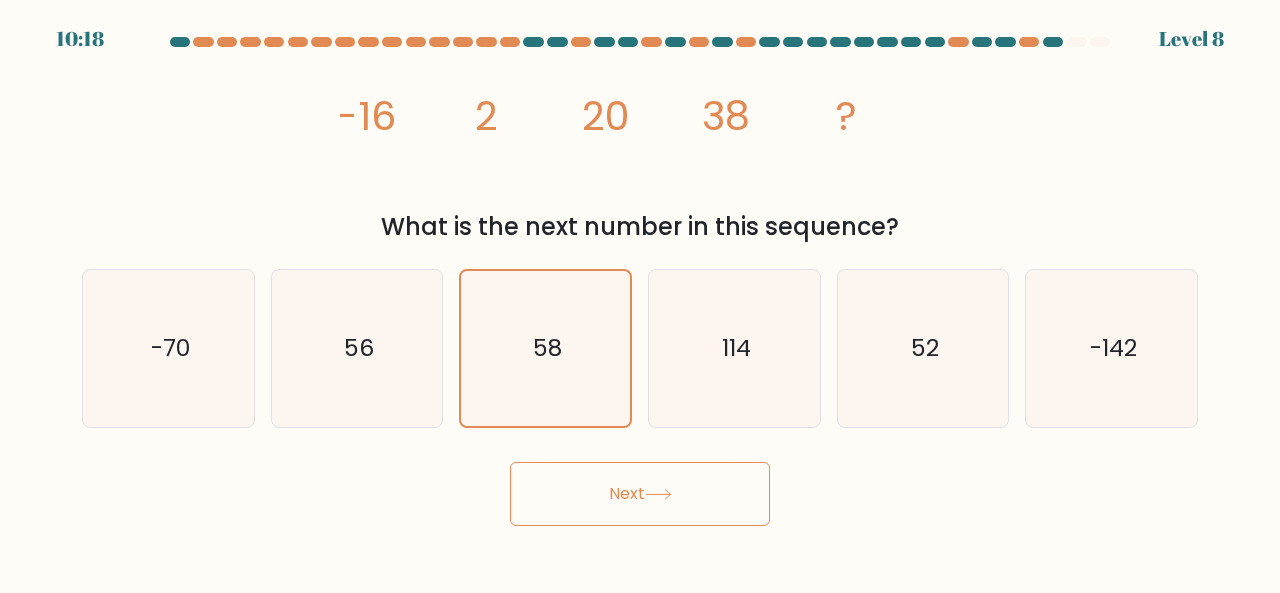 click at bounding box center (658, 494) 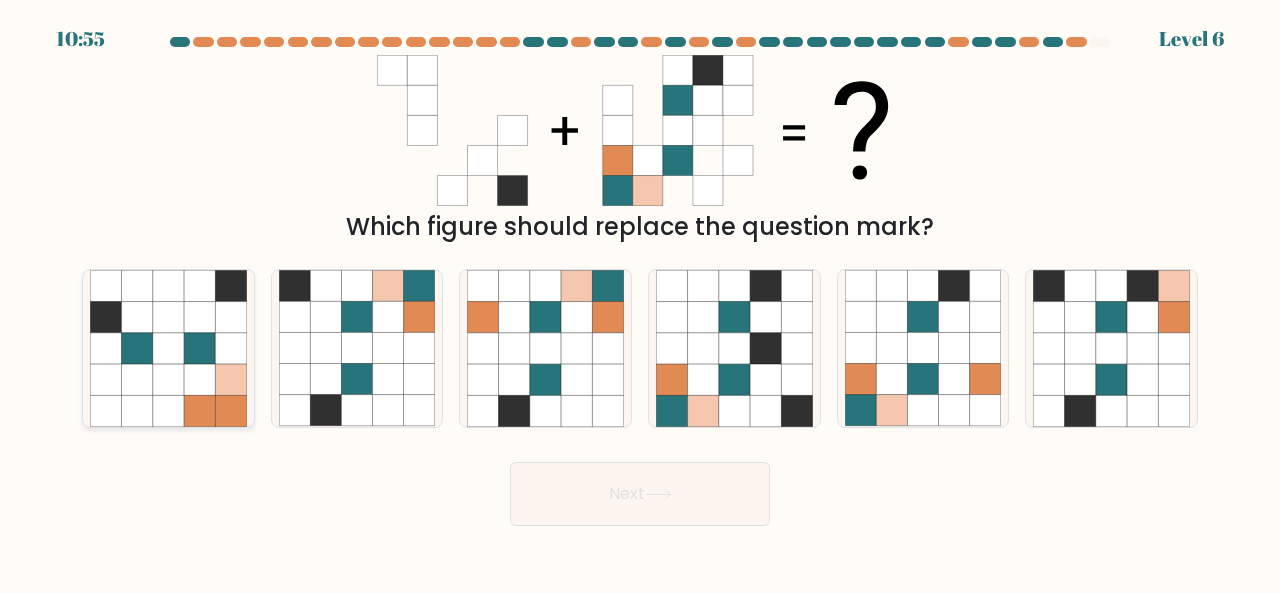 click at bounding box center [136, 348] 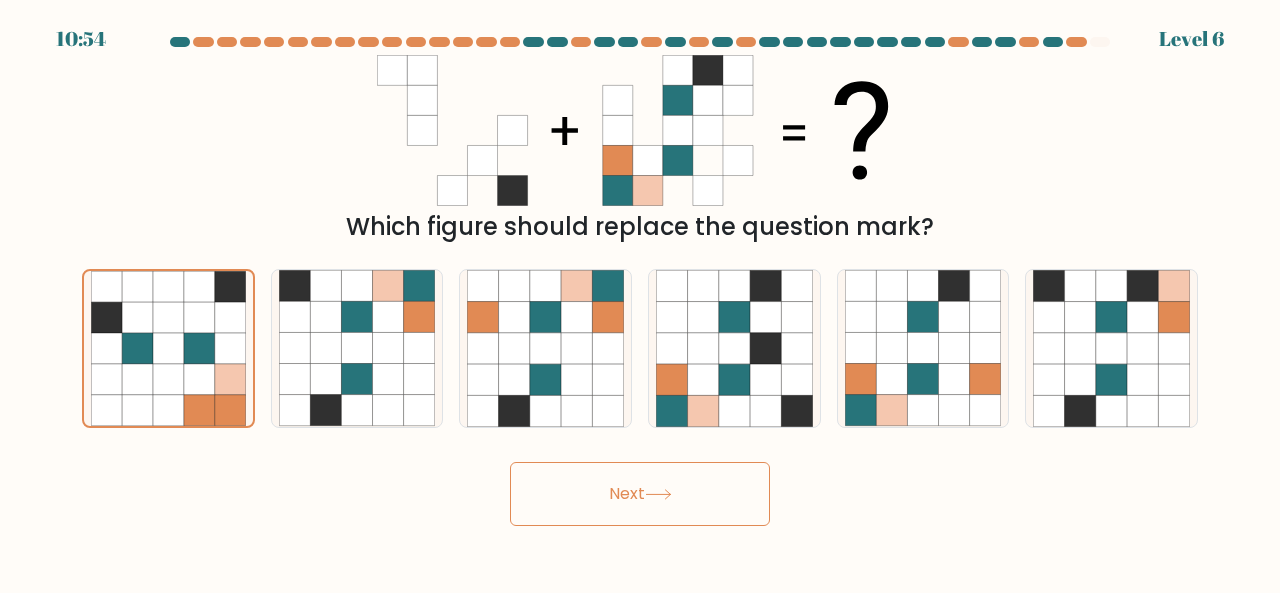 click on "Next" at bounding box center [640, 494] 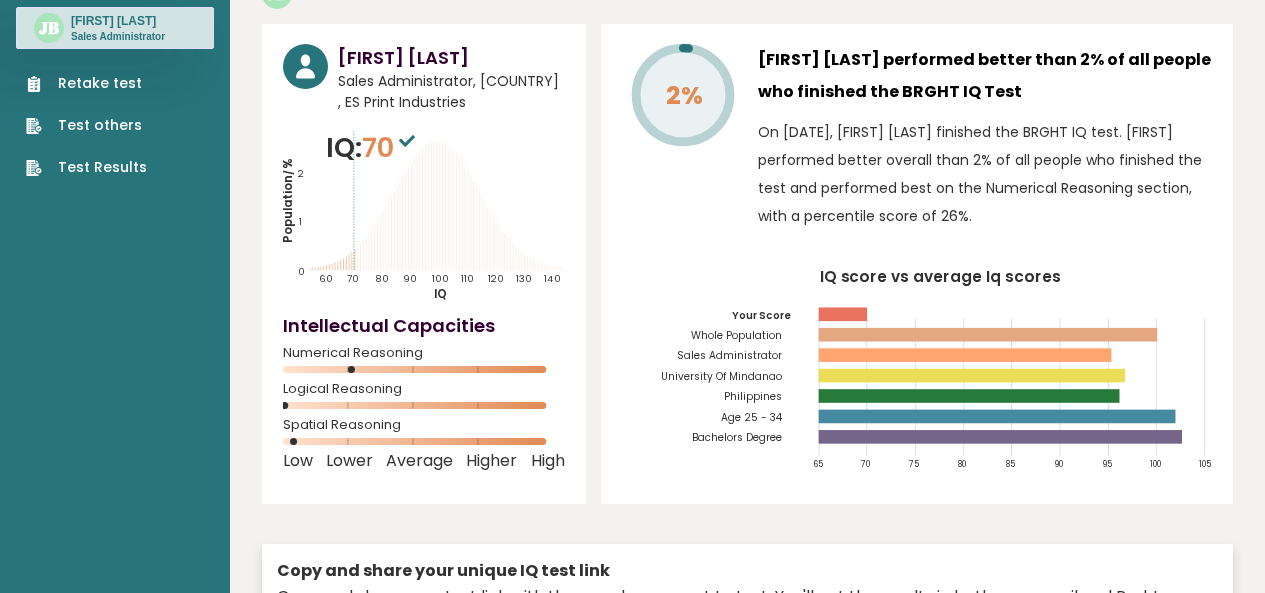 scroll, scrollTop: 100, scrollLeft: 0, axis: vertical 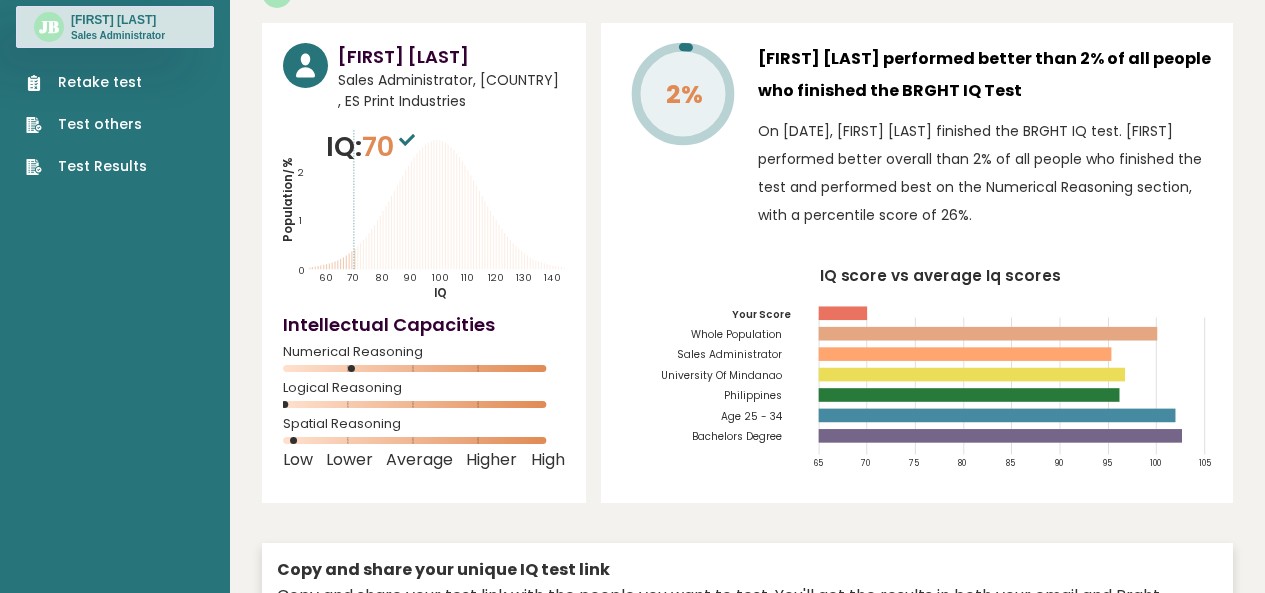 click on "Test Results" at bounding box center (86, 166) 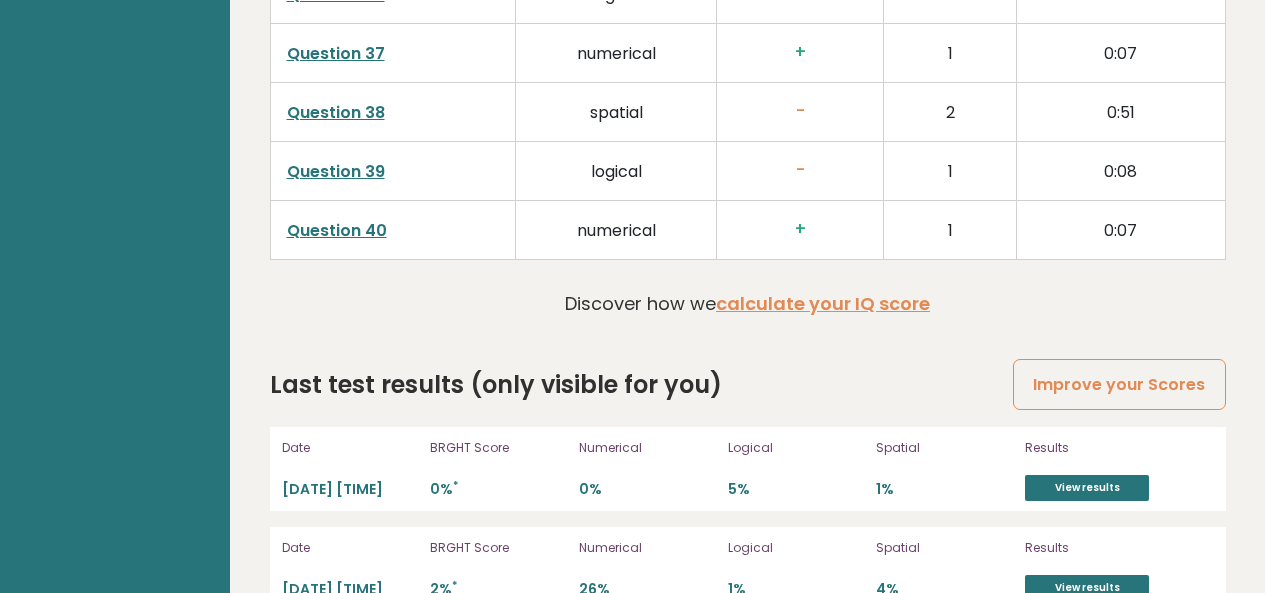 scroll, scrollTop: 5429, scrollLeft: 0, axis: vertical 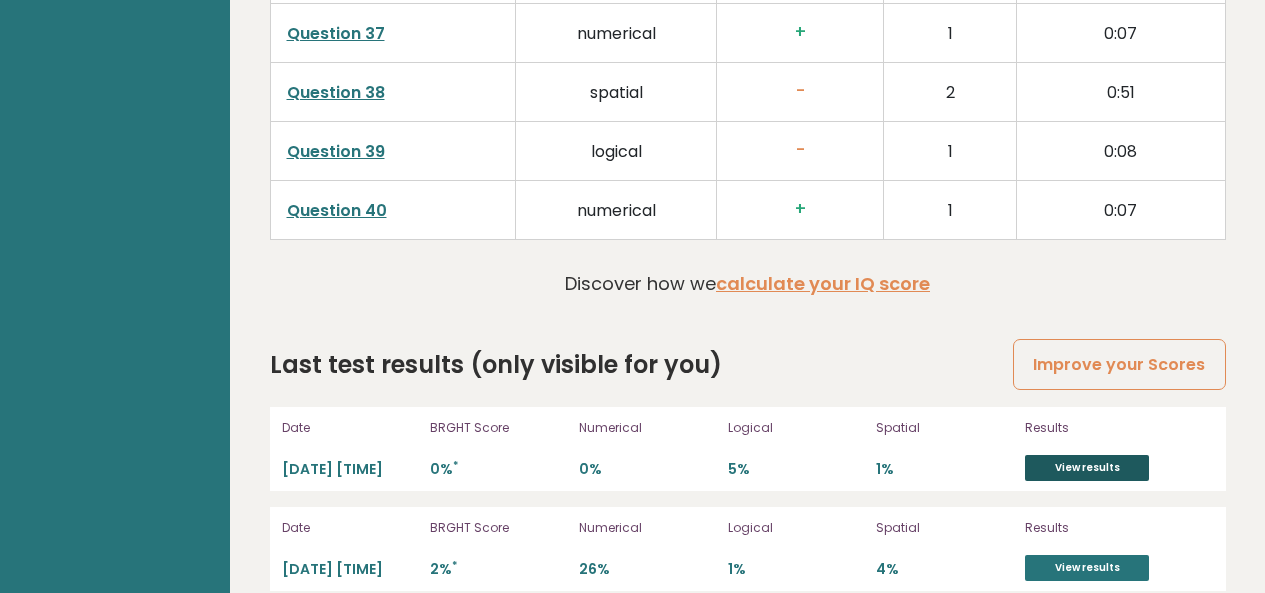 click on "View results" at bounding box center (1087, 468) 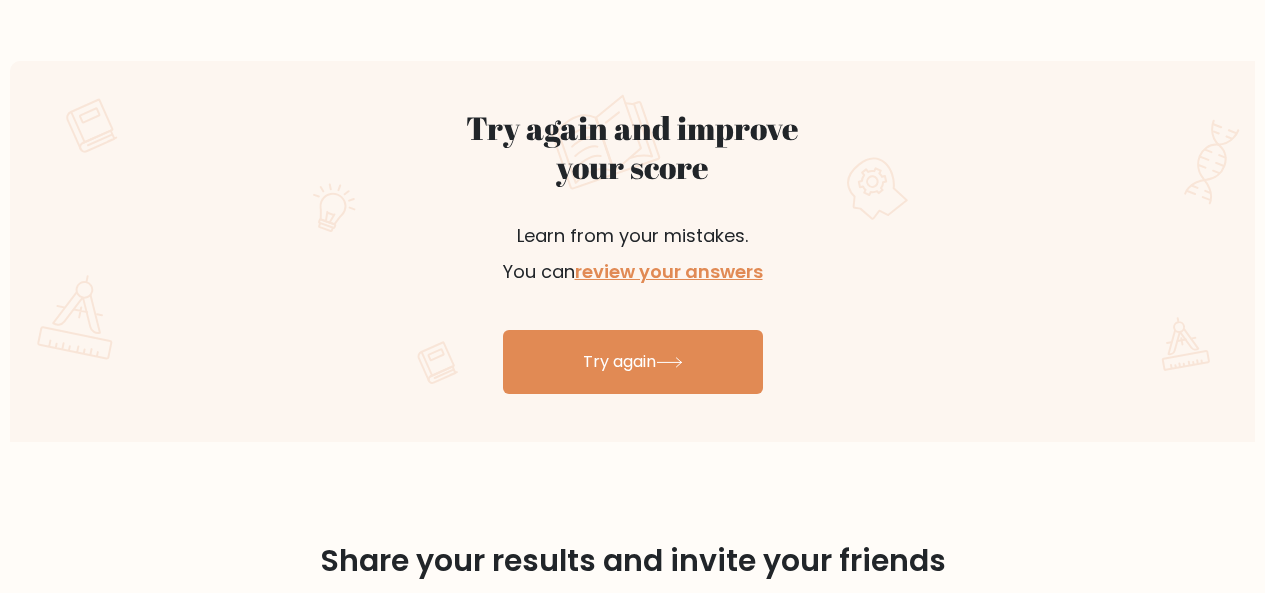 scroll, scrollTop: 1100, scrollLeft: 0, axis: vertical 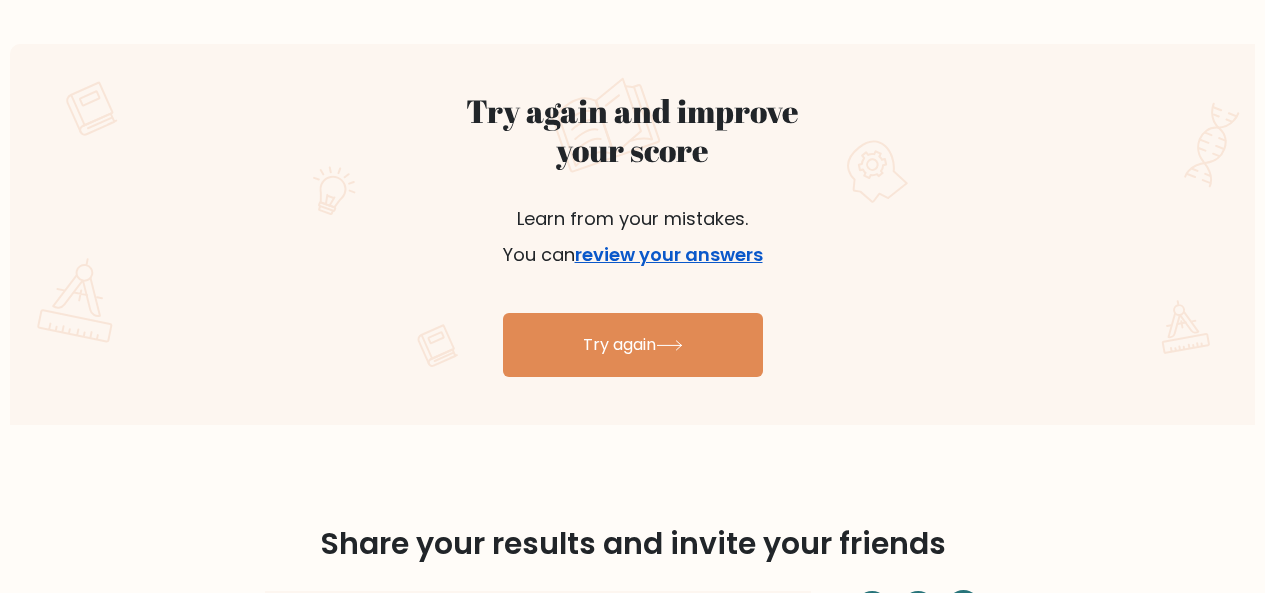 click on "review your answers" at bounding box center (669, 254) 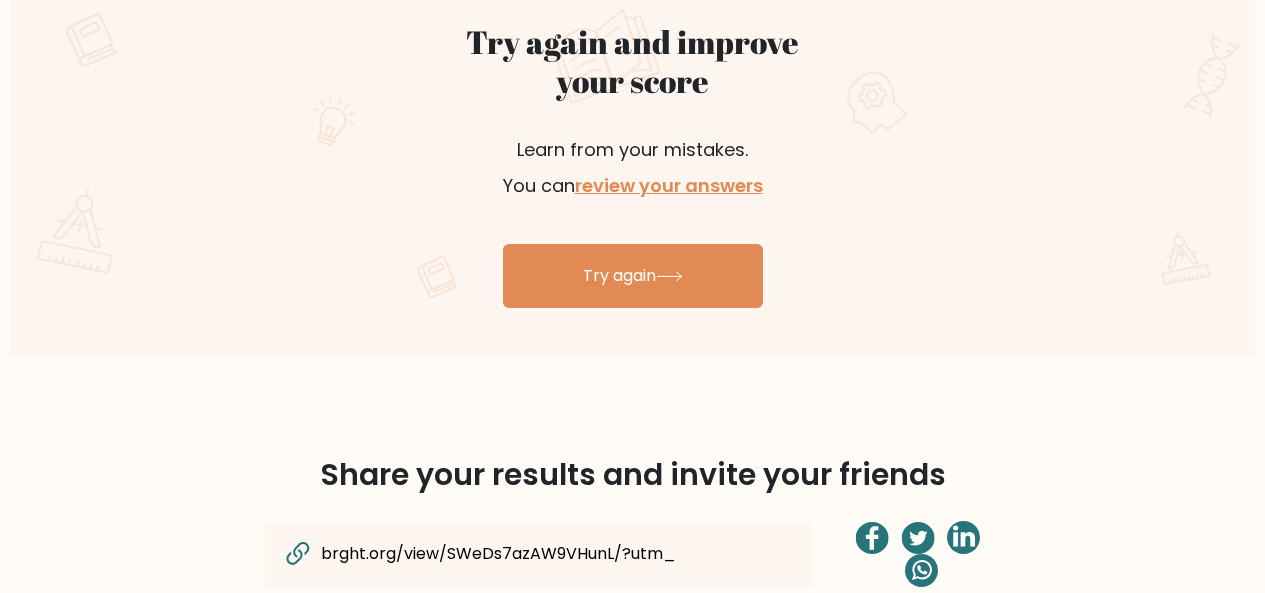 scroll, scrollTop: 1200, scrollLeft: 0, axis: vertical 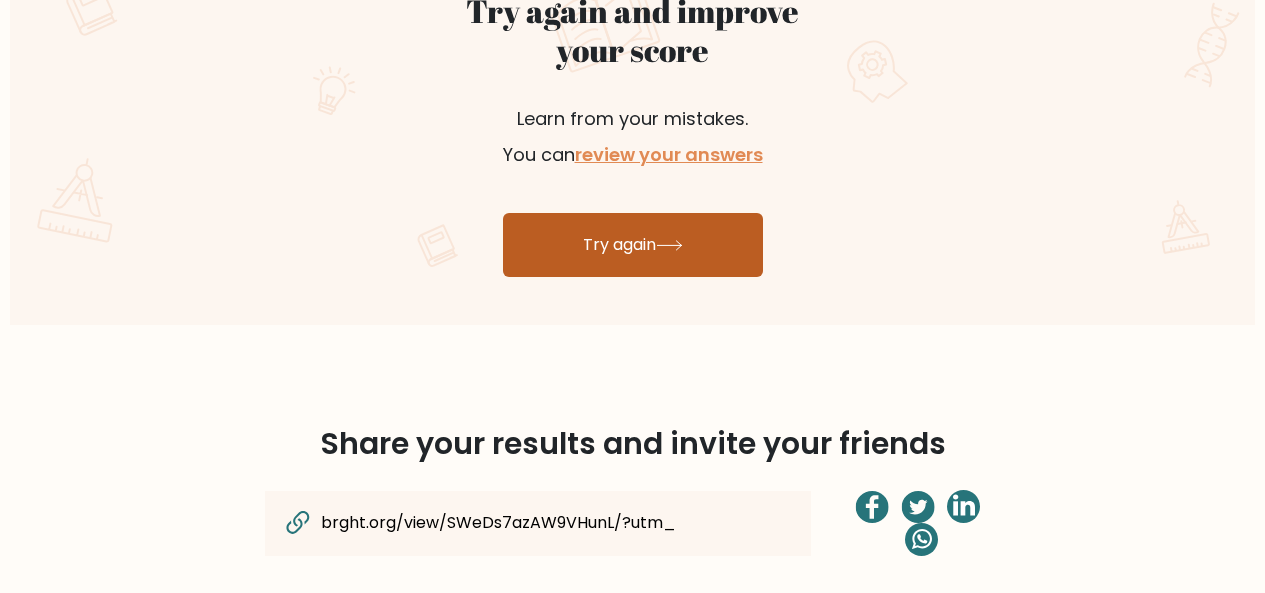 click on "Try again" at bounding box center (633, 245) 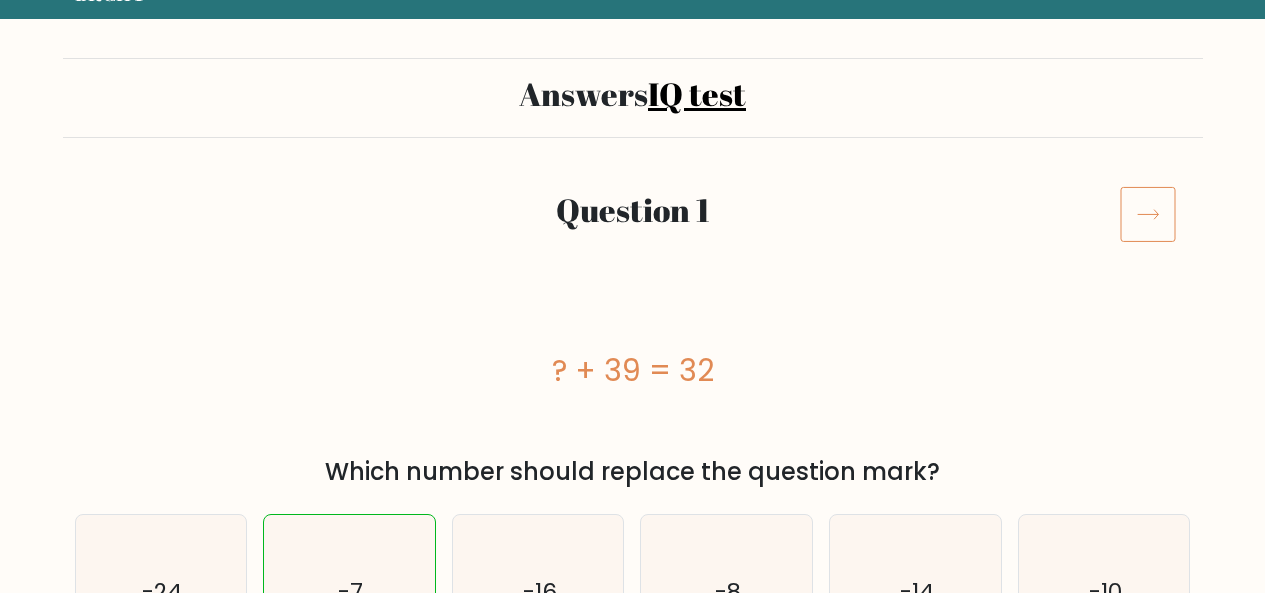 scroll, scrollTop: 200, scrollLeft: 0, axis: vertical 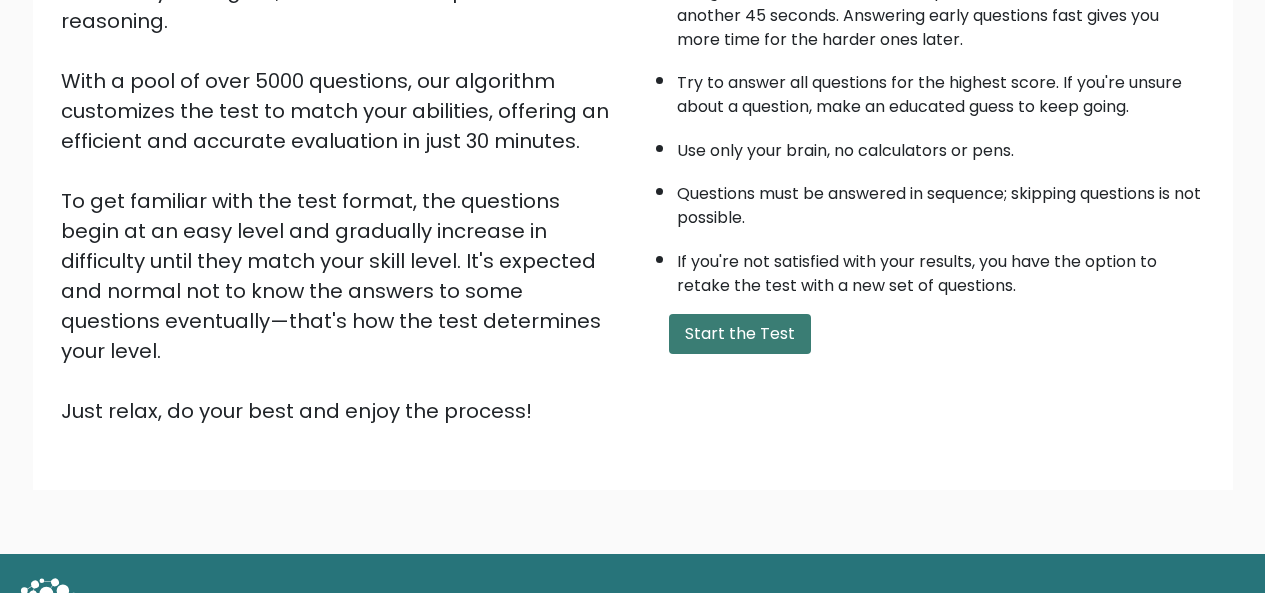click on "Start the Test" at bounding box center [740, 334] 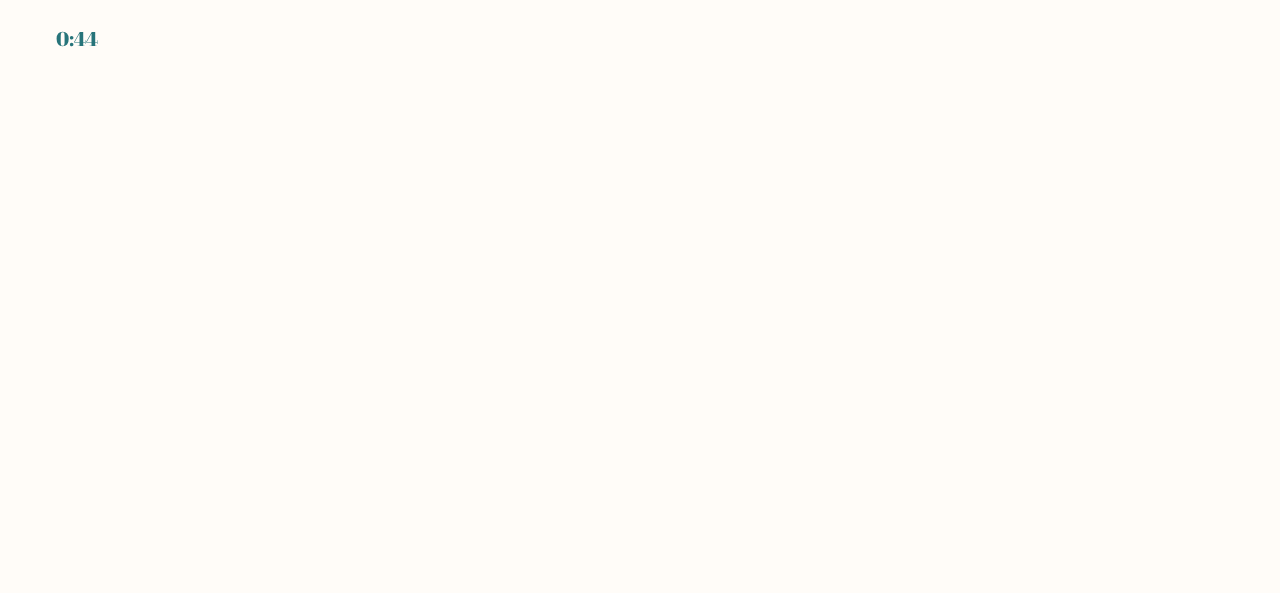 scroll, scrollTop: 0, scrollLeft: 0, axis: both 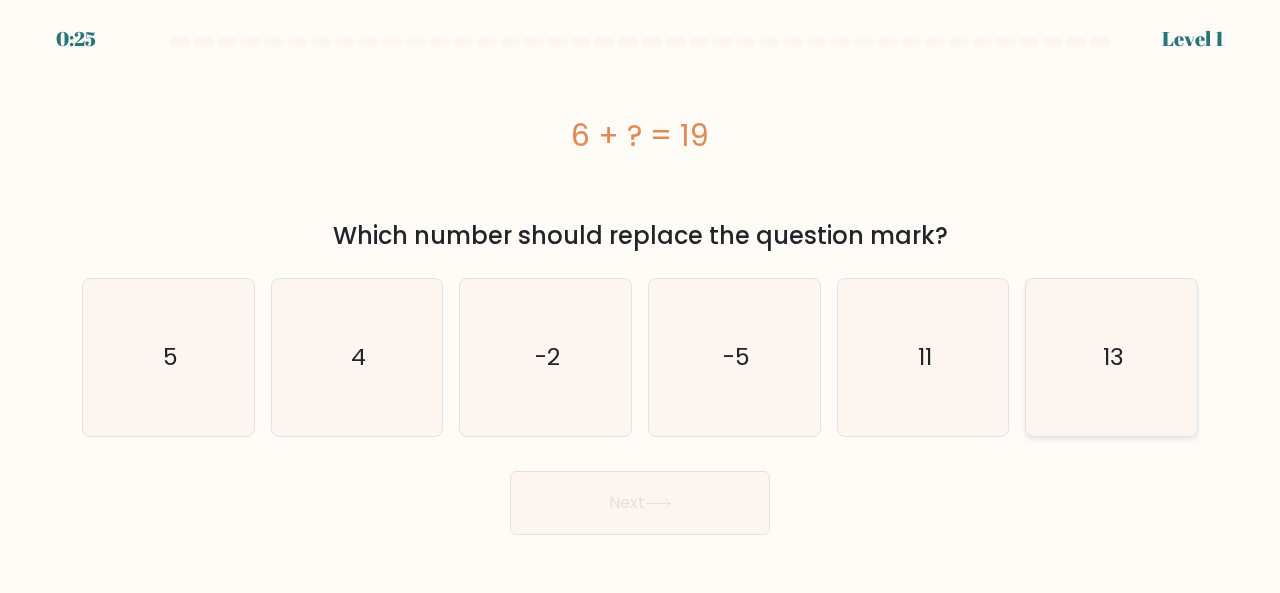 click on "13" at bounding box center [1111, 357] 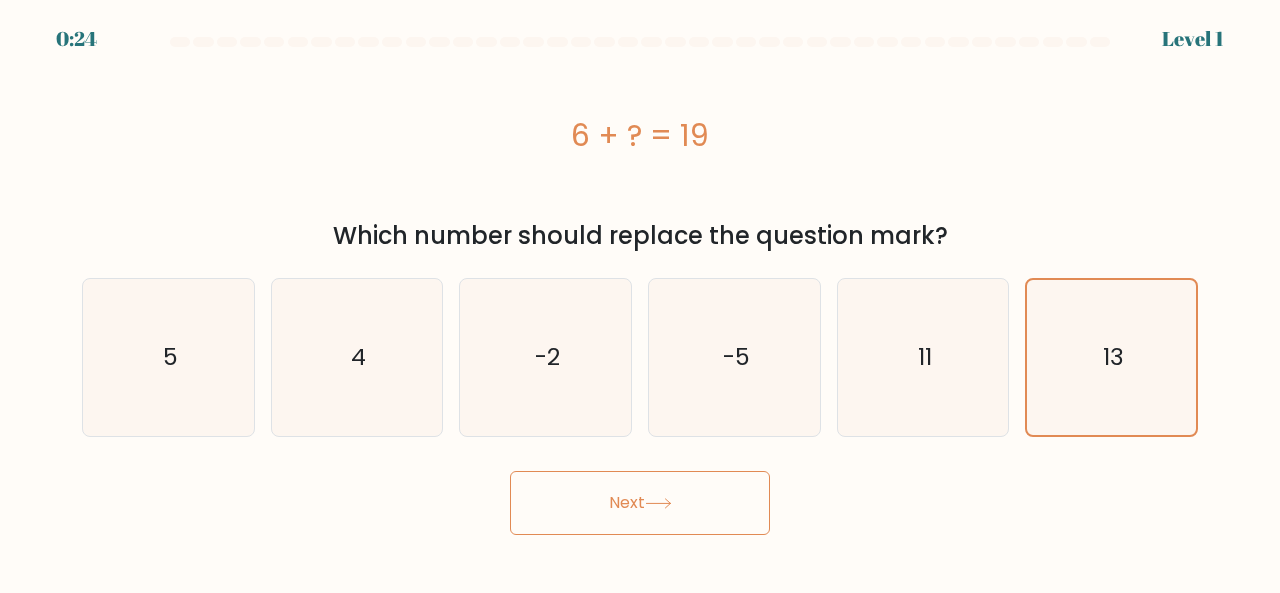 click on "0:24
Level 1
a." at bounding box center [640, 296] 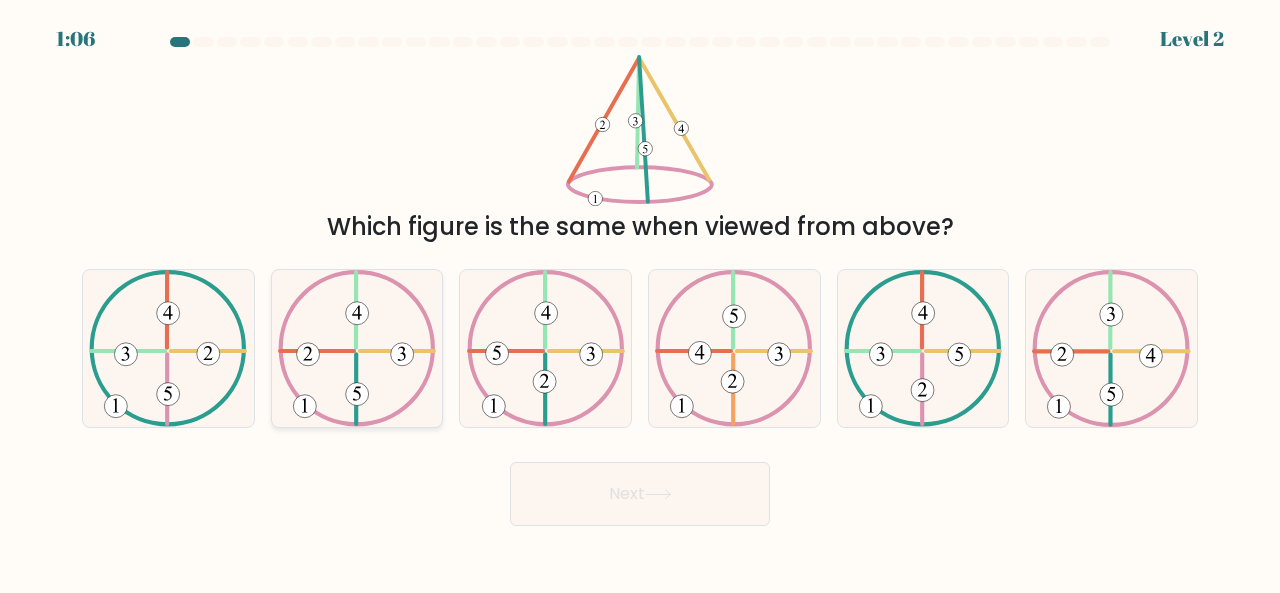 click at bounding box center [304, 406] 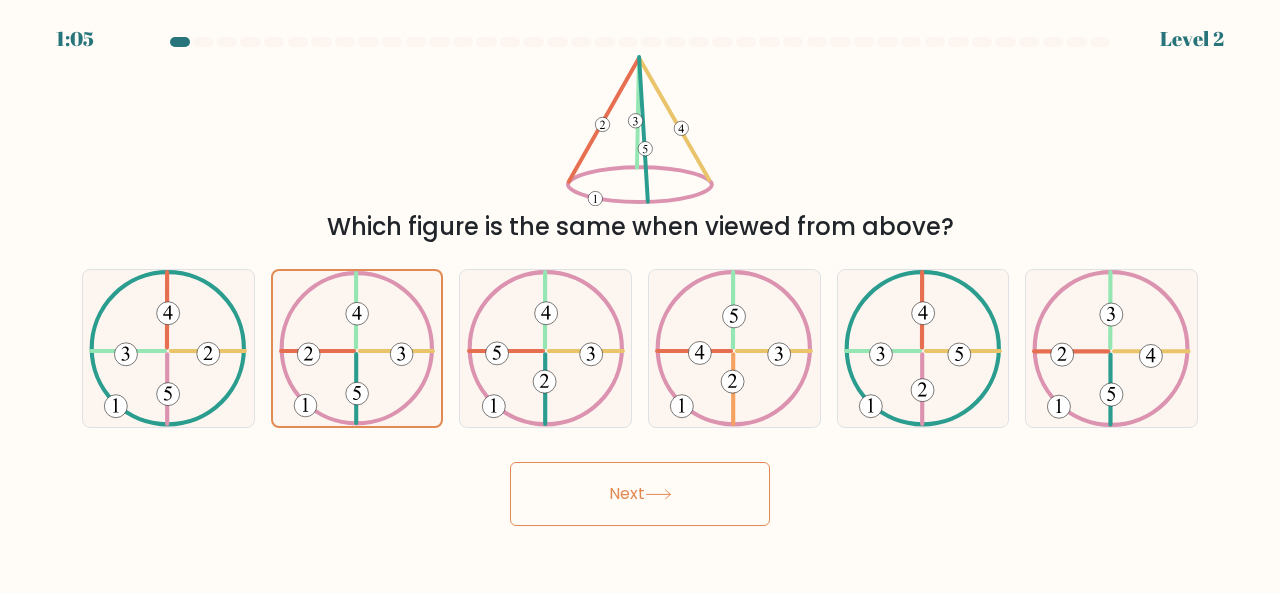 click on "Next" at bounding box center (640, 494) 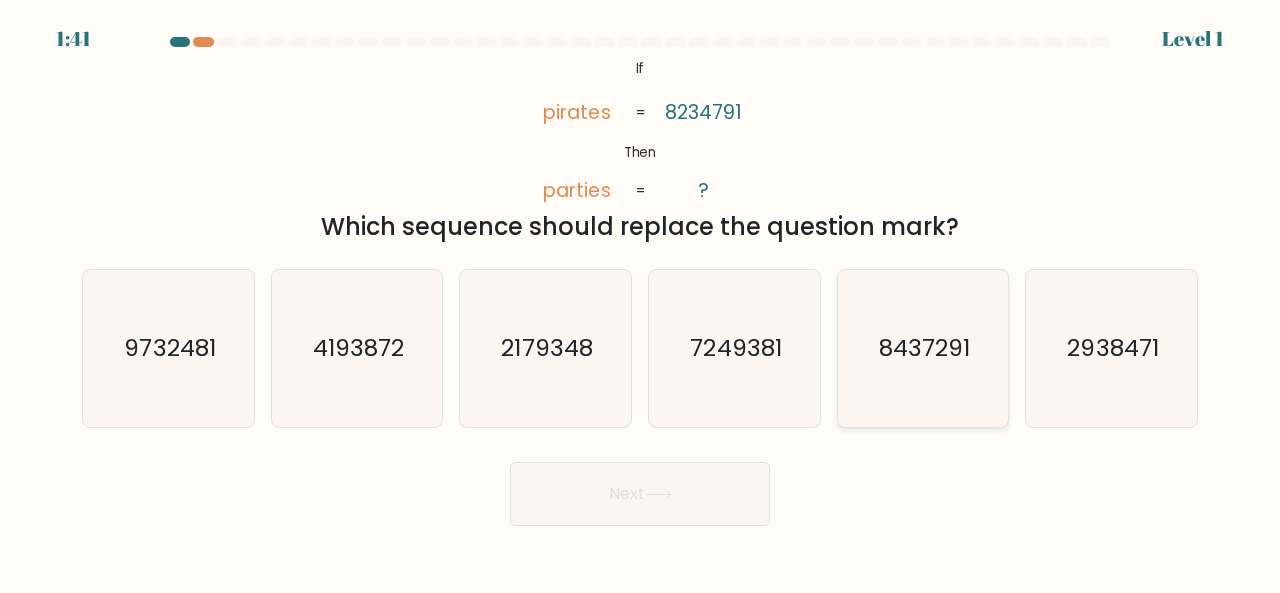 click on "8437291" at bounding box center [924, 347] 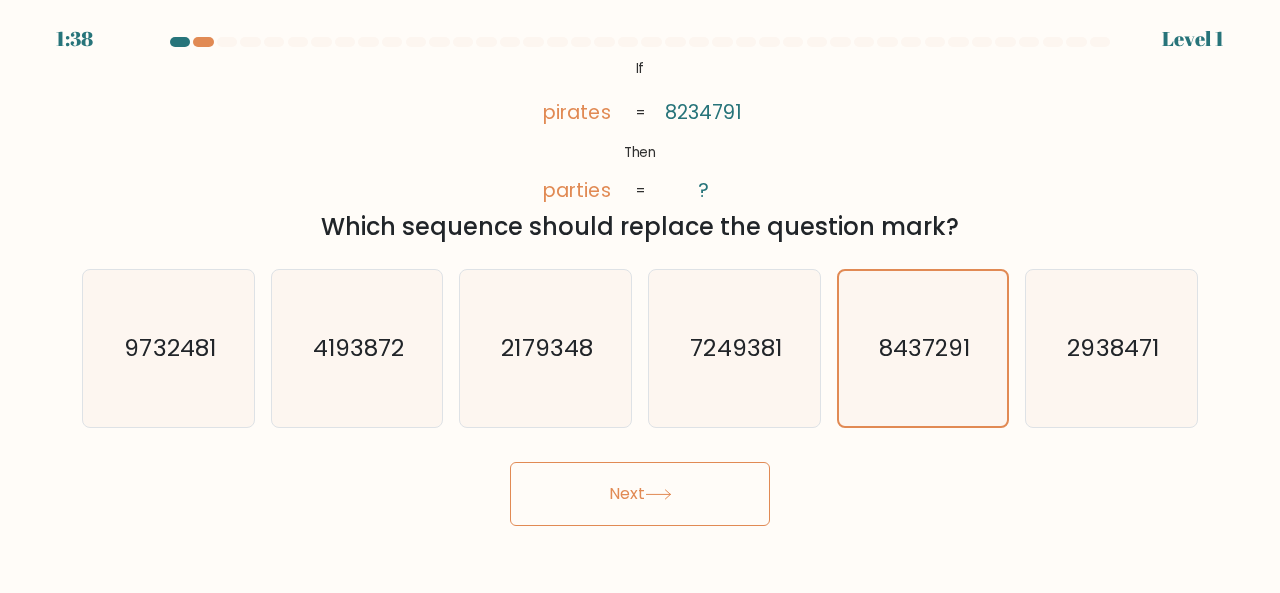 click on "Next" at bounding box center [640, 494] 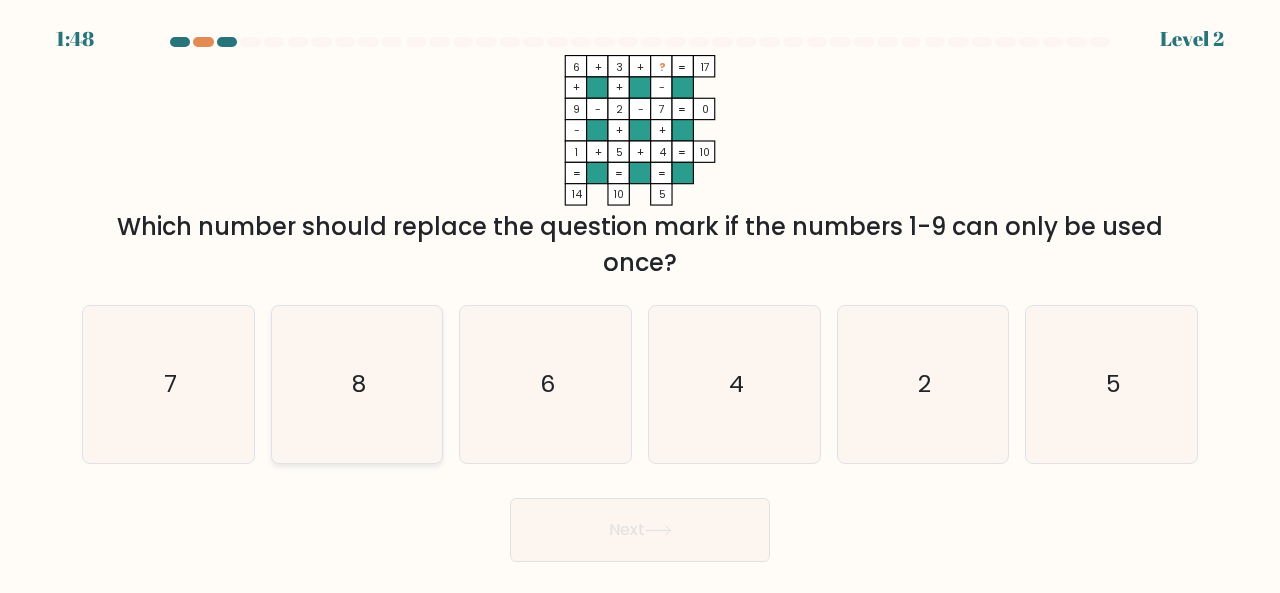 click on "8" at bounding box center [357, 384] 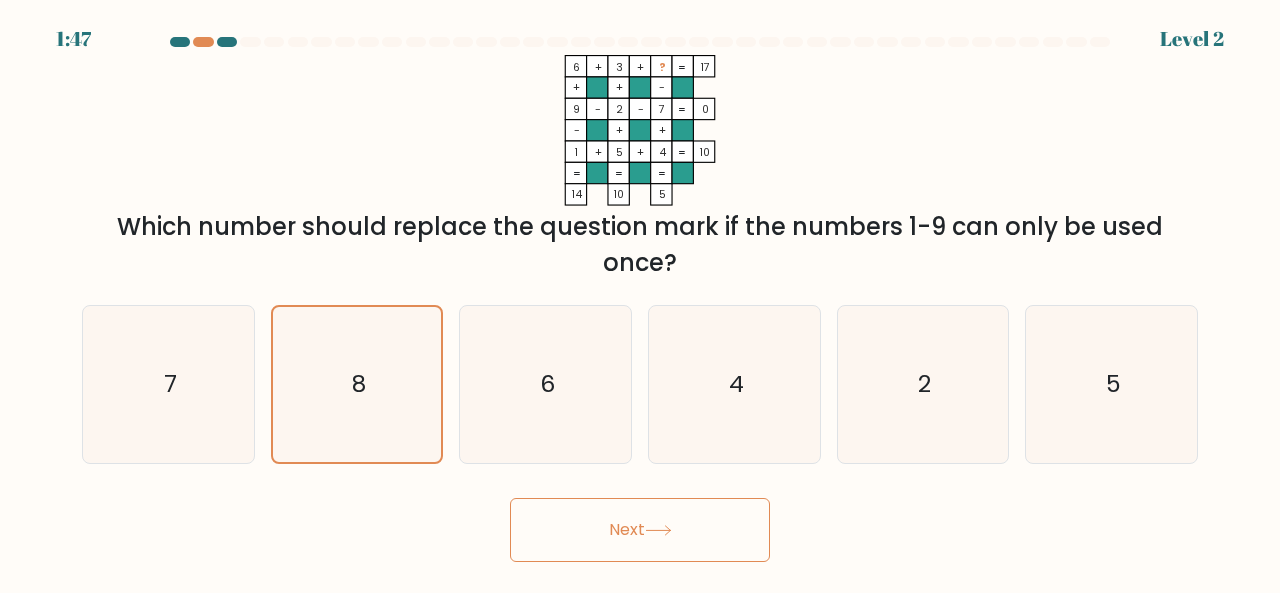 click on "Next" at bounding box center [640, 530] 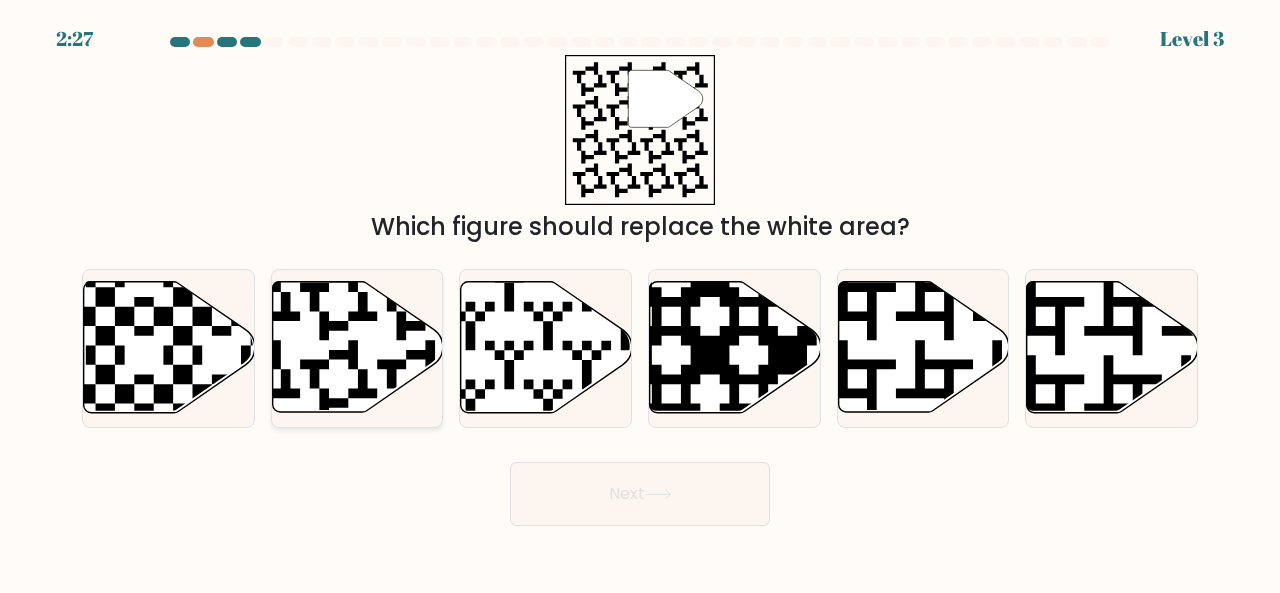 click at bounding box center (357, 347) 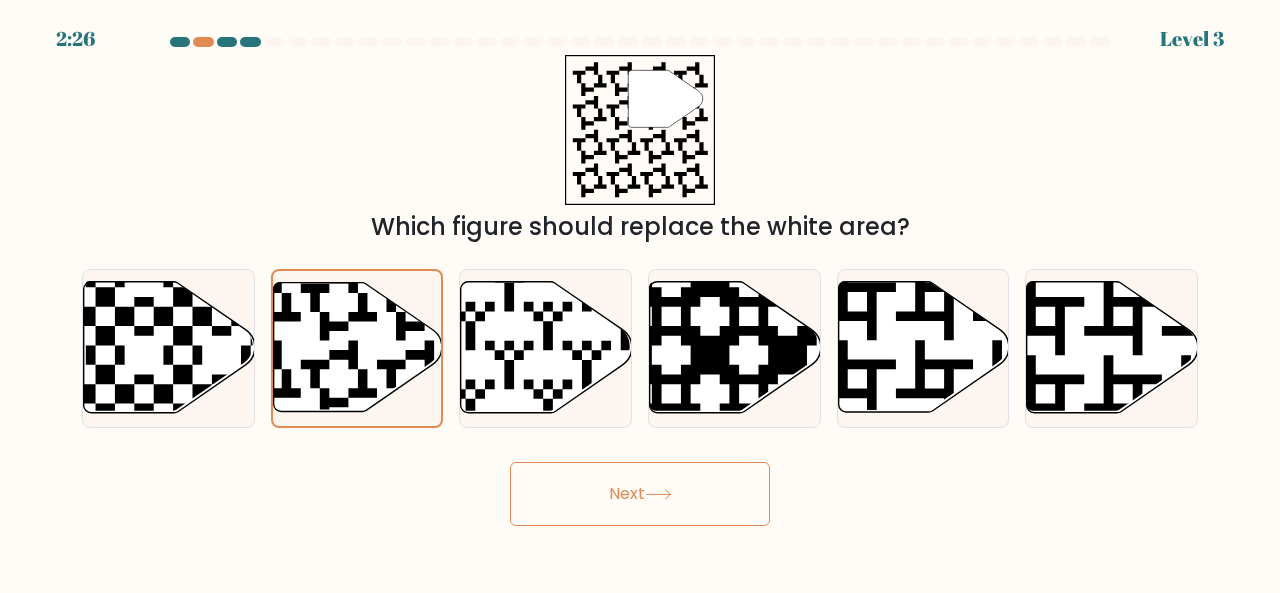 click on "Next" at bounding box center [640, 494] 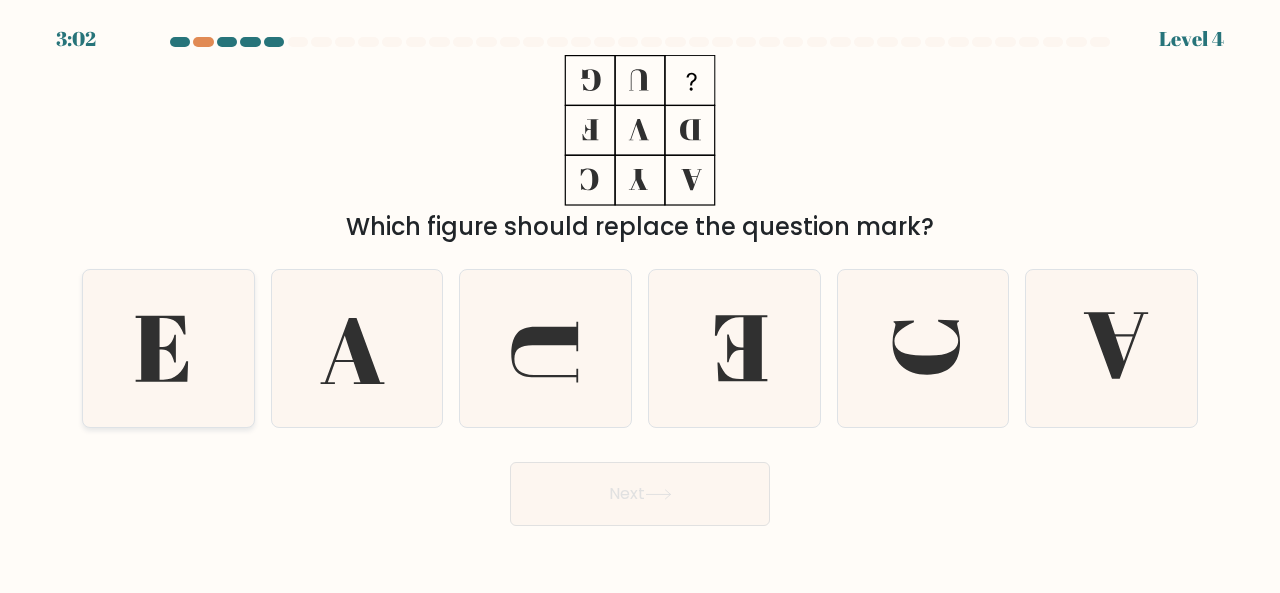 click at bounding box center [168, 348] 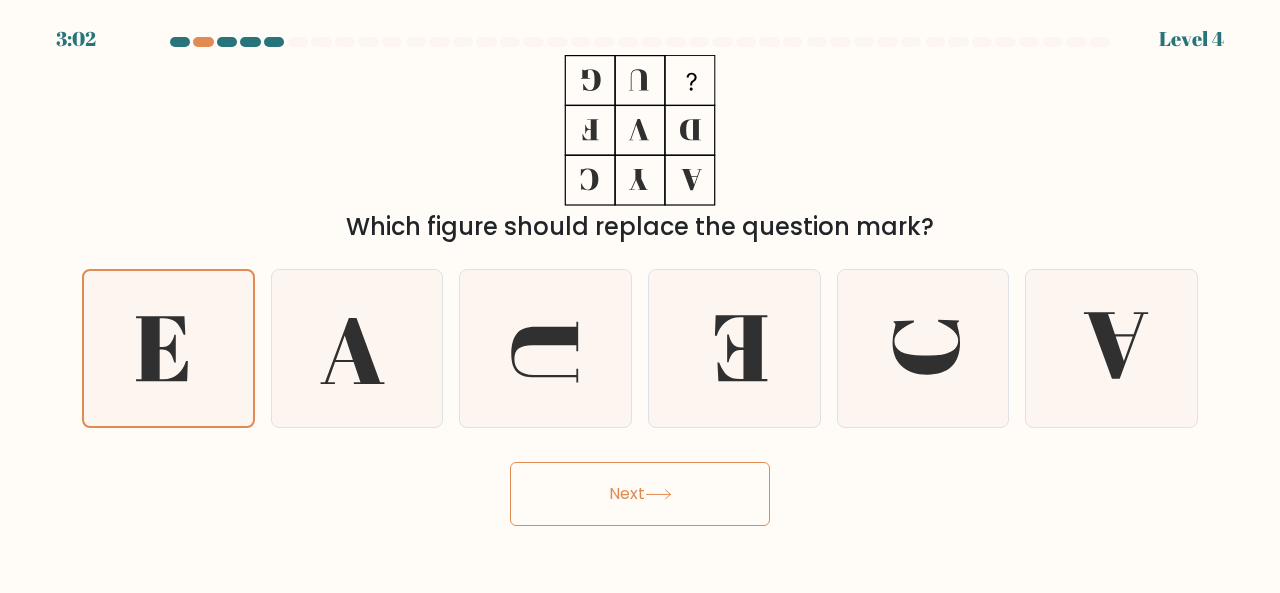 click on "Next" at bounding box center (640, 494) 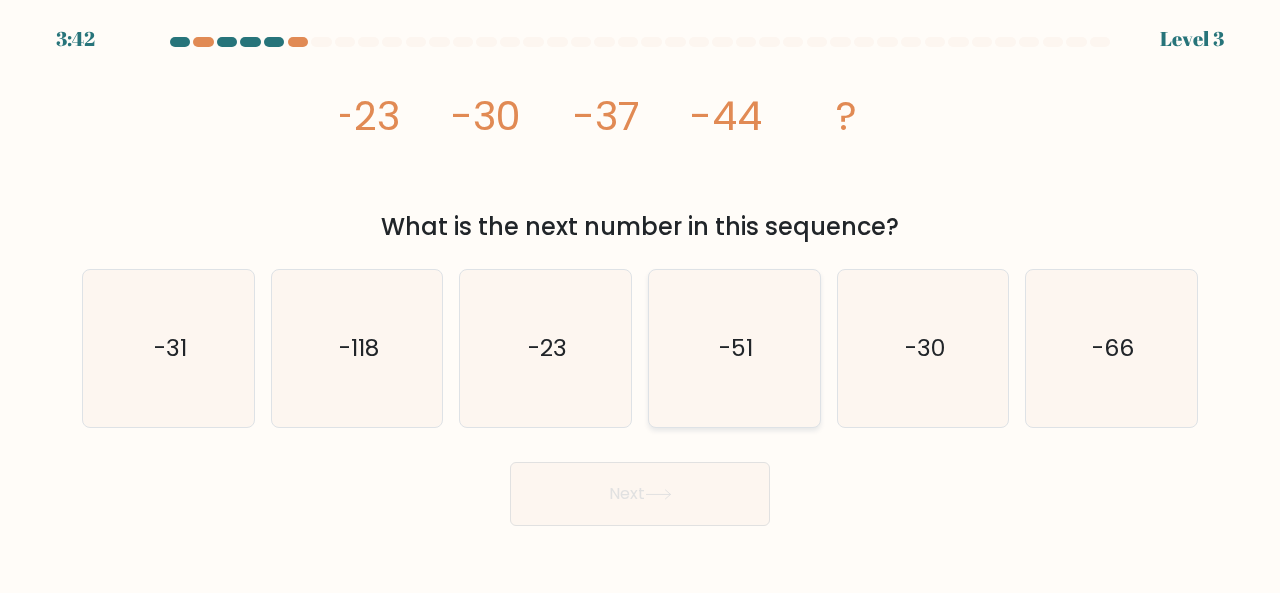 click on "-51" at bounding box center [734, 348] 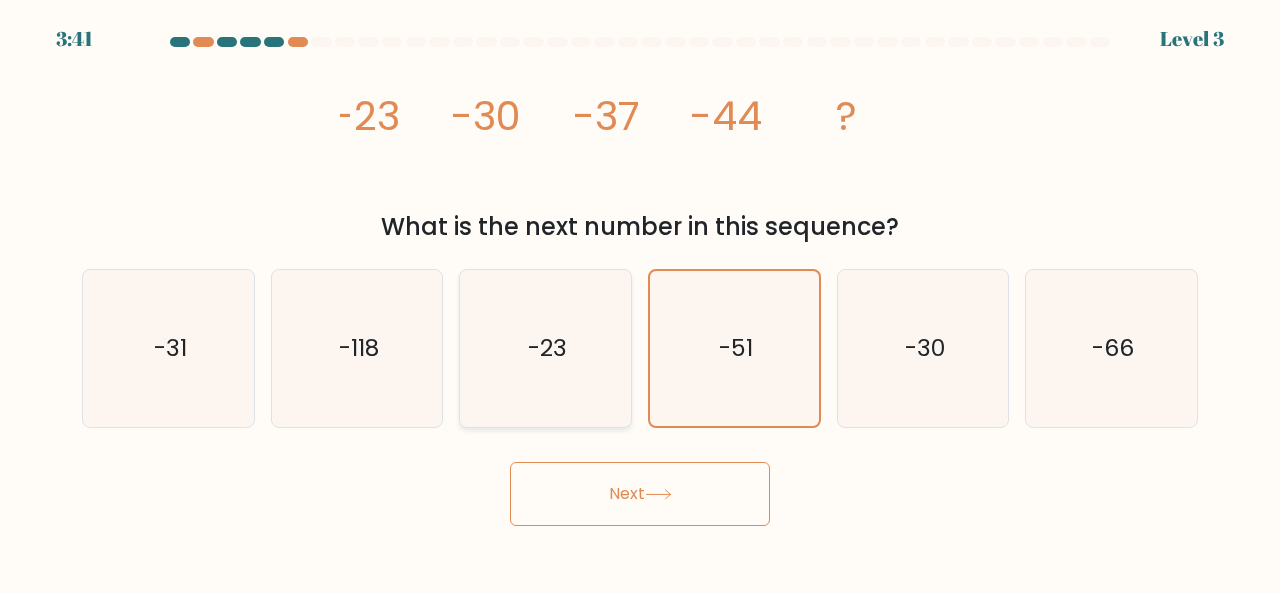 drag, startPoint x: 509, startPoint y: 364, endPoint x: 499, endPoint y: 368, distance: 10.770329 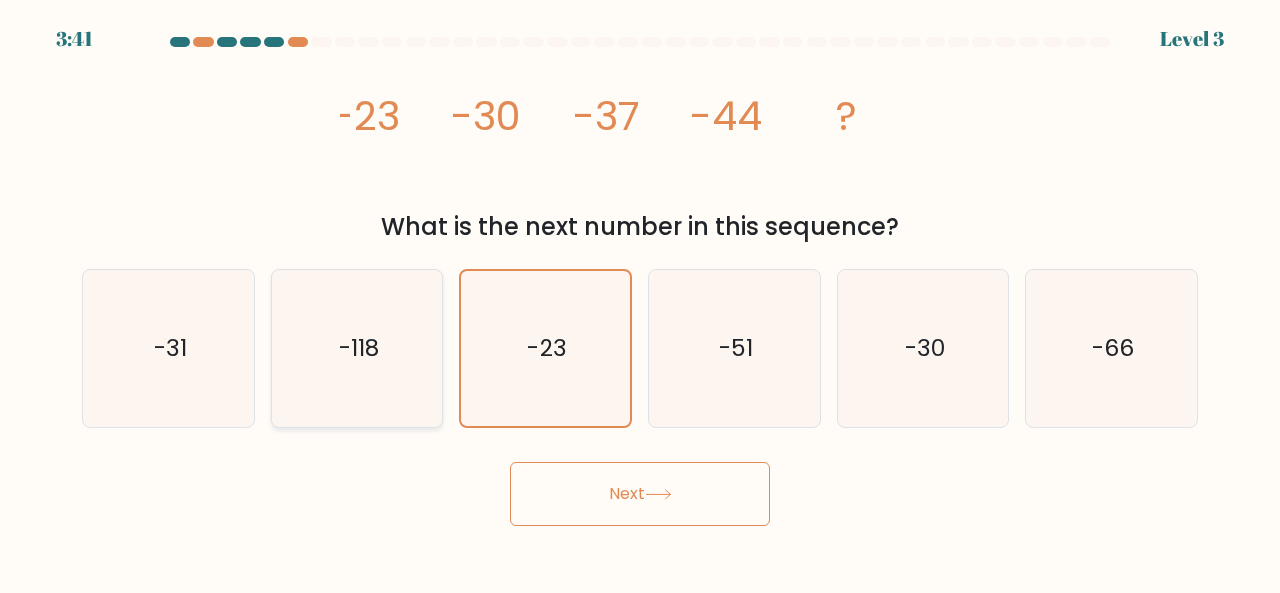 click on "-118" at bounding box center (357, 348) 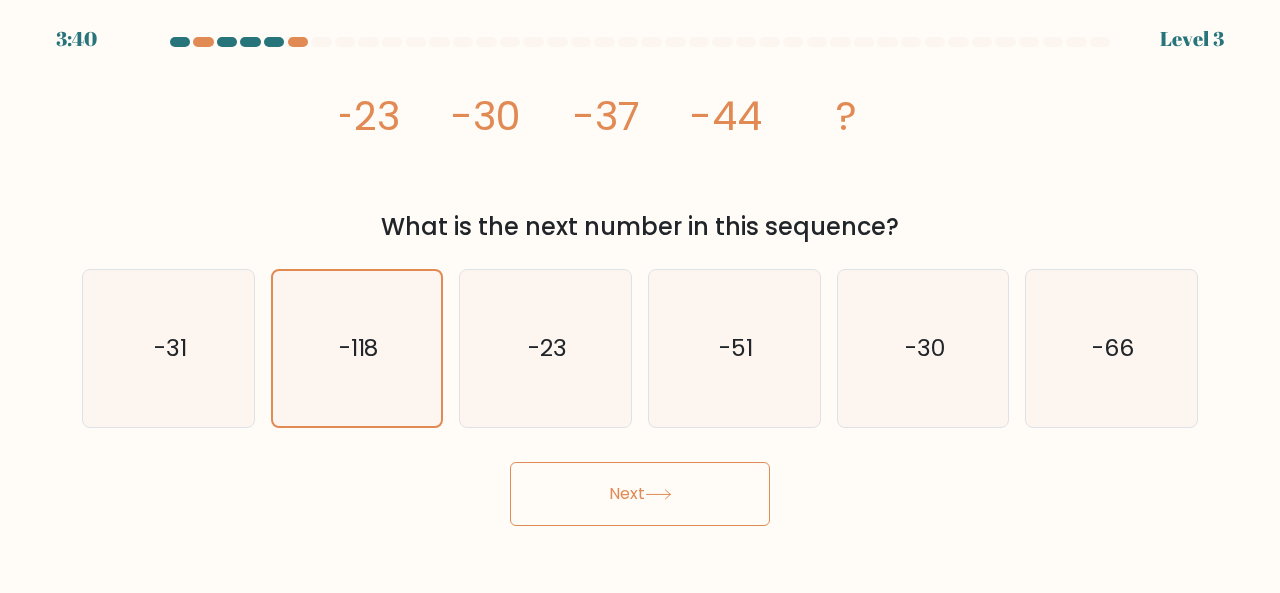 click on "Next" at bounding box center (640, 494) 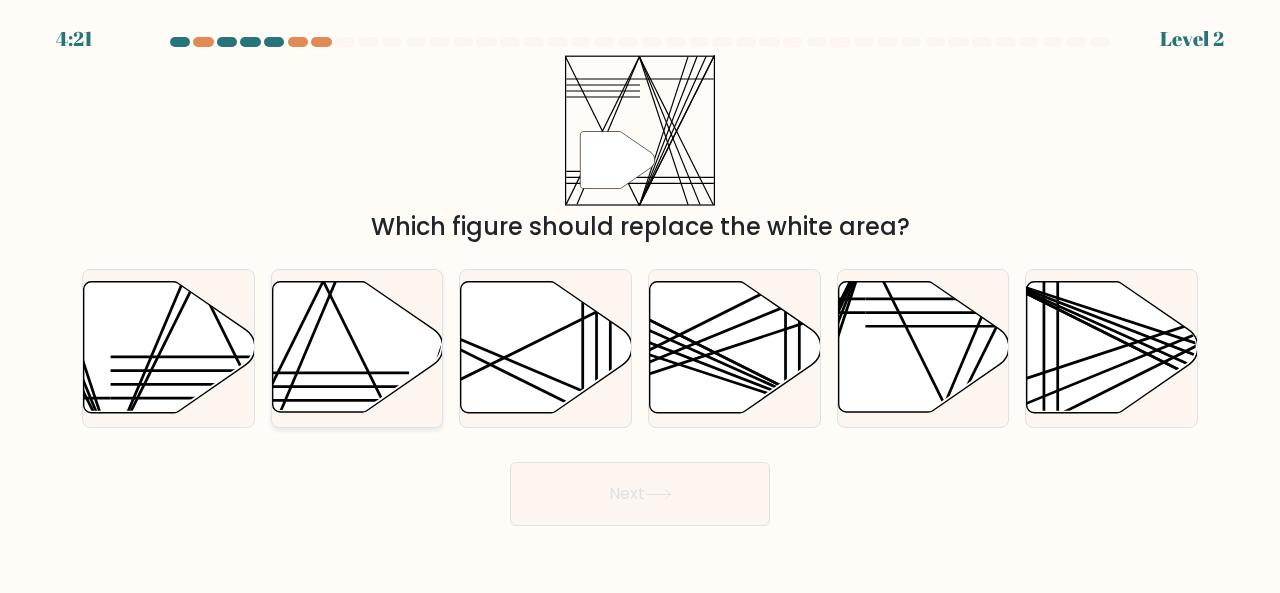 click at bounding box center [357, 347] 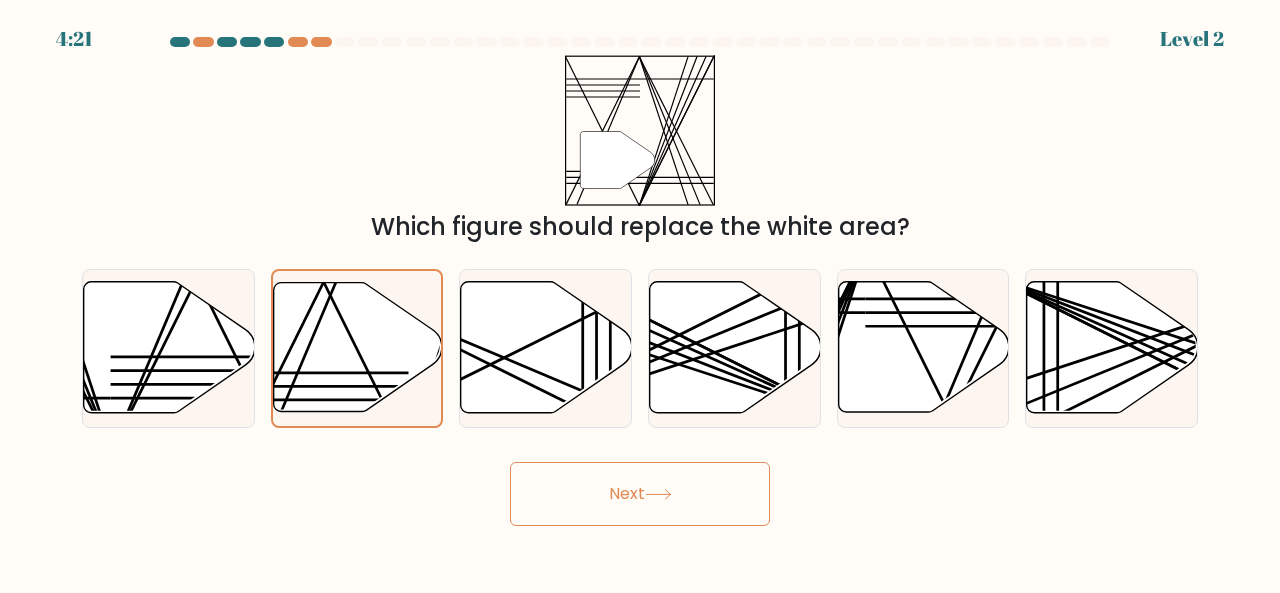 click on "Next" at bounding box center [640, 494] 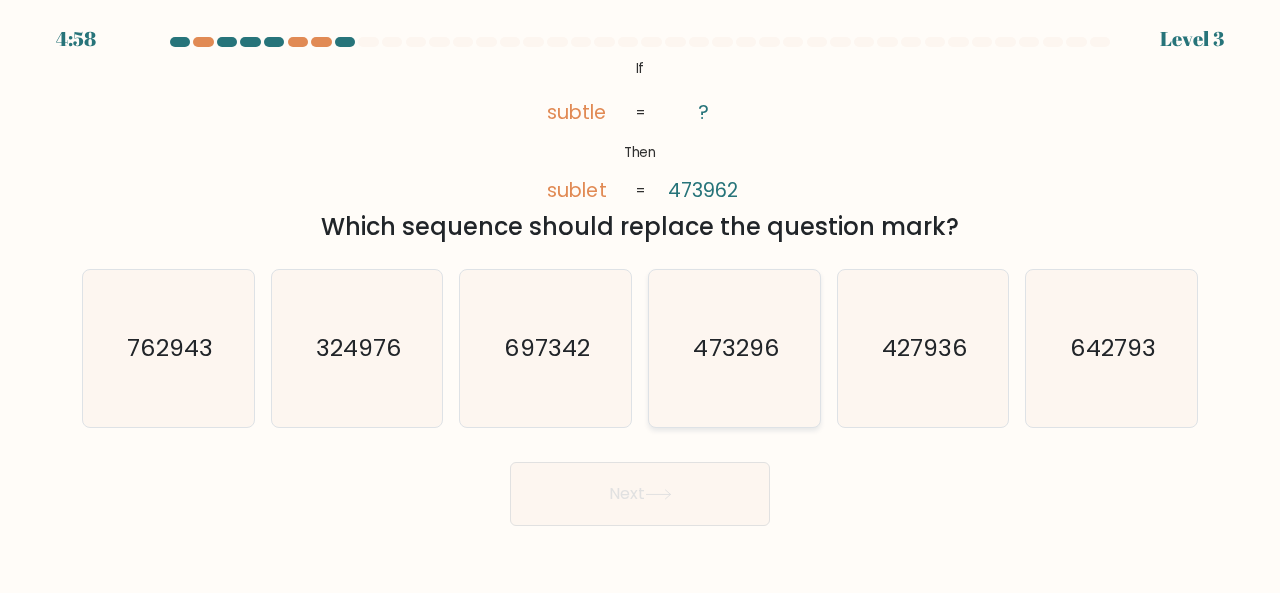 click on "473296" at bounding box center (735, 347) 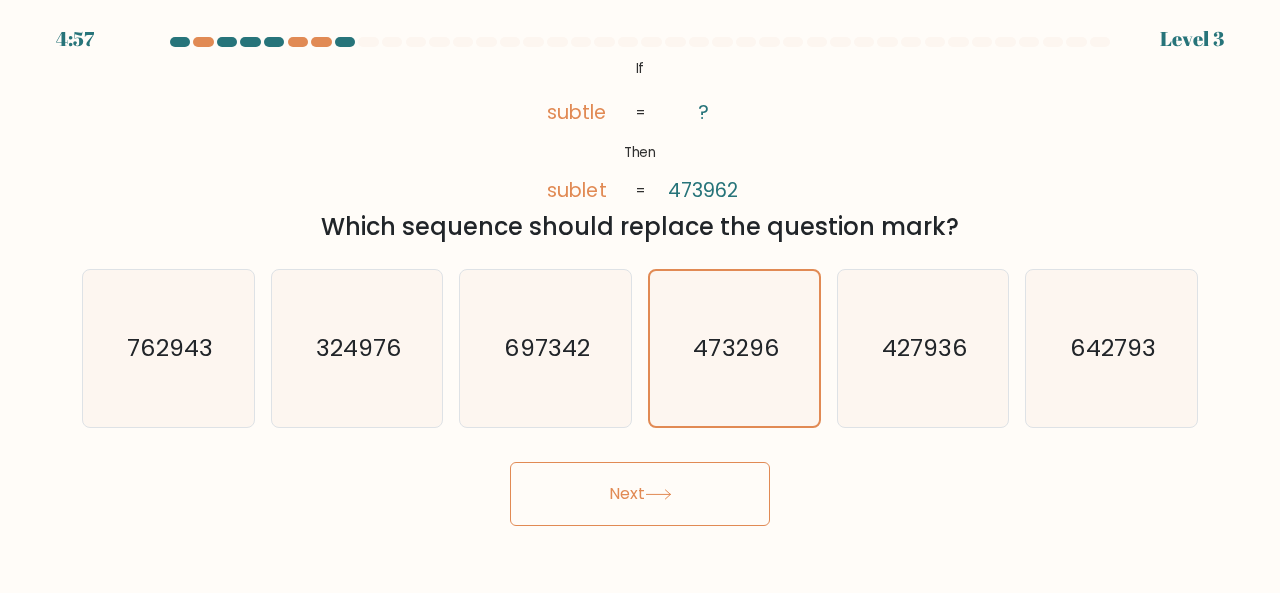 click on "Next" at bounding box center (640, 494) 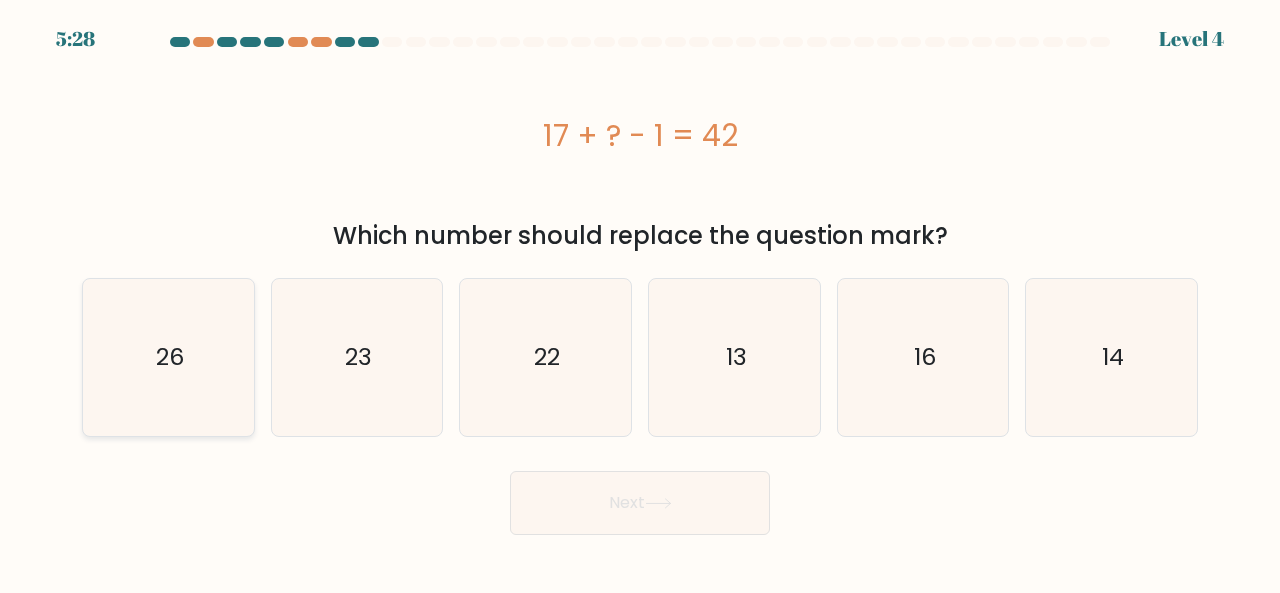 click on "26" at bounding box center (168, 357) 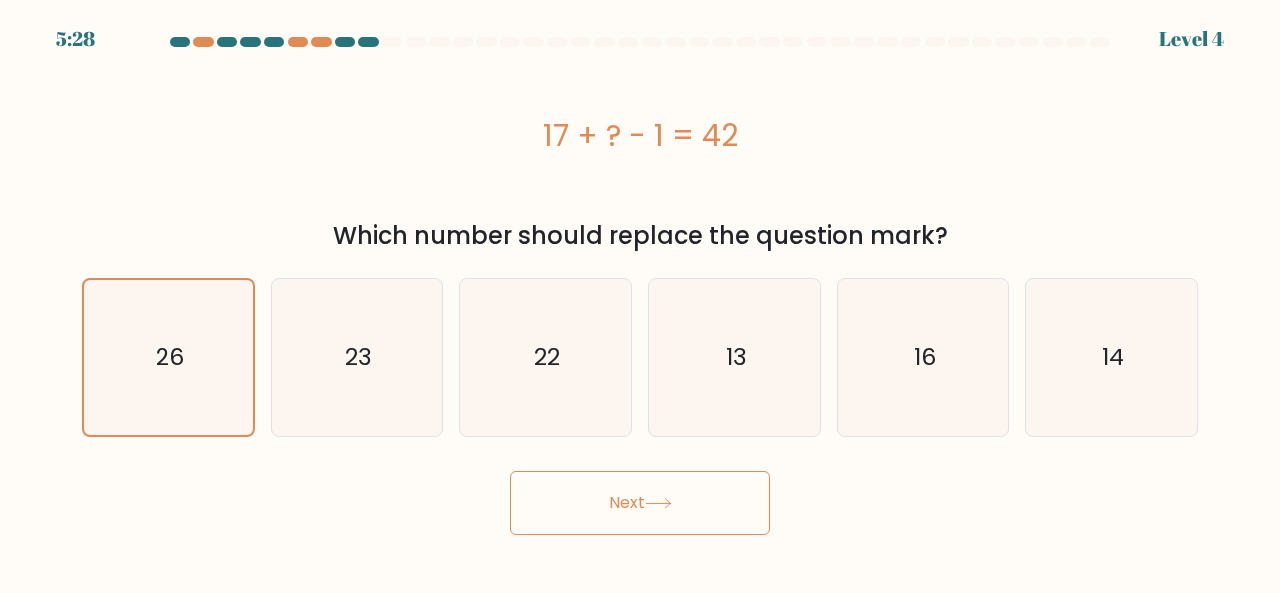 click on "Next" at bounding box center [640, 503] 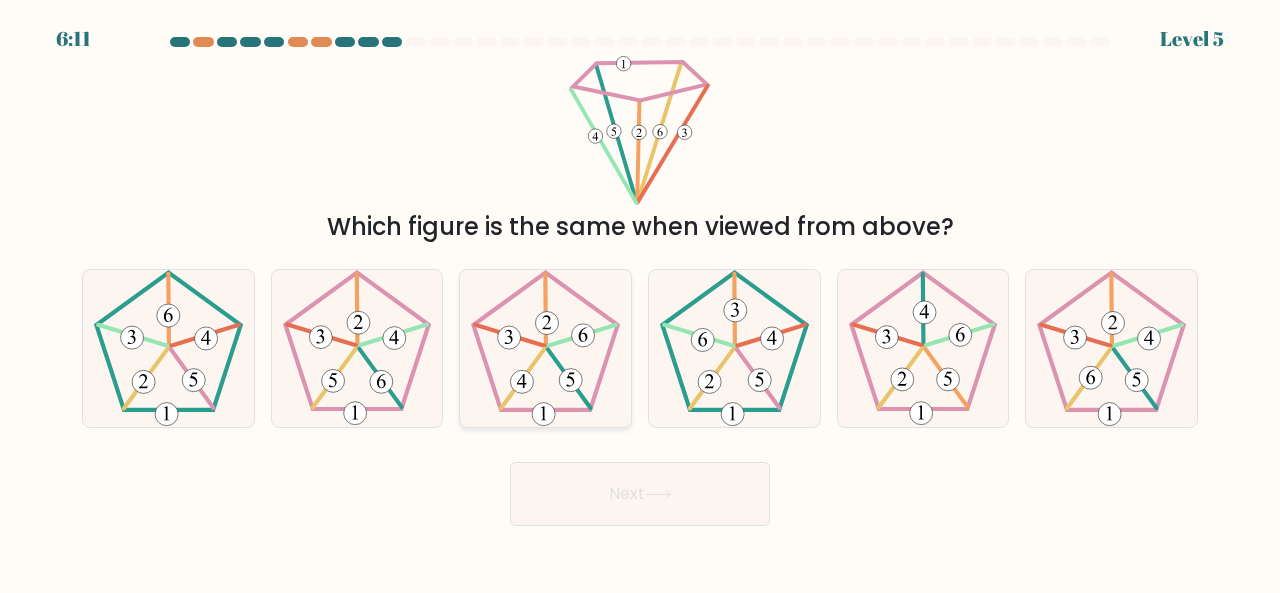 click at bounding box center [545, 348] 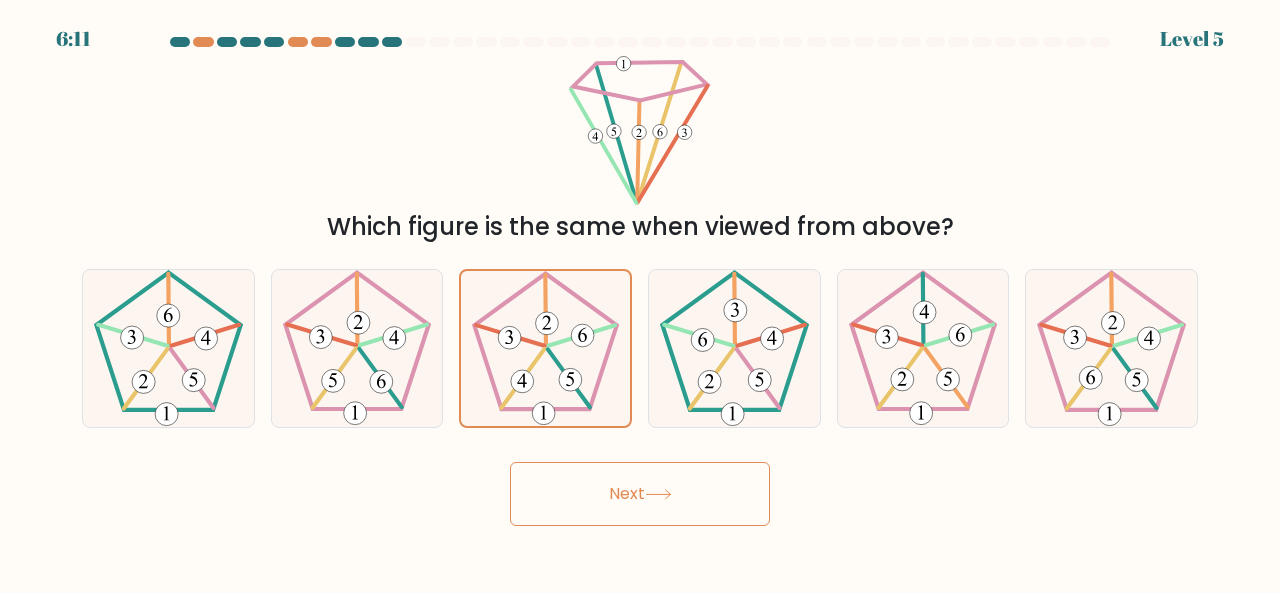 click on "Next" at bounding box center [640, 494] 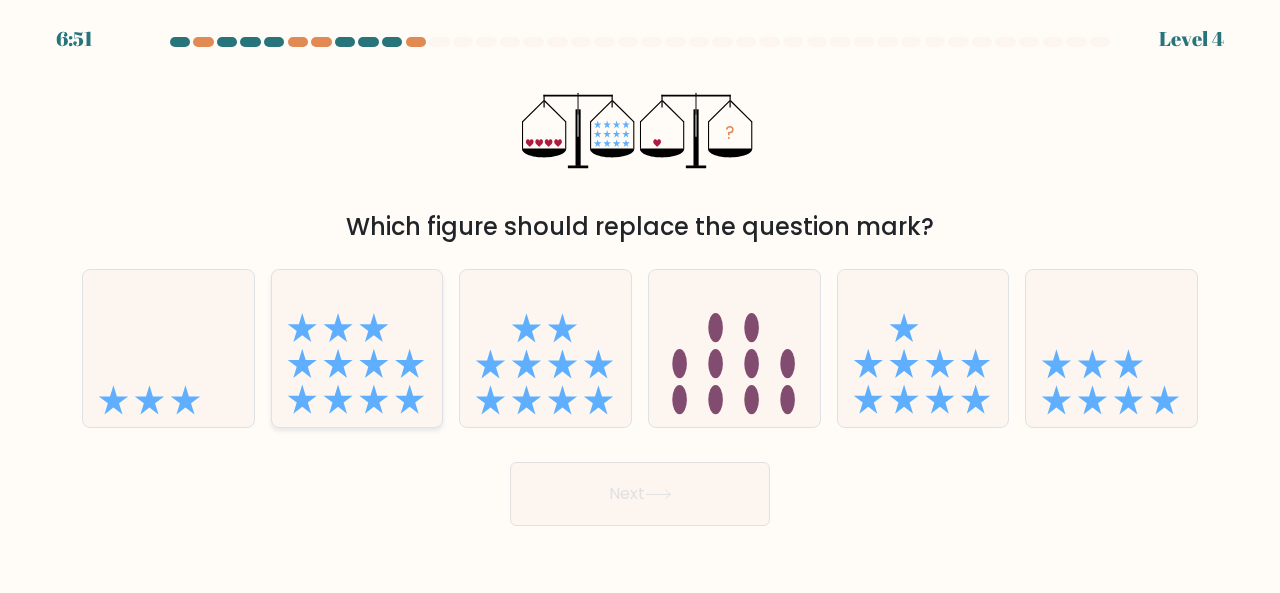 click at bounding box center [357, 347] 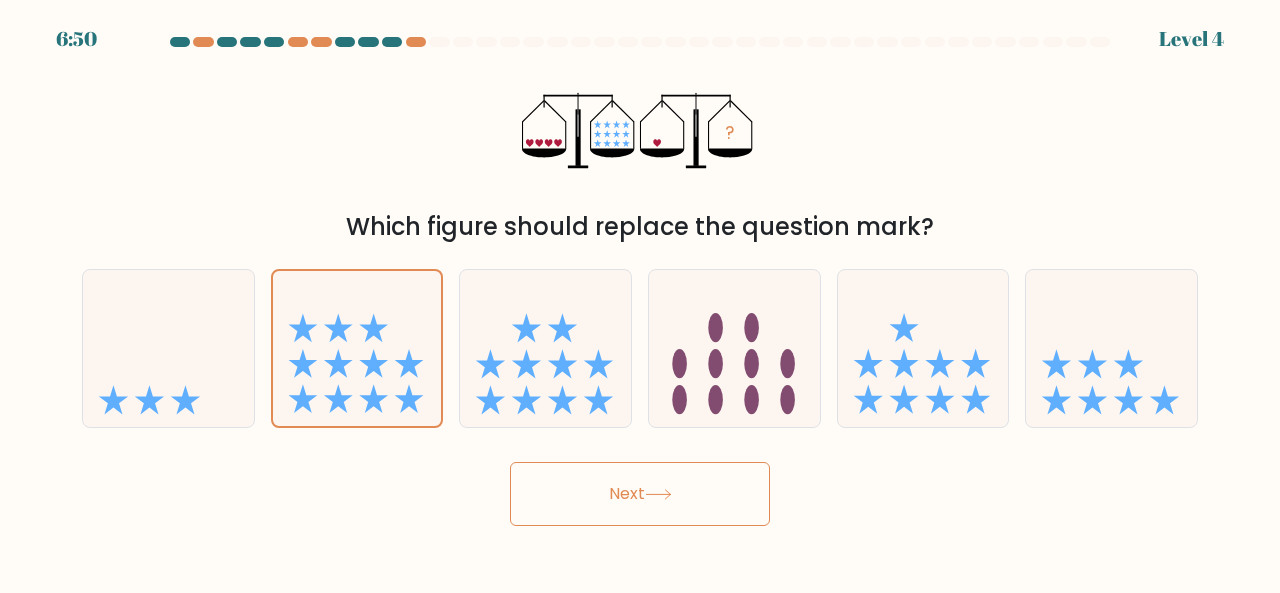 click on "Next" at bounding box center [640, 494] 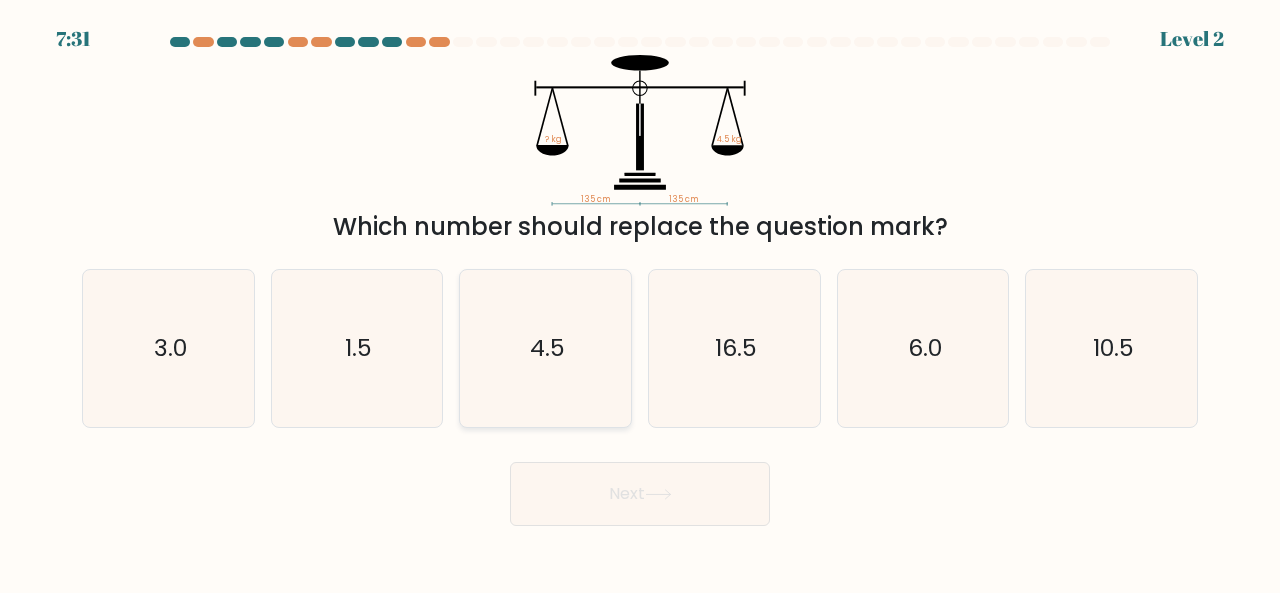 click on "4.5" at bounding box center (545, 348) 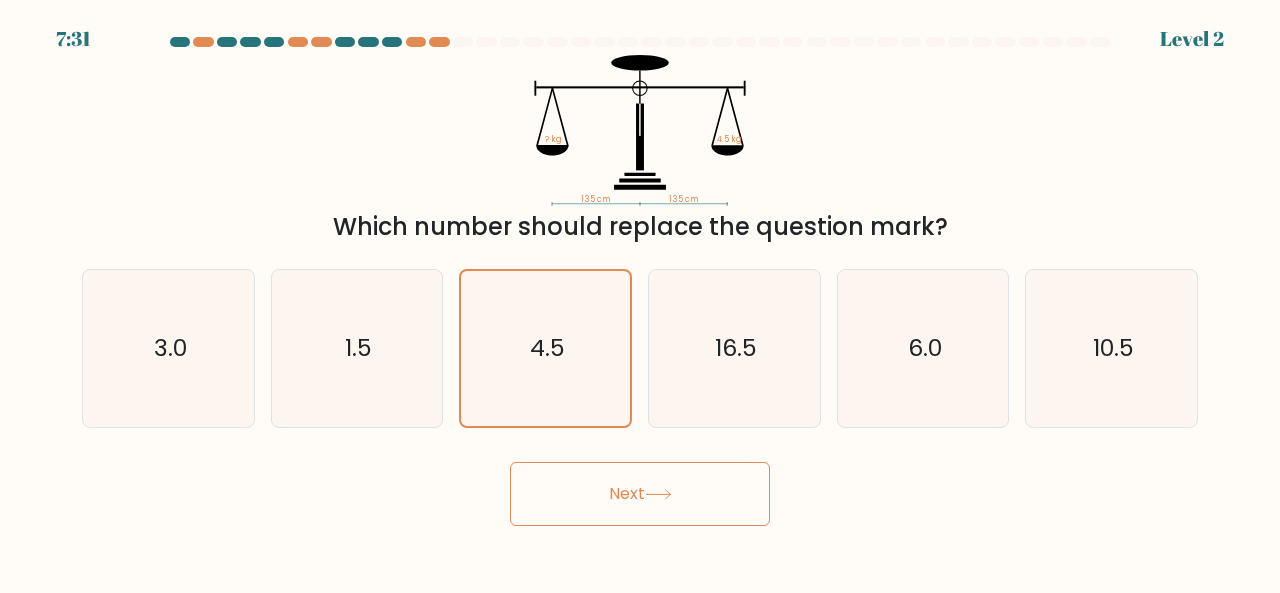 click on "Next" at bounding box center (640, 494) 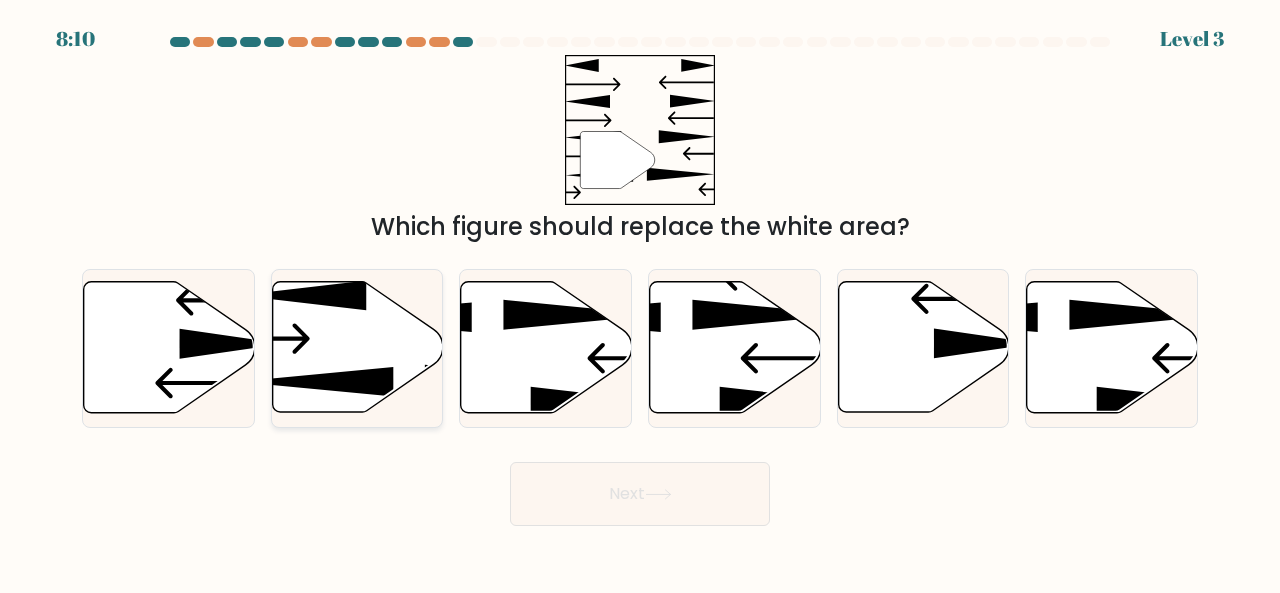 click at bounding box center [357, 347] 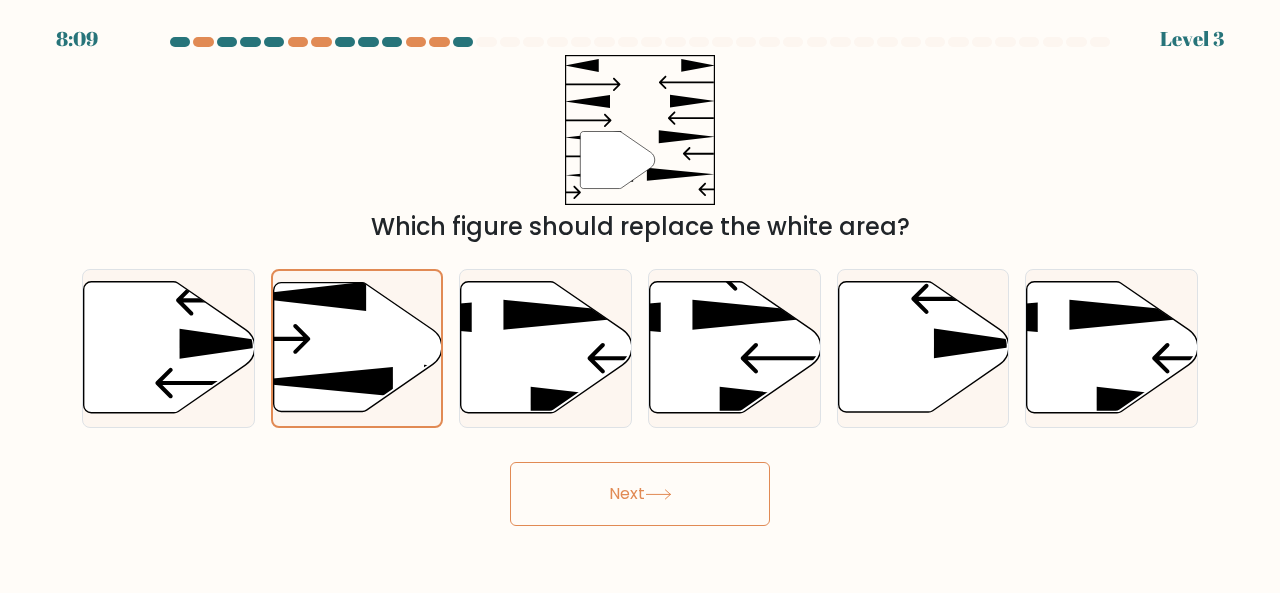 drag, startPoint x: 540, startPoint y: 455, endPoint x: 546, endPoint y: 483, distance: 28.635643 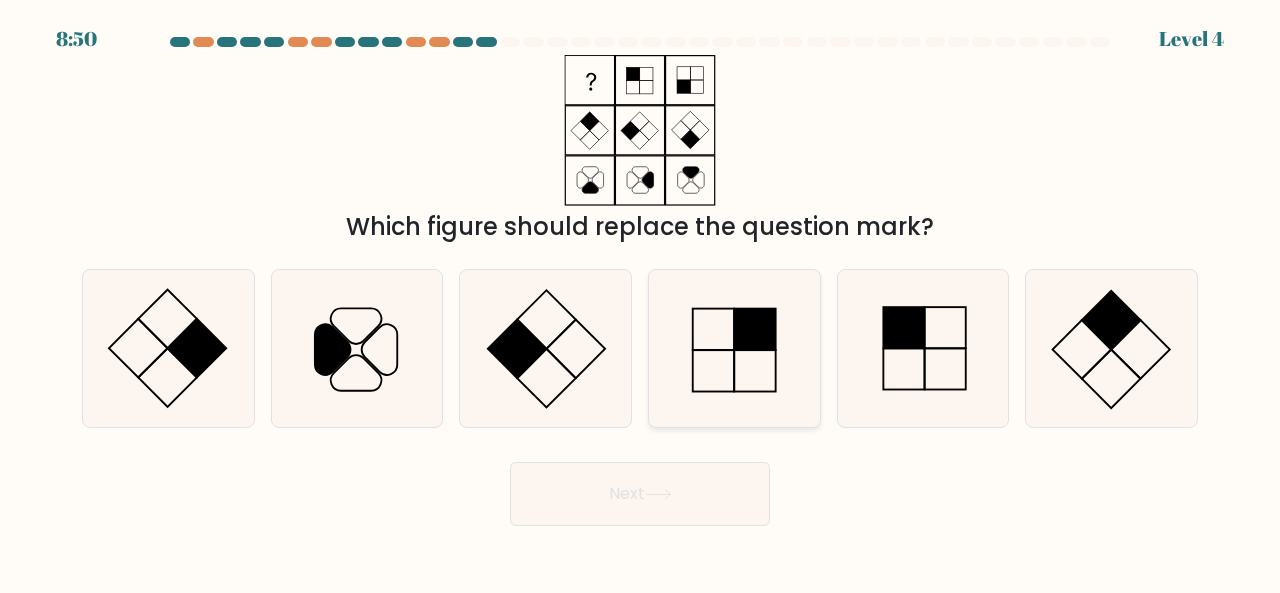 click at bounding box center (713, 370) 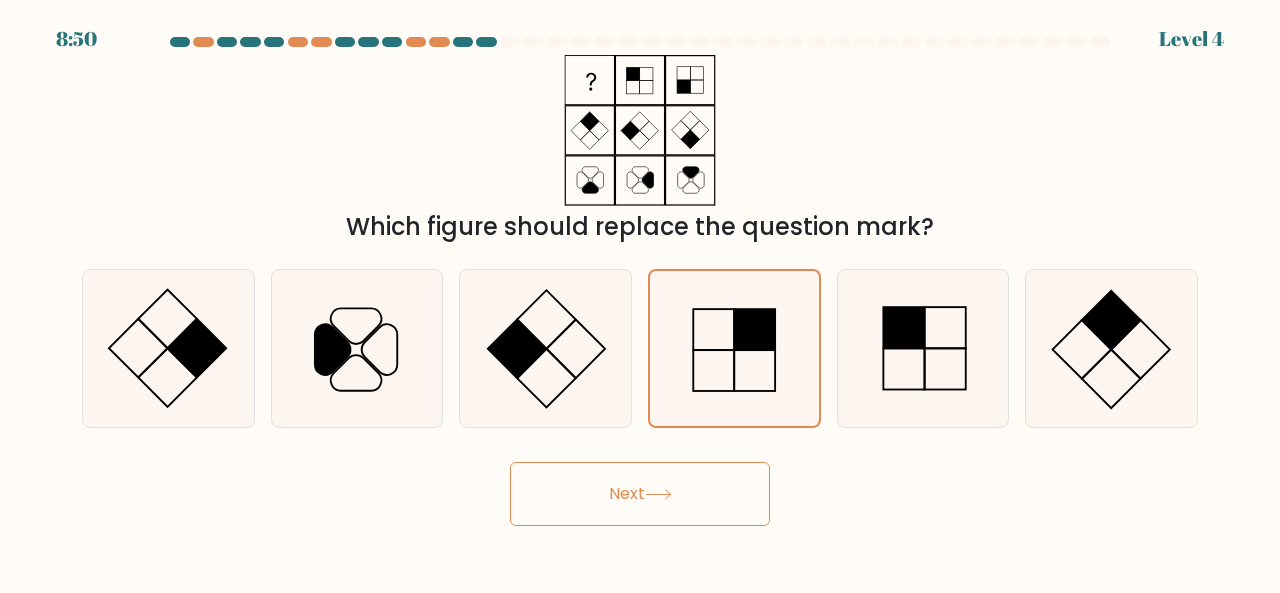 click on "[TIME]
Level 4" at bounding box center [640, 296] 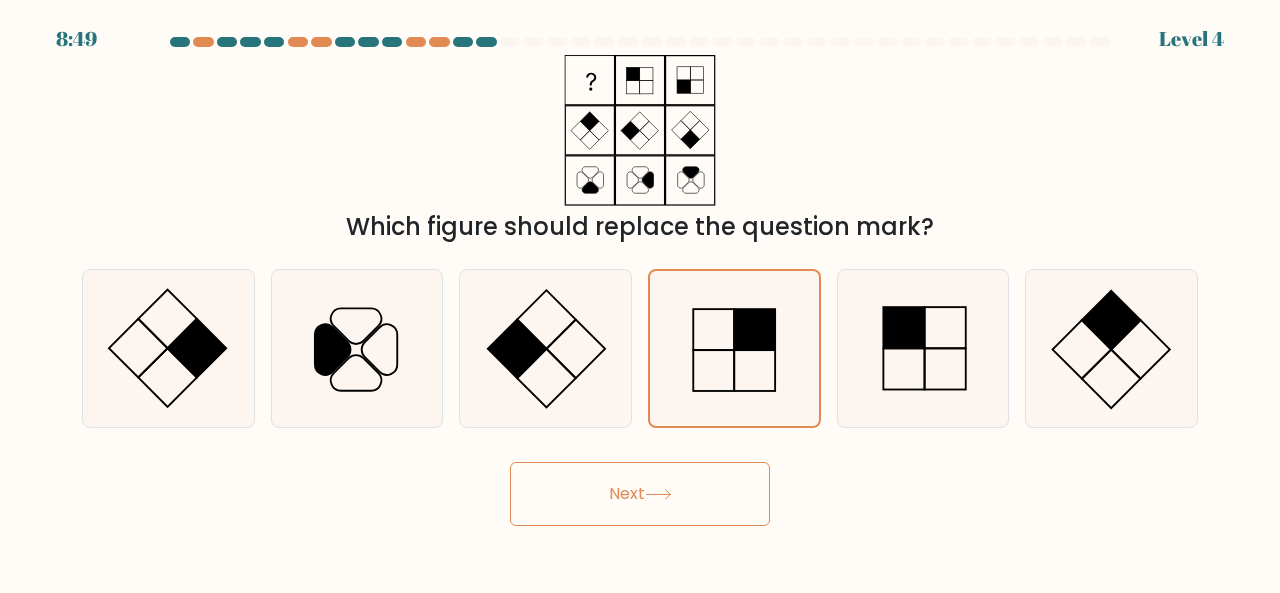 click on "Next" at bounding box center [640, 494] 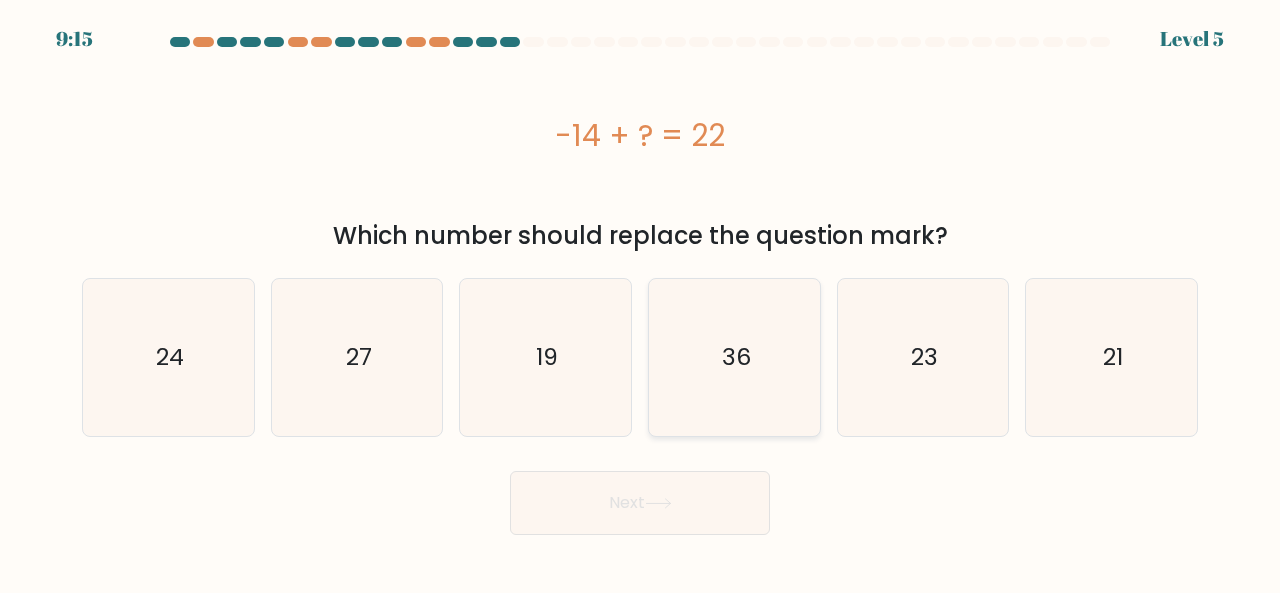 click on "36" at bounding box center [735, 357] 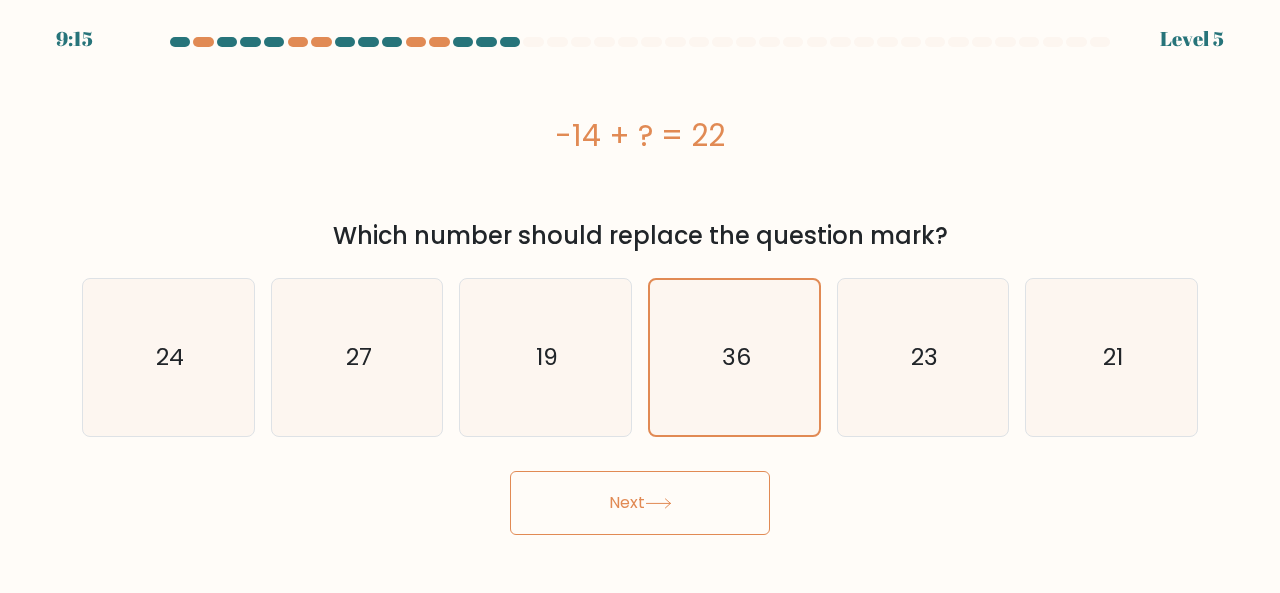 click at bounding box center [658, 503] 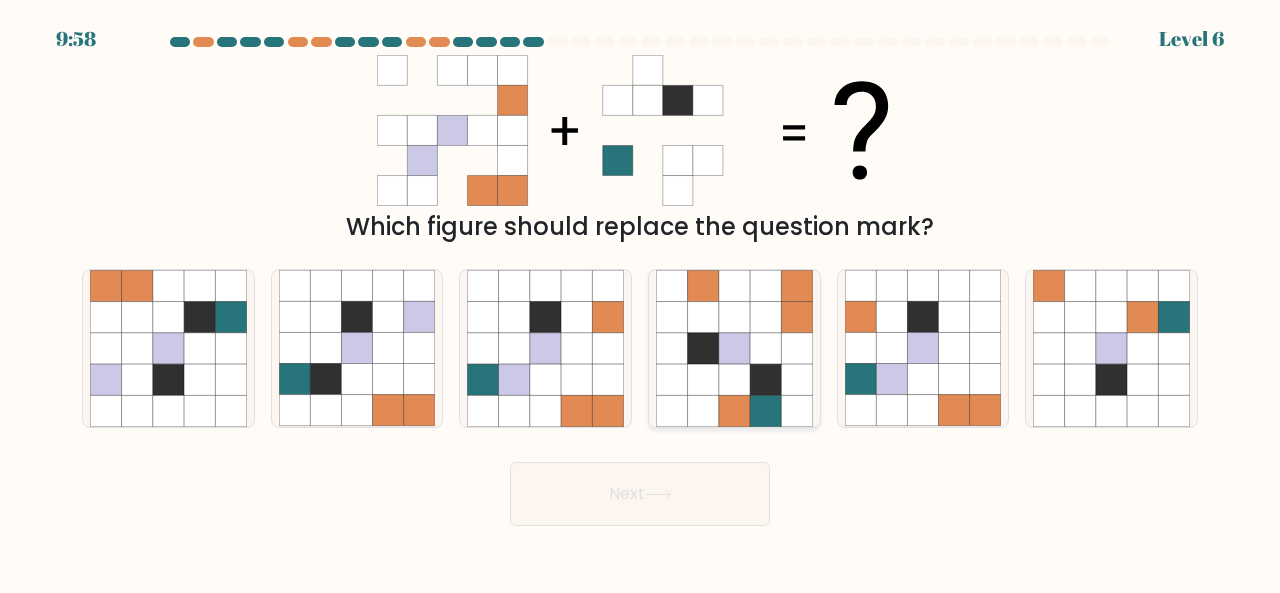 click at bounding box center [702, 379] 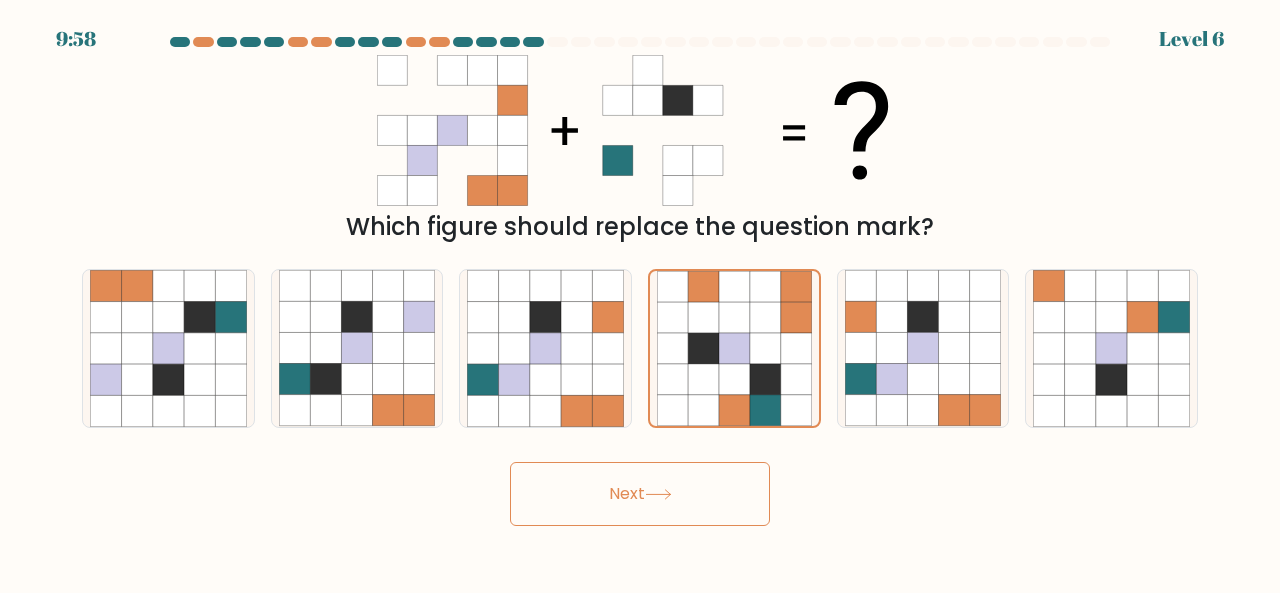 click on "Next" at bounding box center [640, 494] 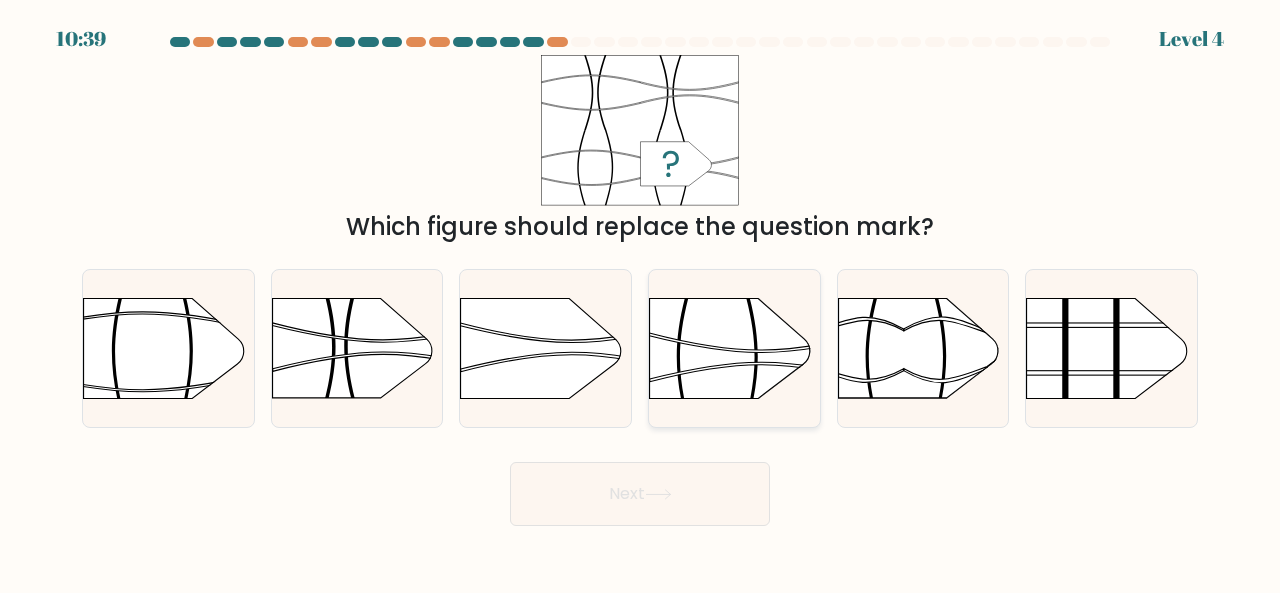 click at bounding box center [649, 272] 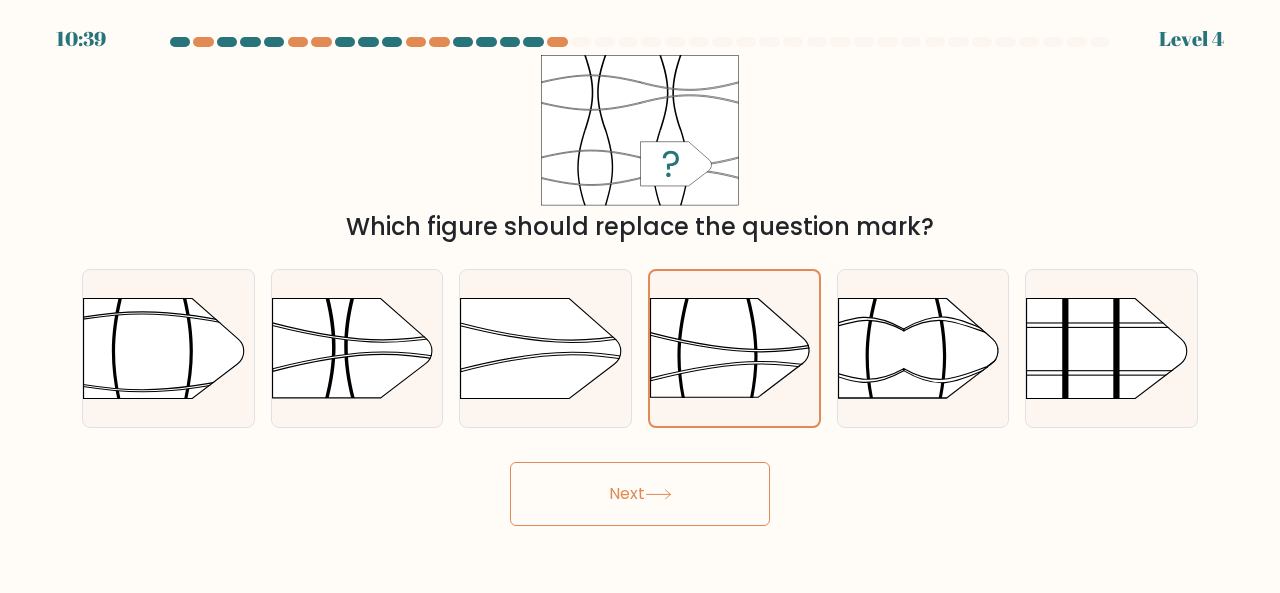 click on "Next" at bounding box center (640, 494) 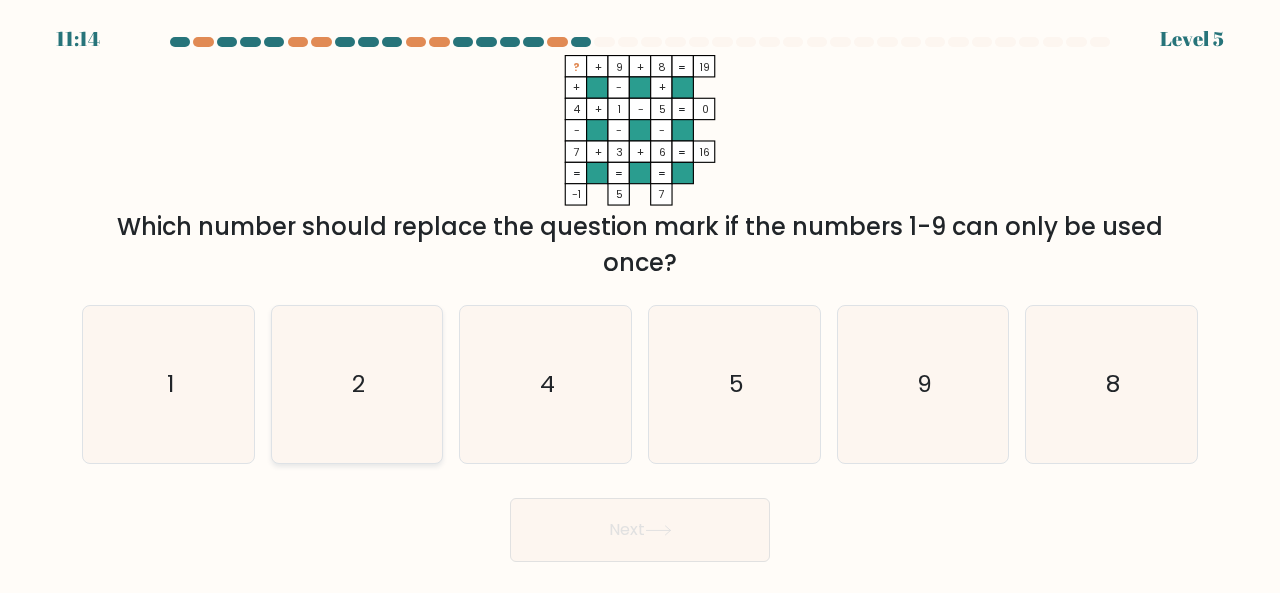 click on "2" at bounding box center (357, 384) 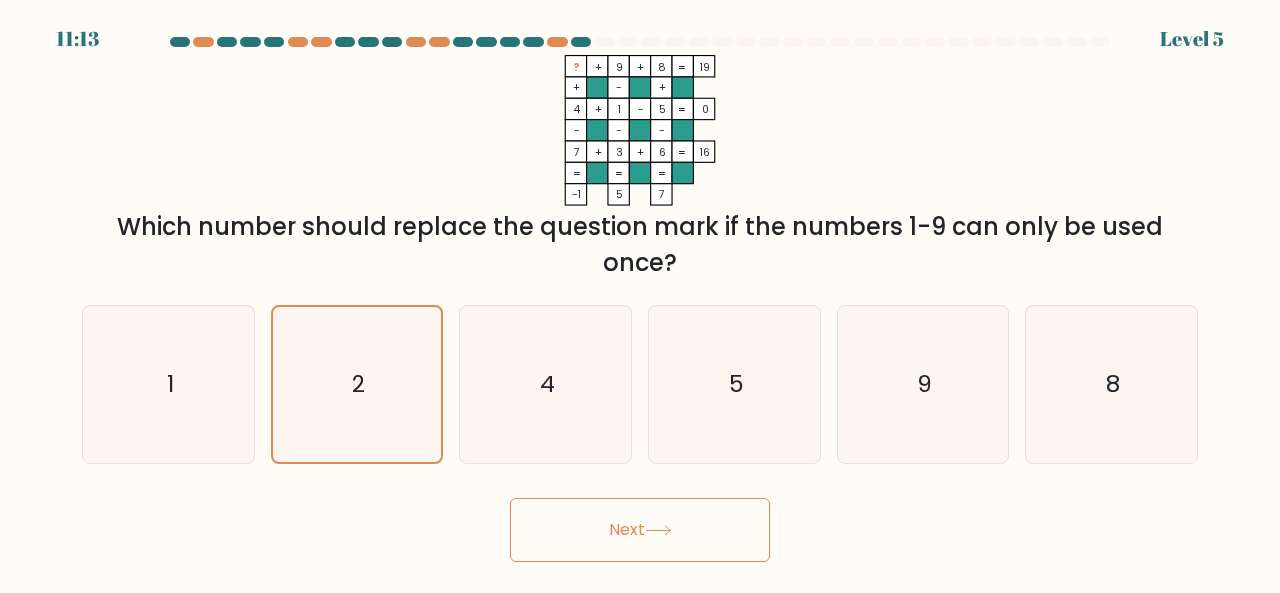 click on "Next" at bounding box center [640, 530] 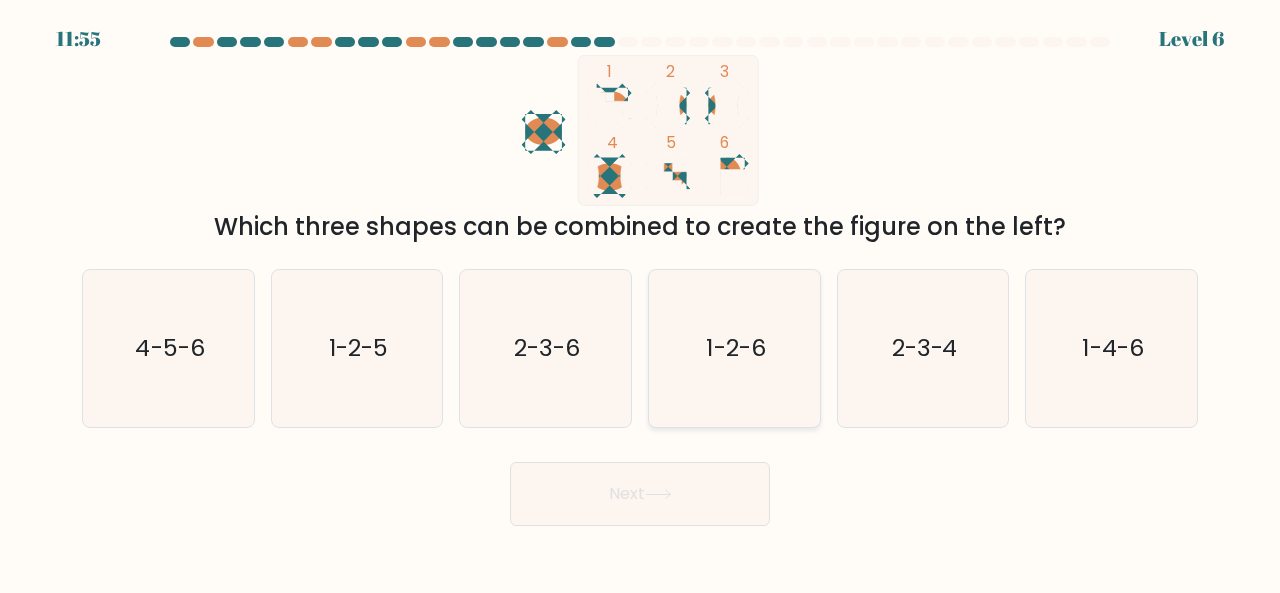 click on "1-2-6" at bounding box center [735, 347] 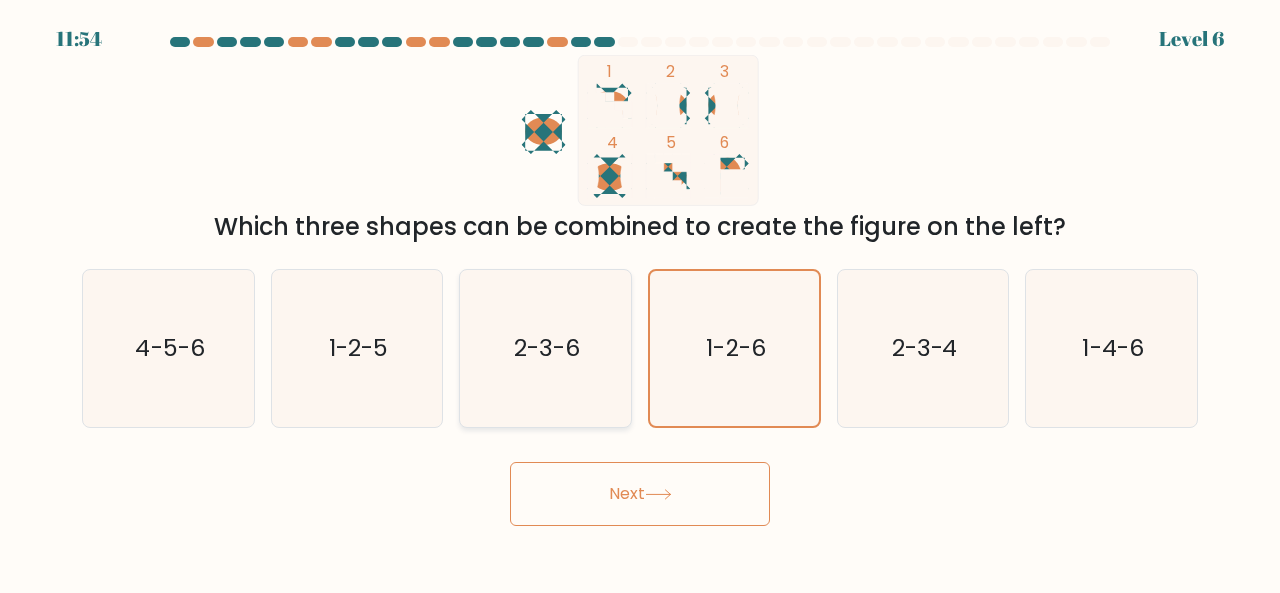 click on "2-3-6" at bounding box center [547, 347] 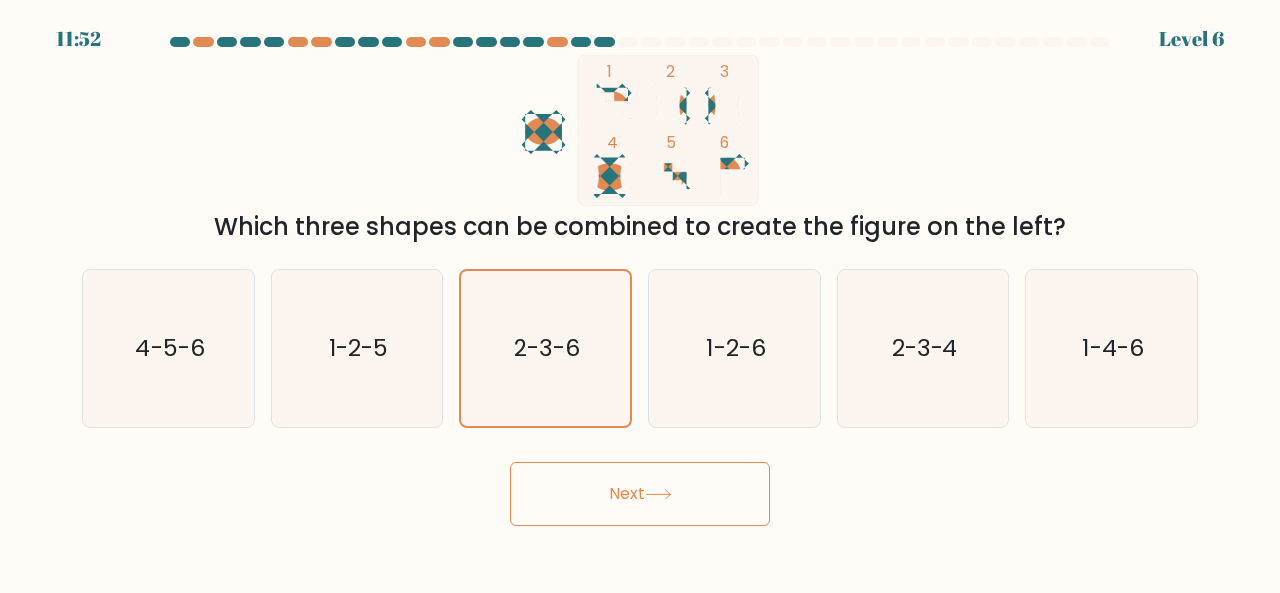 click on "e.
2-3-4" at bounding box center [923, 348] 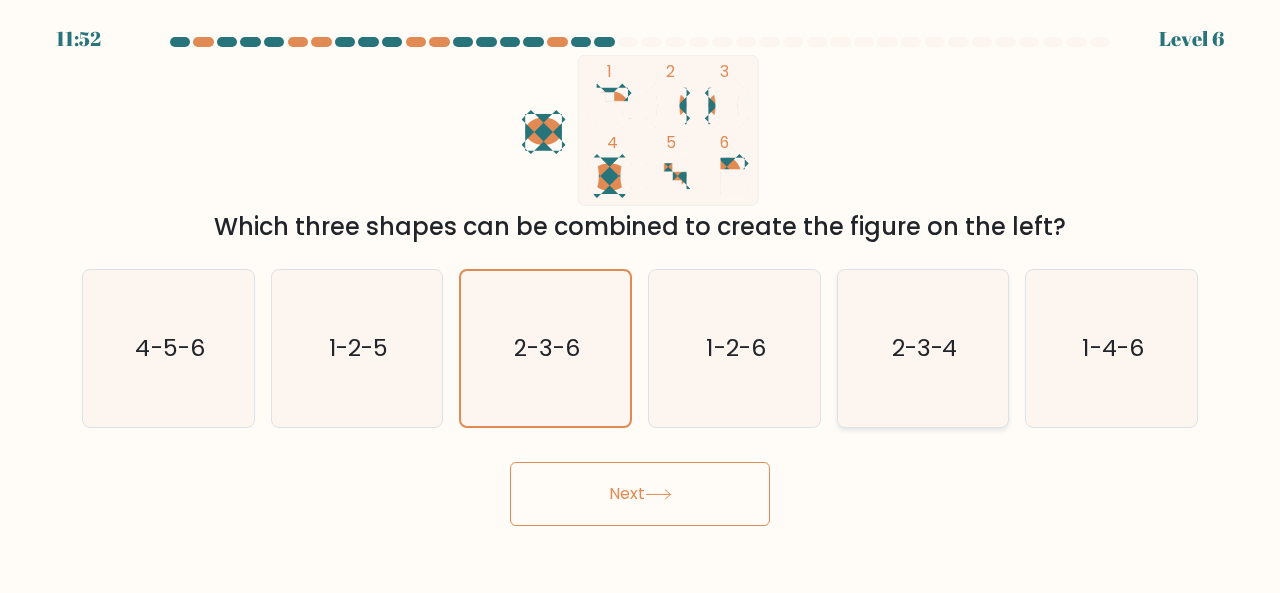 click on "2-3-4" at bounding box center (923, 348) 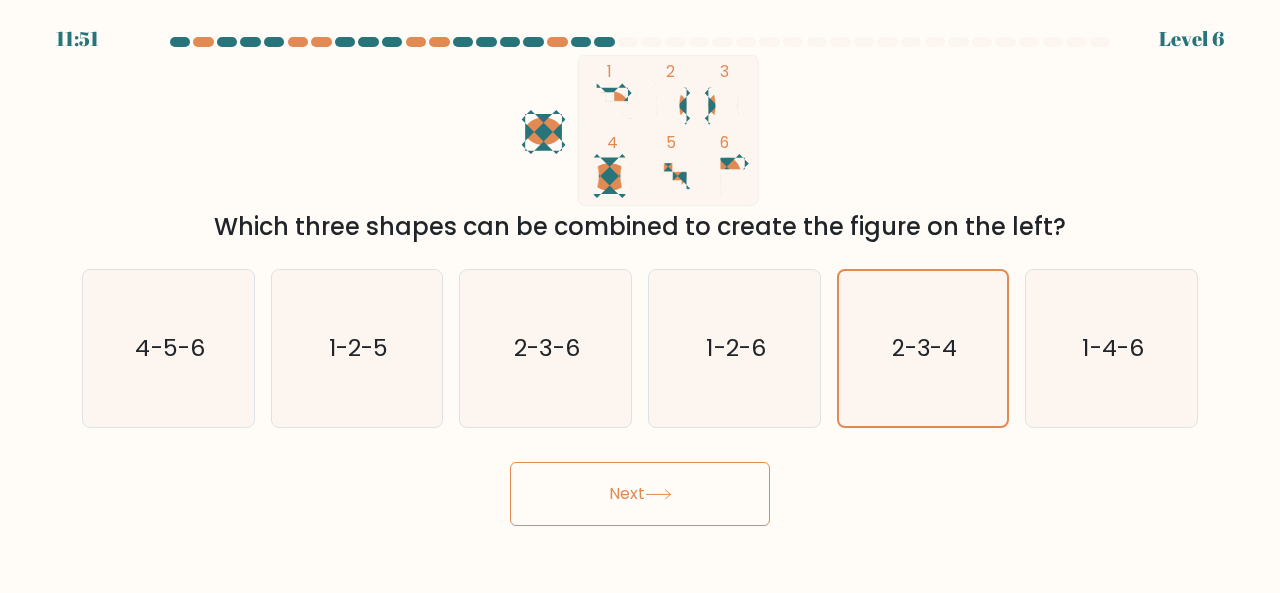 click on "Next" at bounding box center [640, 494] 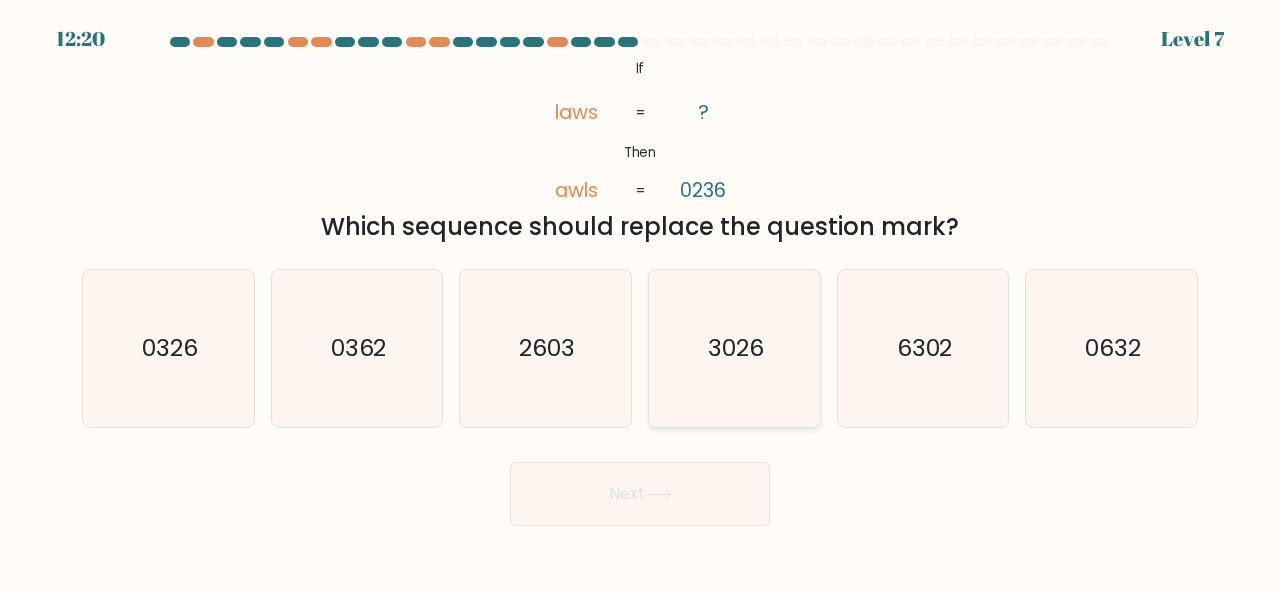 click on "3026" at bounding box center (734, 348) 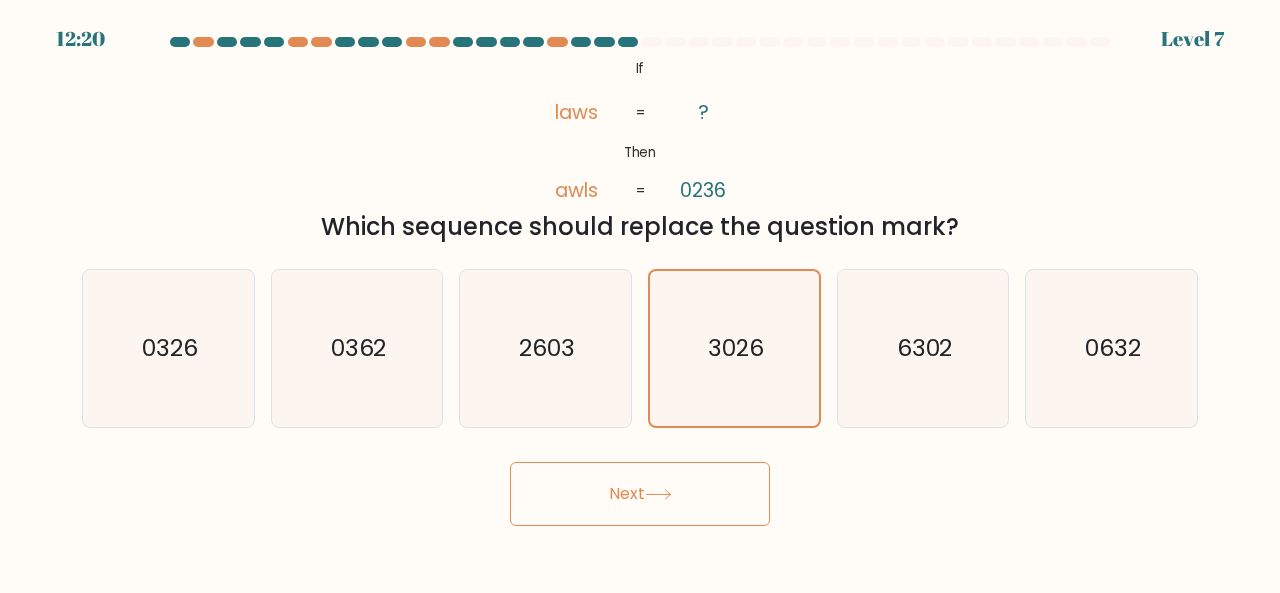 click on "Next" at bounding box center [640, 494] 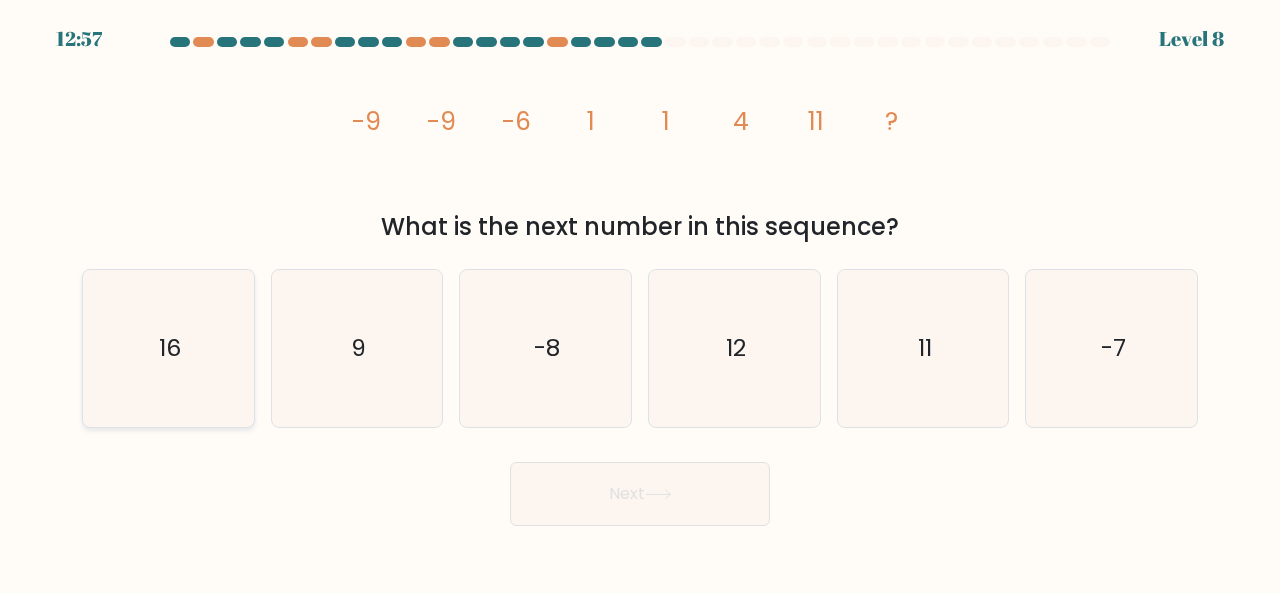 click on "16" at bounding box center [168, 348] 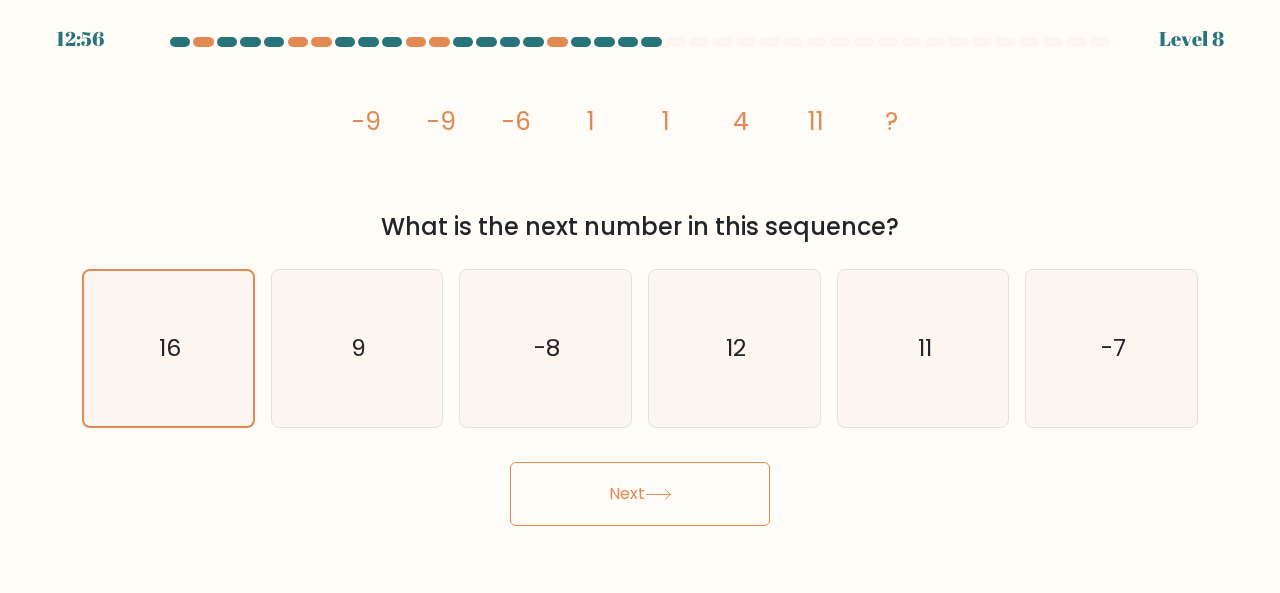 click on "Next" at bounding box center [640, 494] 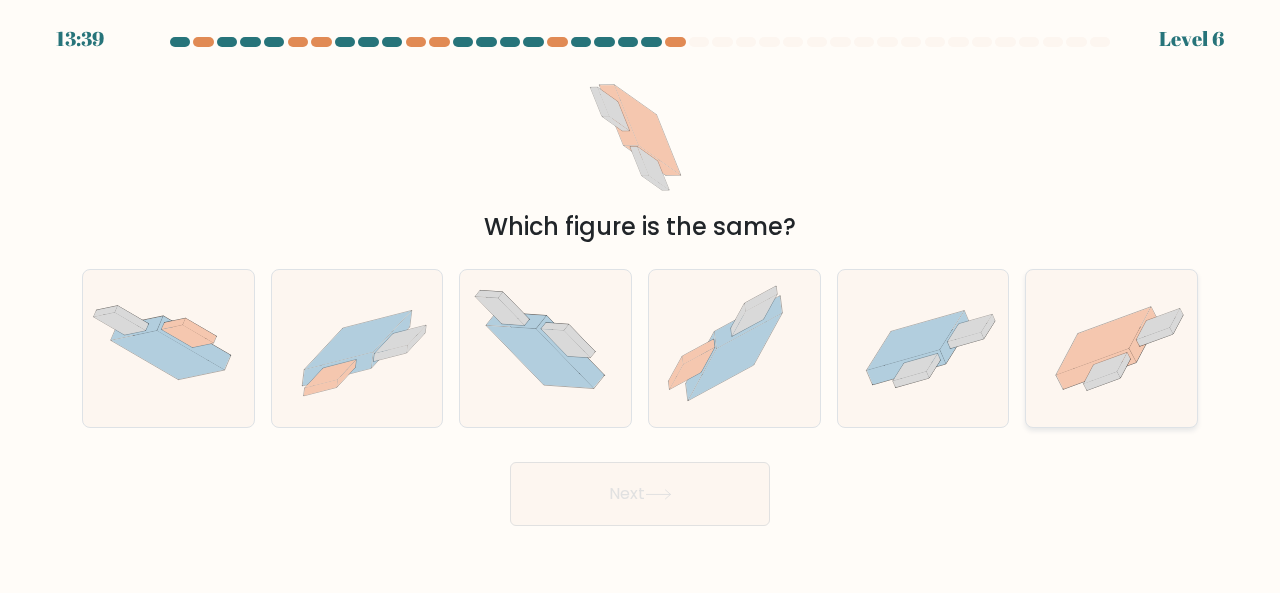 click at bounding box center (1102, 381) 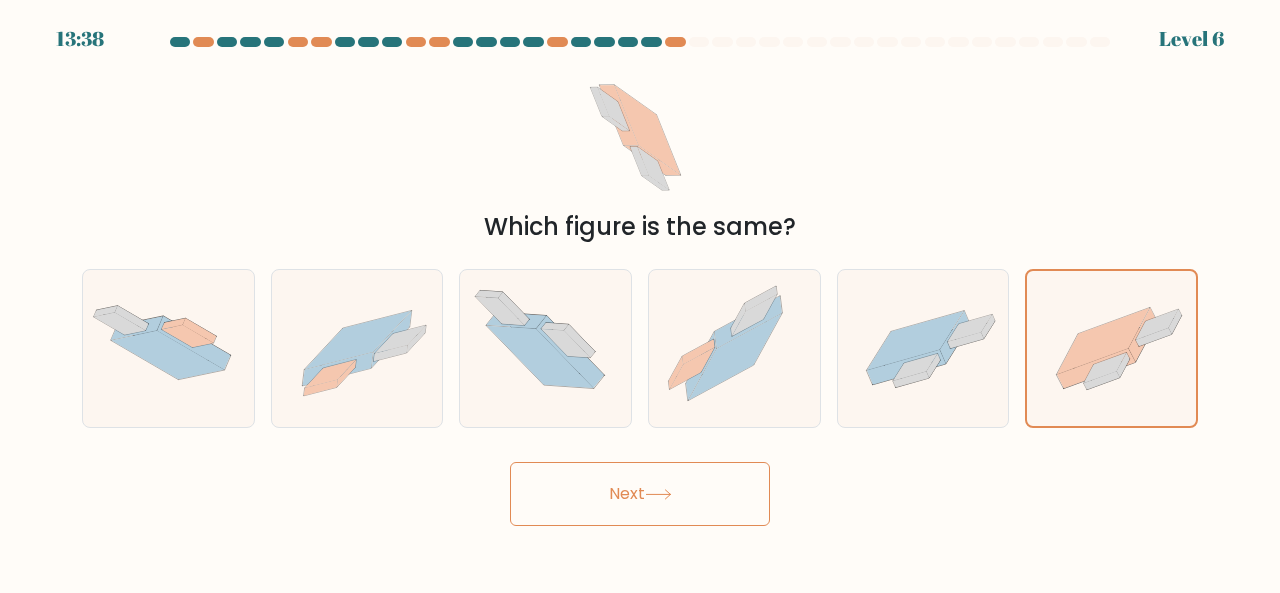 click on "[TIME]
Level 6" at bounding box center [640, 296] 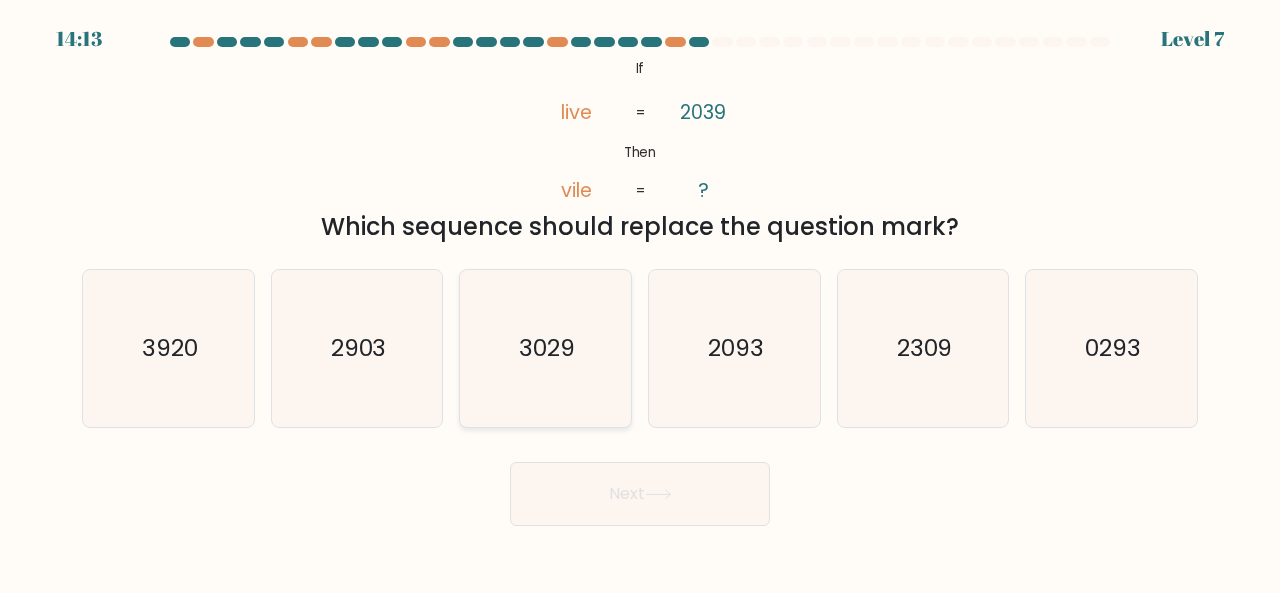 click on "3029" at bounding box center (547, 347) 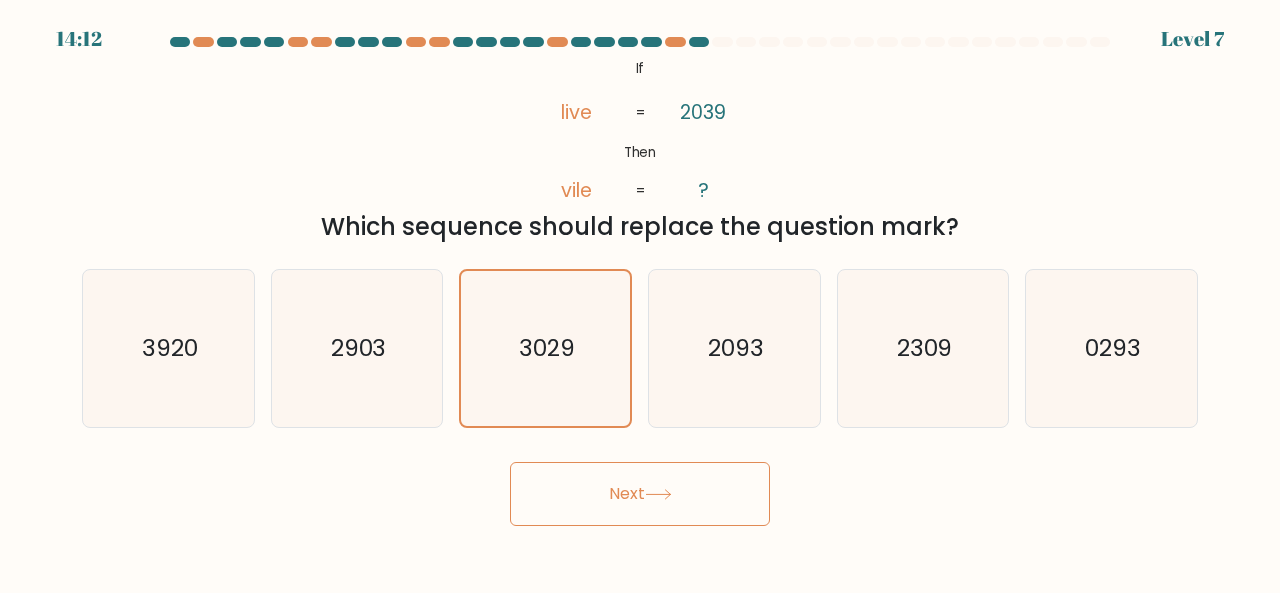 click on "Next" at bounding box center (640, 494) 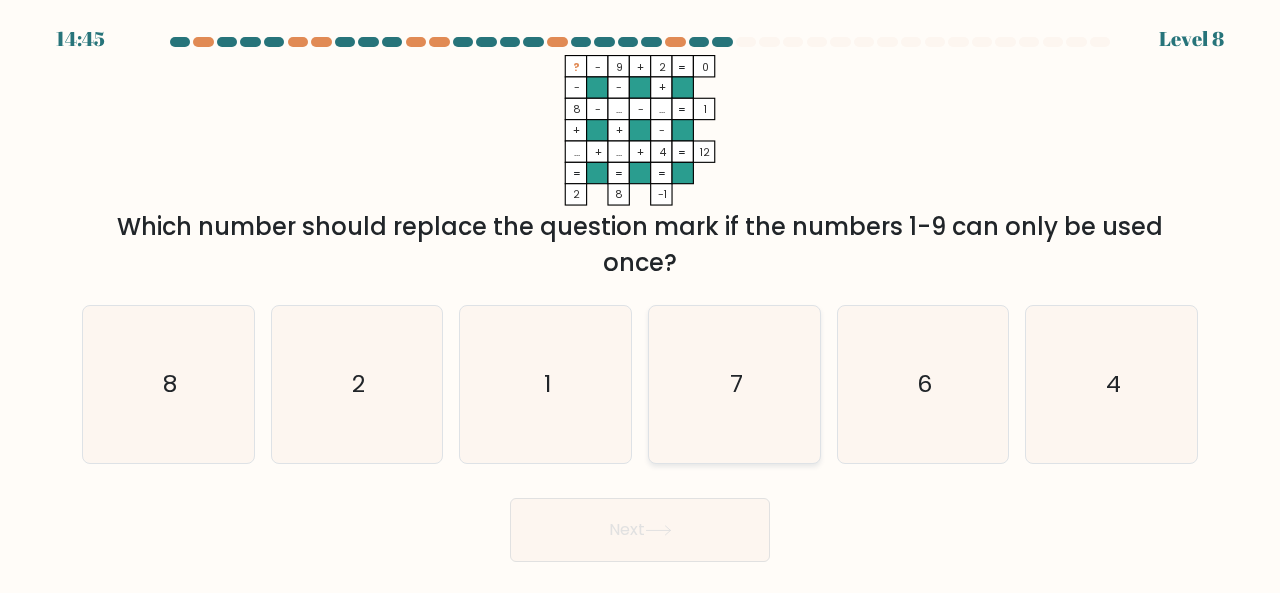 click on "7" at bounding box center [734, 384] 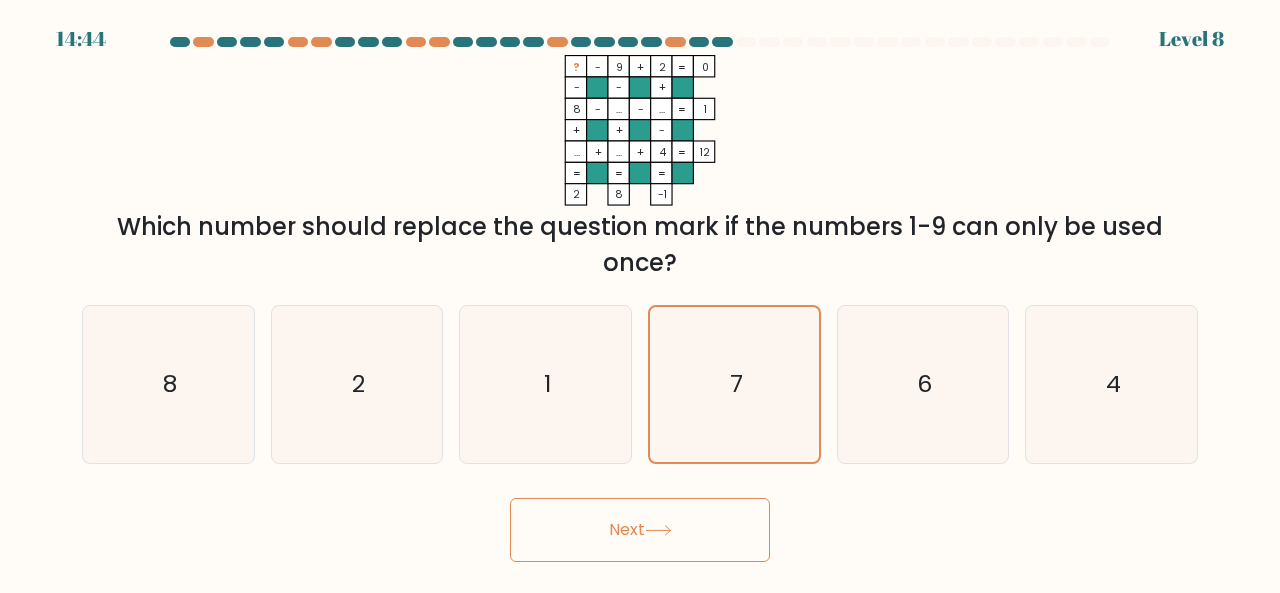 click on "Next" at bounding box center [640, 530] 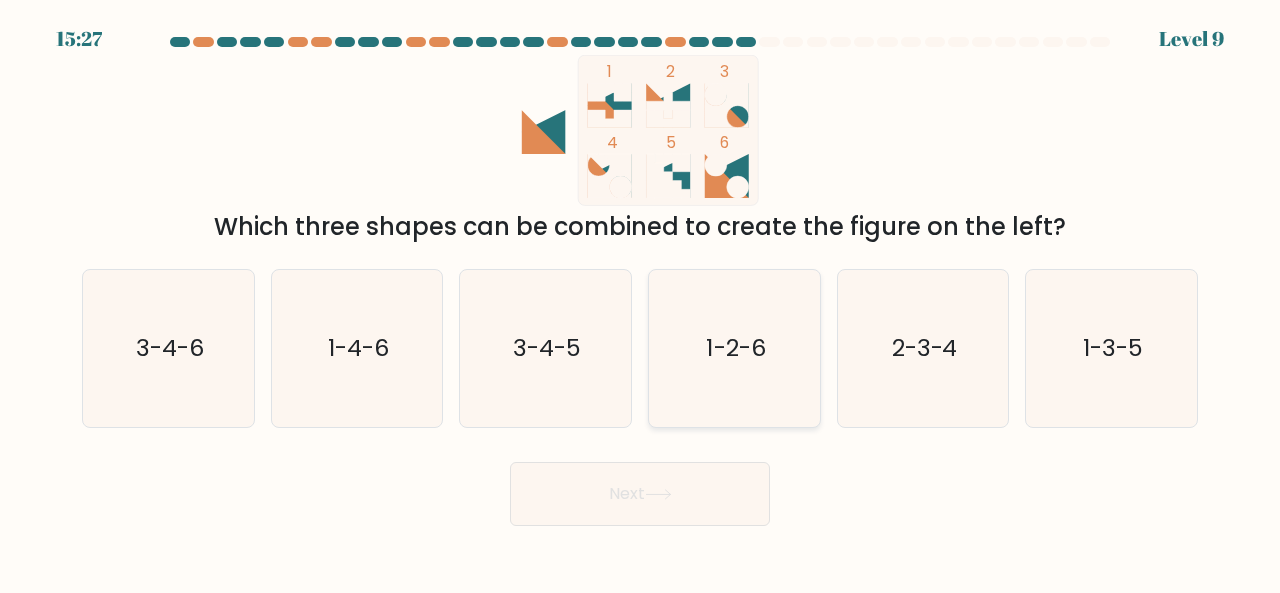 click on "1-2-6" at bounding box center (734, 348) 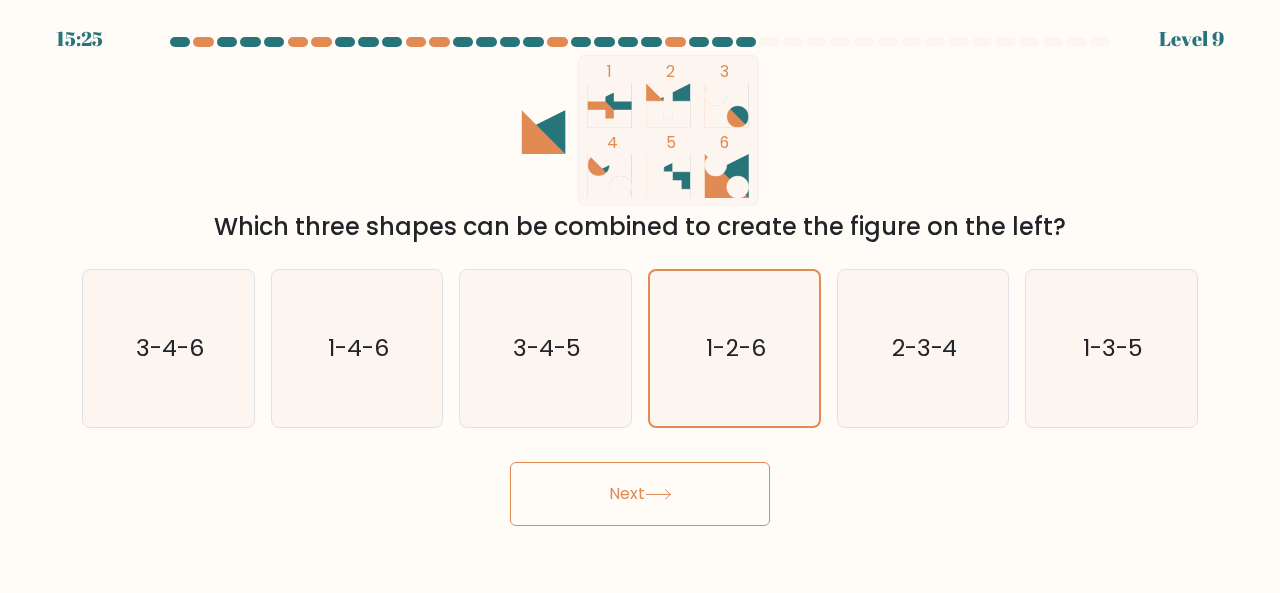 click on "Next" at bounding box center (640, 494) 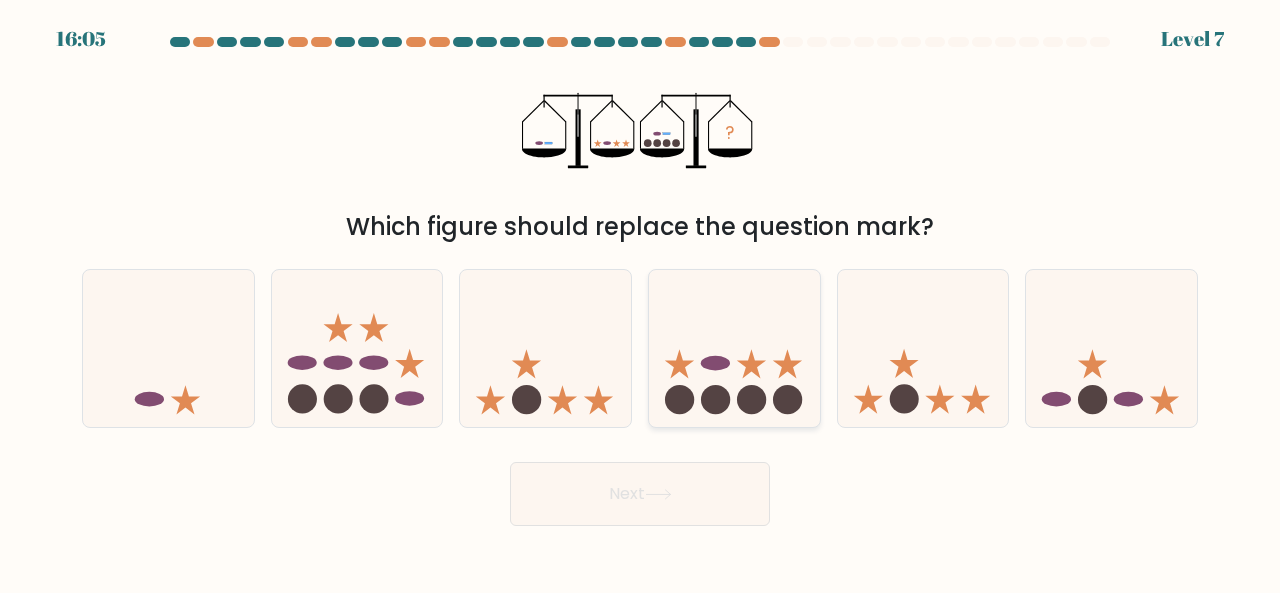 click at bounding box center [734, 347] 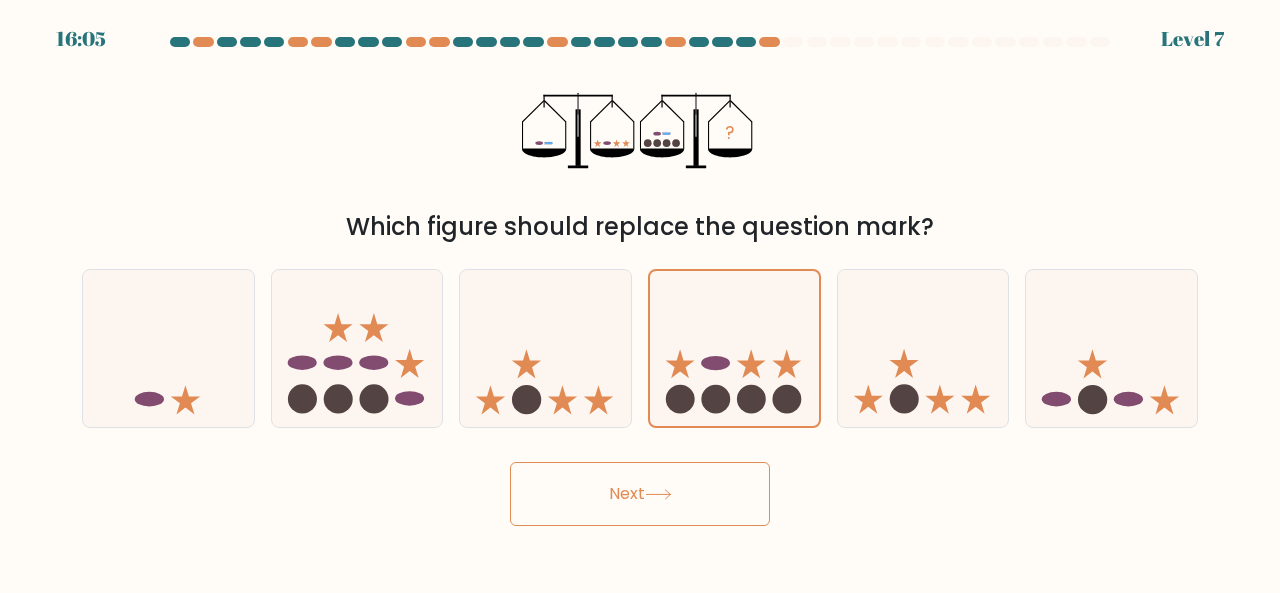 click on "Next" at bounding box center (640, 494) 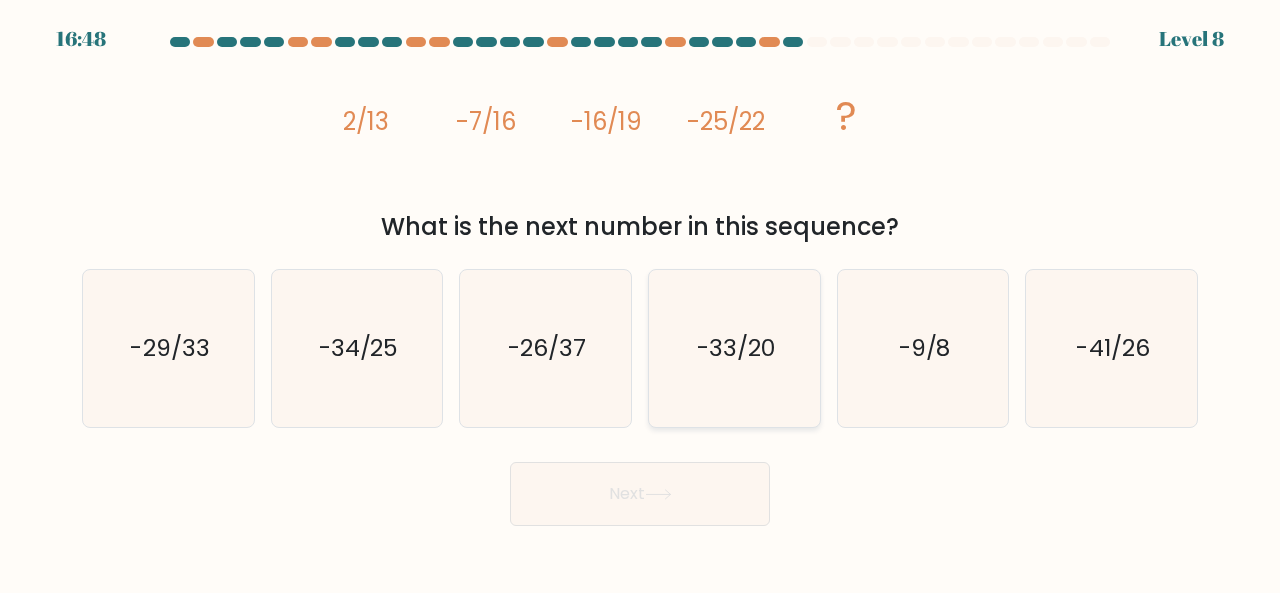 click on "-33/20" at bounding box center [734, 348] 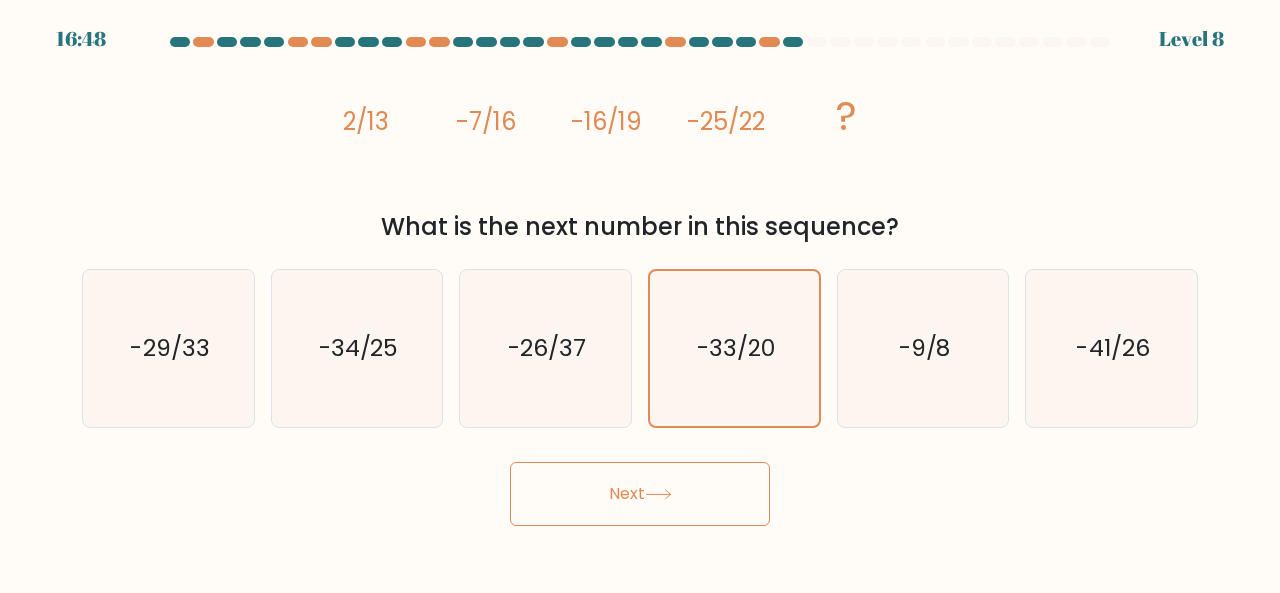 click at bounding box center [658, 494] 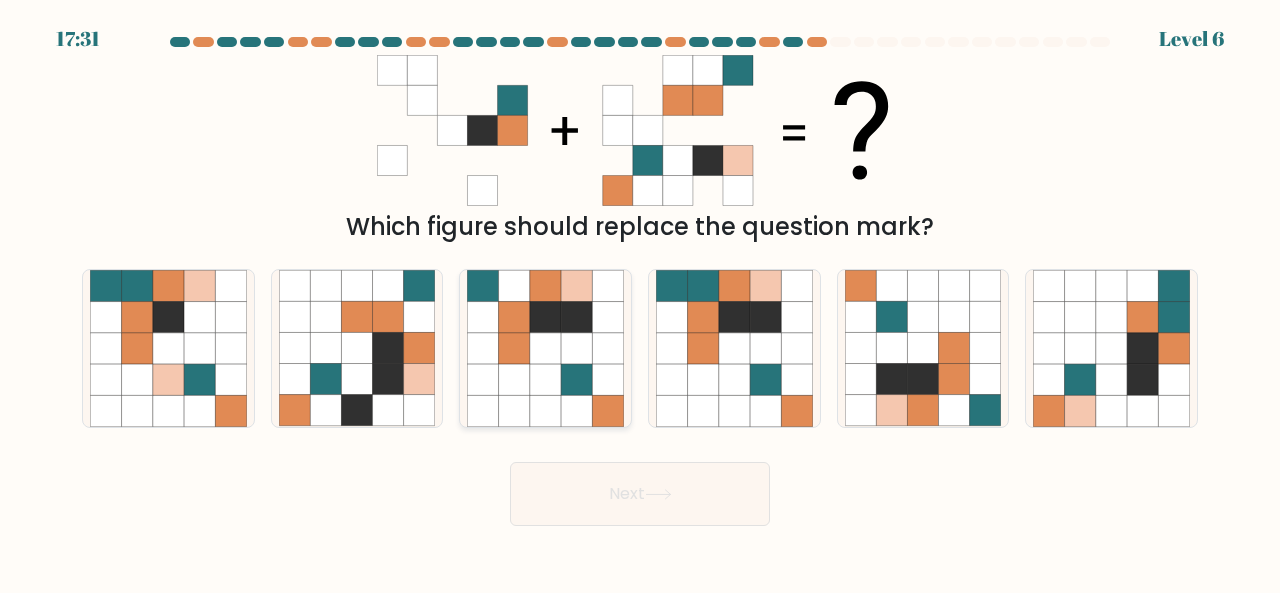 click at bounding box center [545, 348] 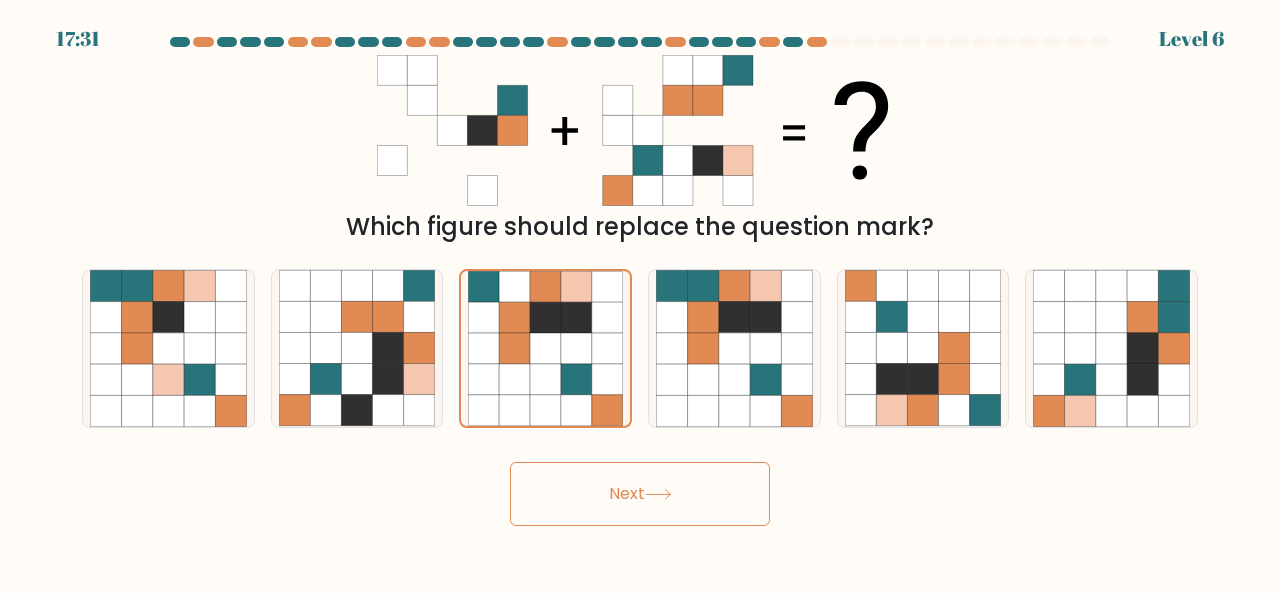 click on "Next" at bounding box center (640, 494) 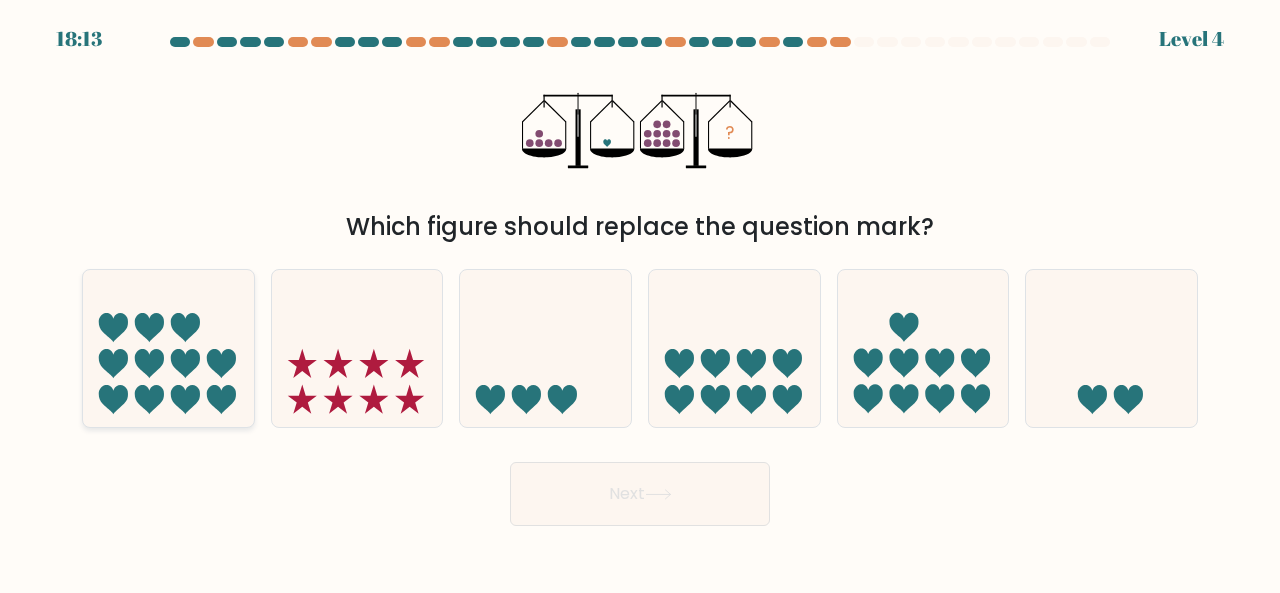 click at bounding box center [149, 399] 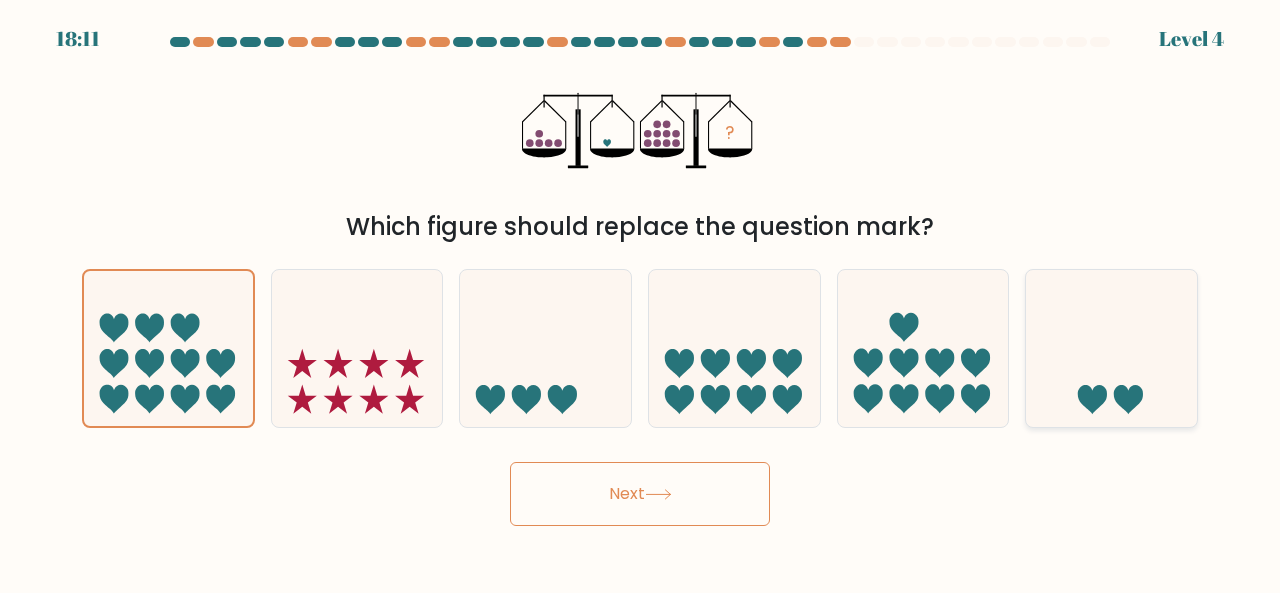 click at bounding box center [1111, 347] 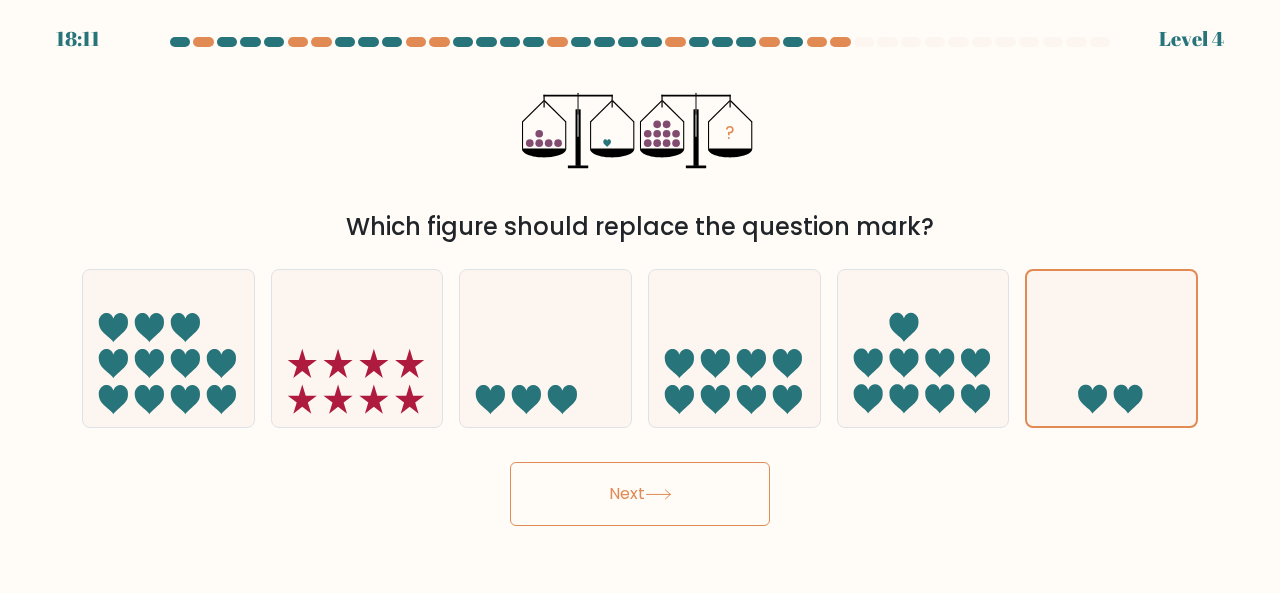 click on "Next" at bounding box center [640, 494] 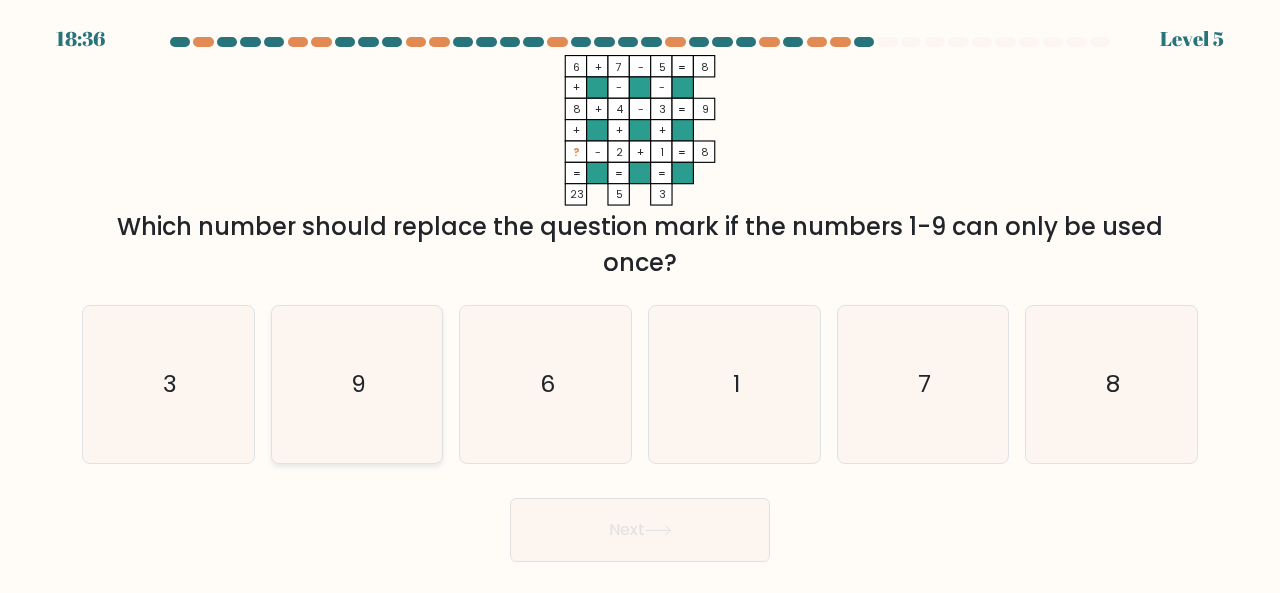 click on "9" at bounding box center [357, 384] 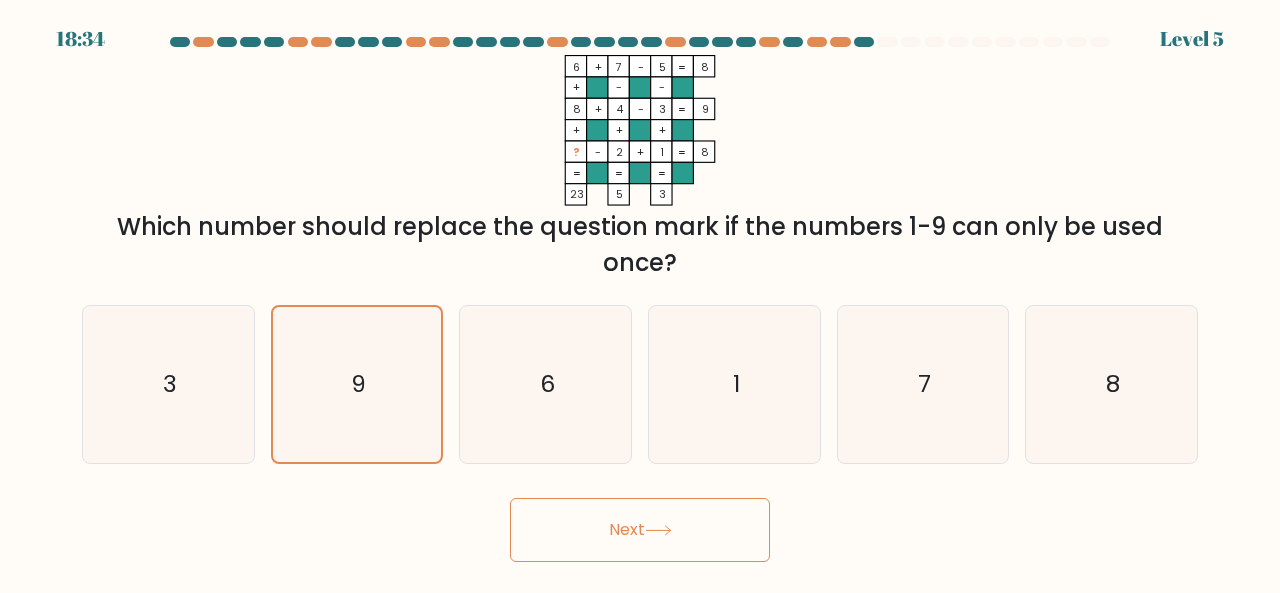 click on "Next" at bounding box center [640, 530] 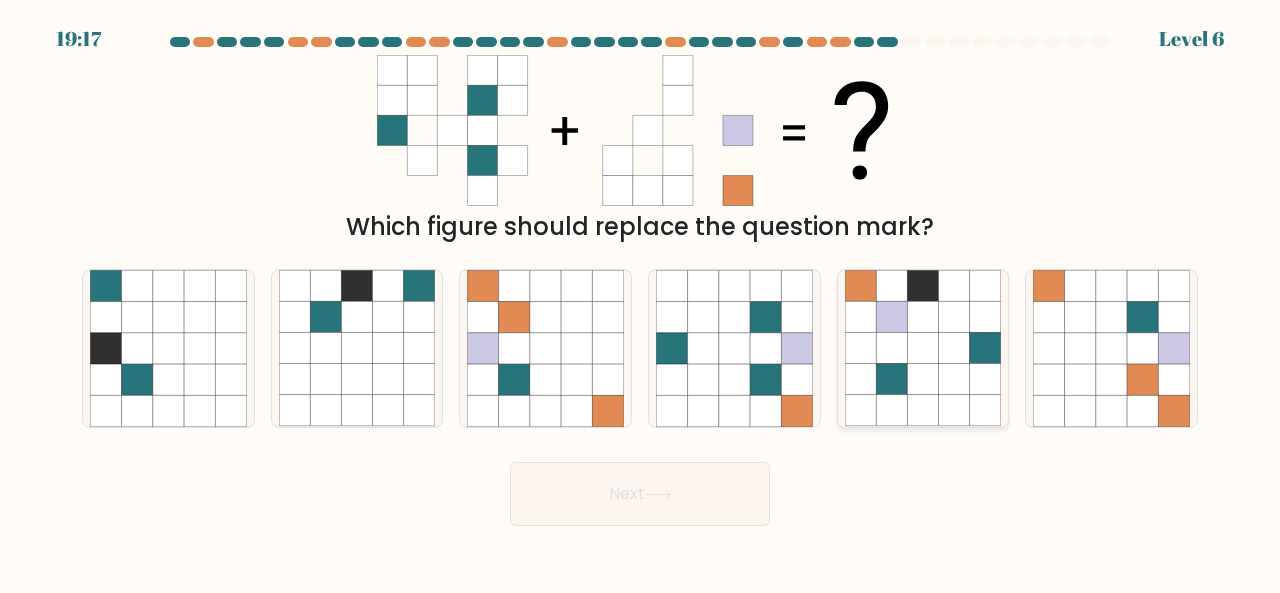 drag, startPoint x: 1016, startPoint y: 315, endPoint x: 974, endPoint y: 327, distance: 43.68066 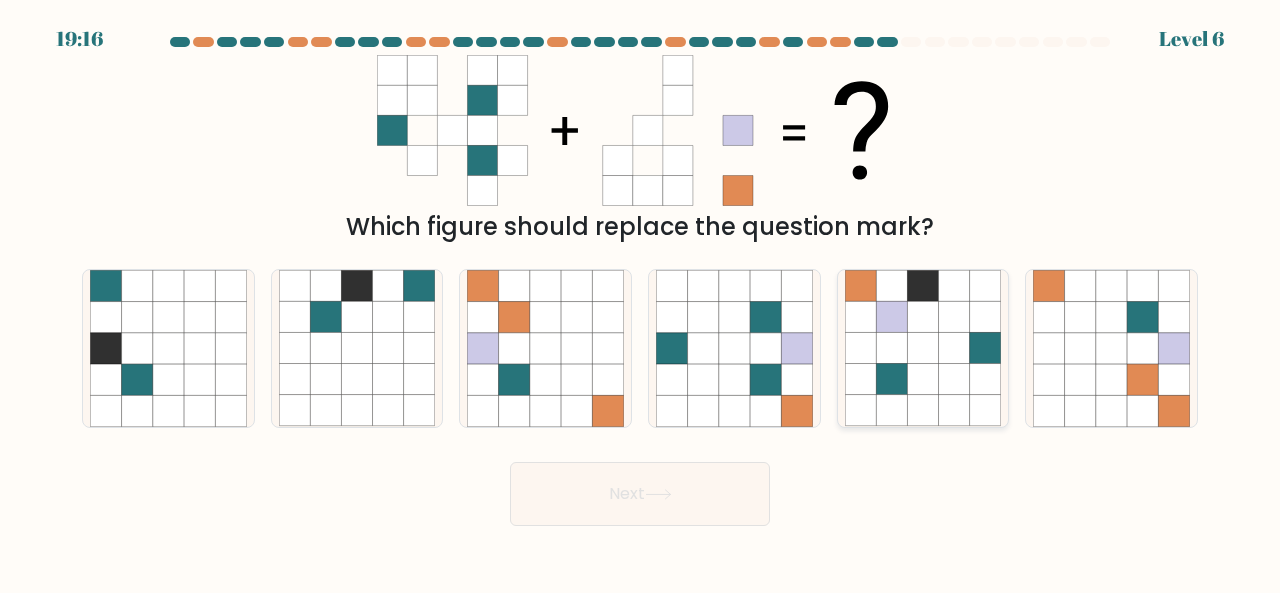 click at bounding box center (954, 316) 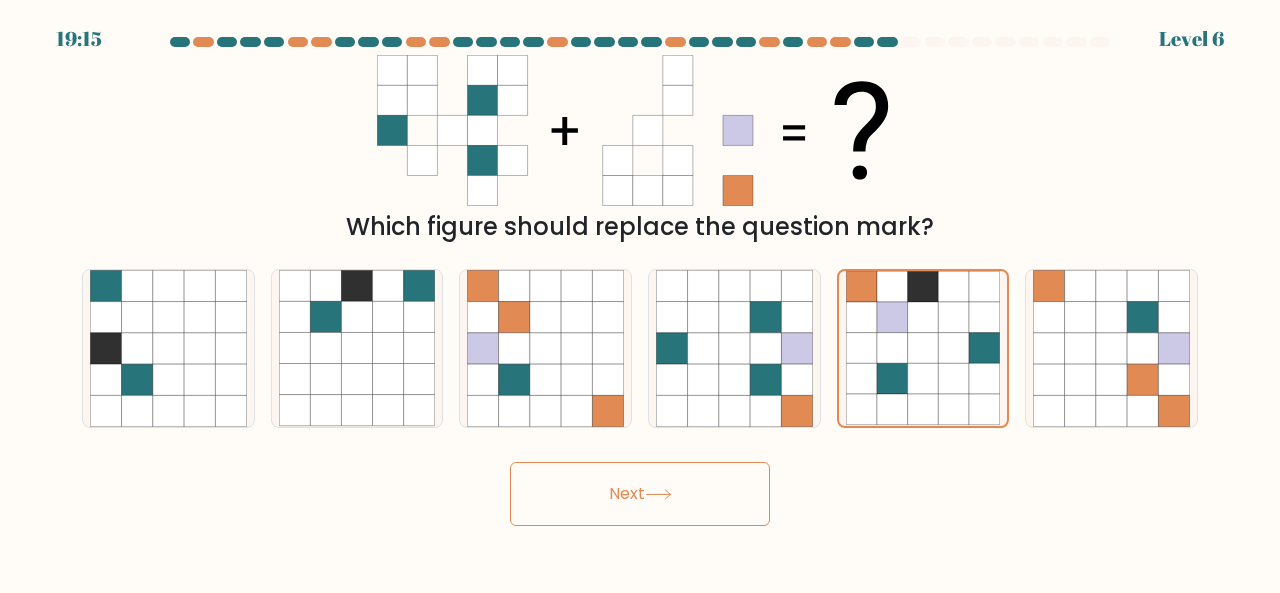click on "Next" at bounding box center (640, 494) 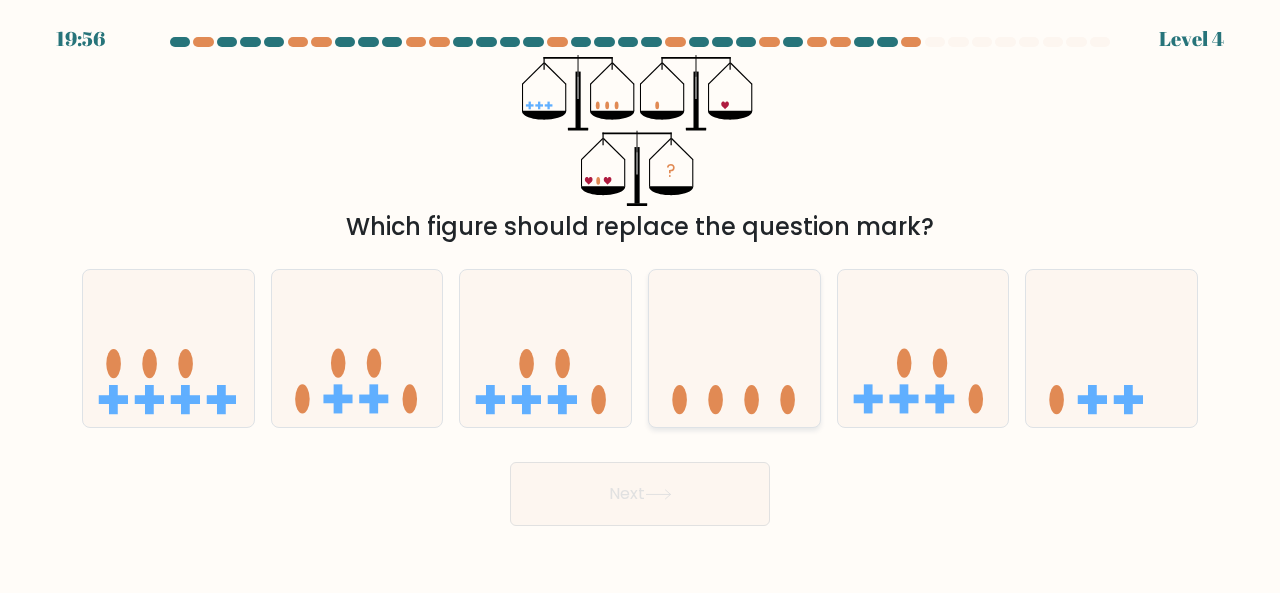 click at bounding box center (734, 347) 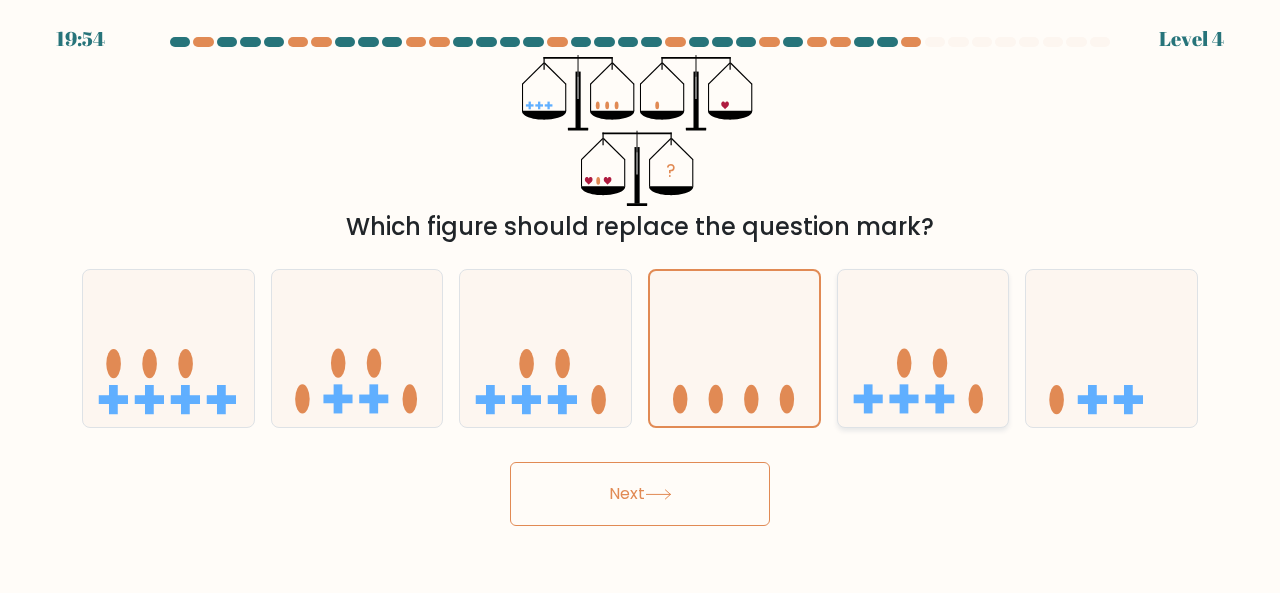 click at bounding box center [923, 347] 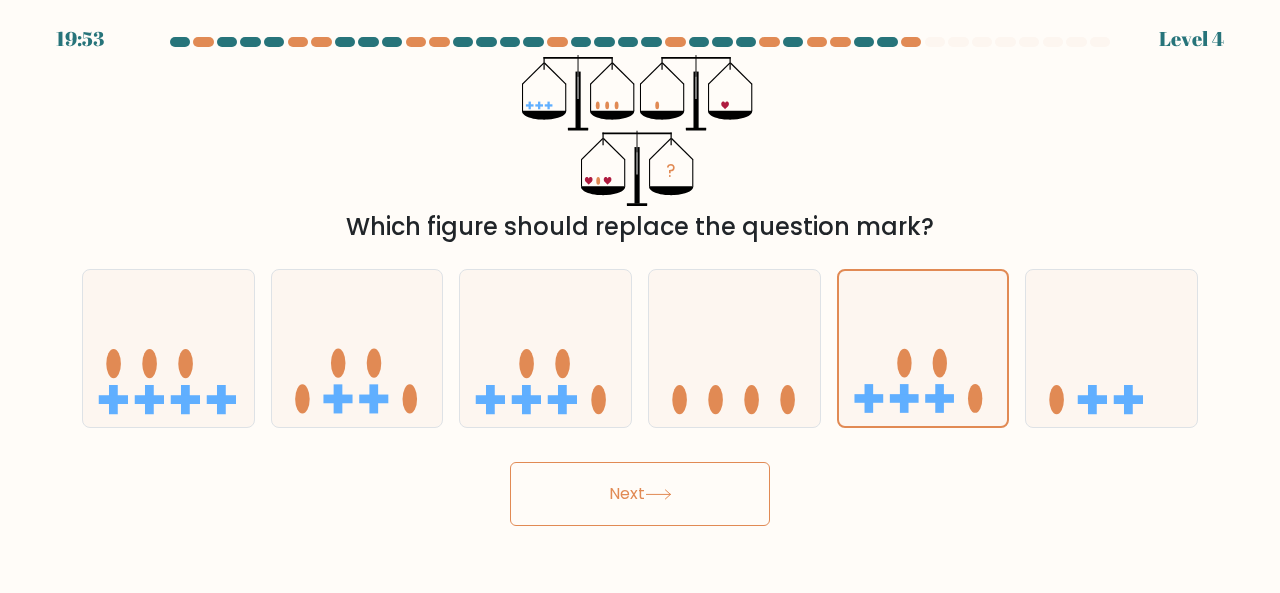 click on "Next" at bounding box center (640, 494) 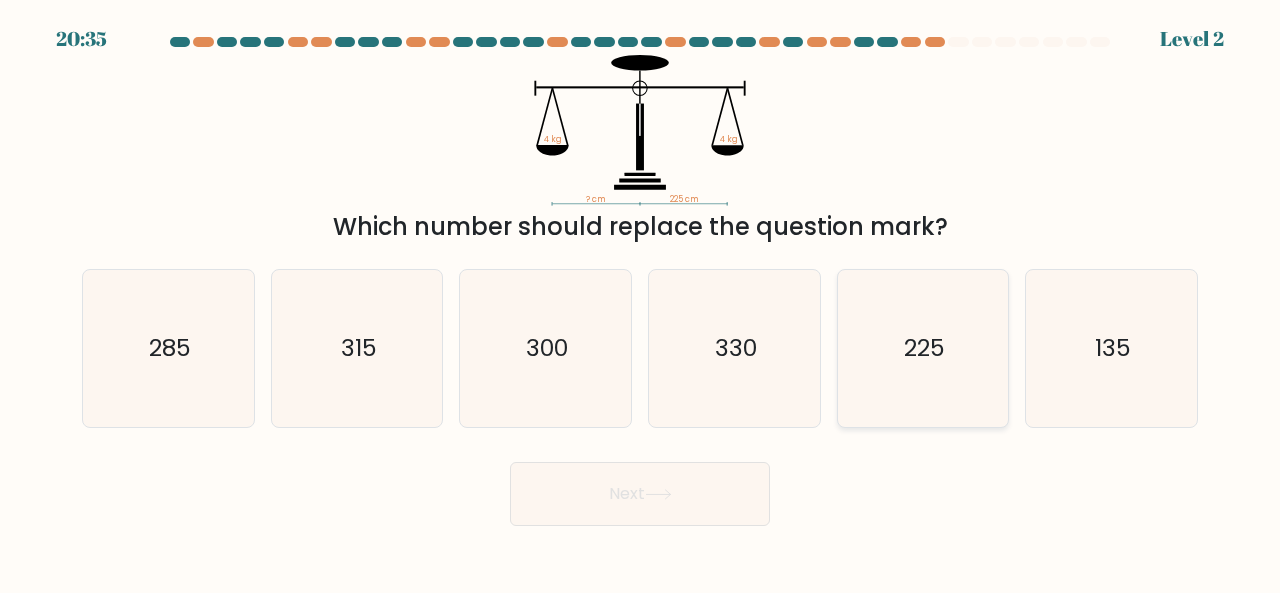 click on "225" at bounding box center (923, 348) 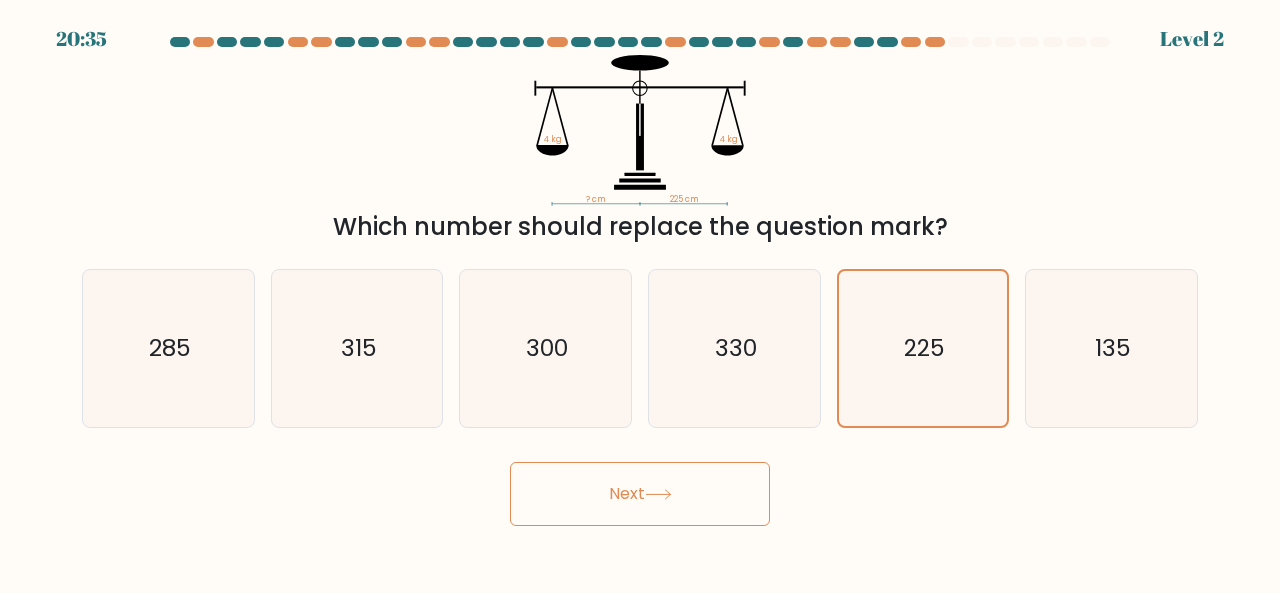 click on "Next" at bounding box center (640, 494) 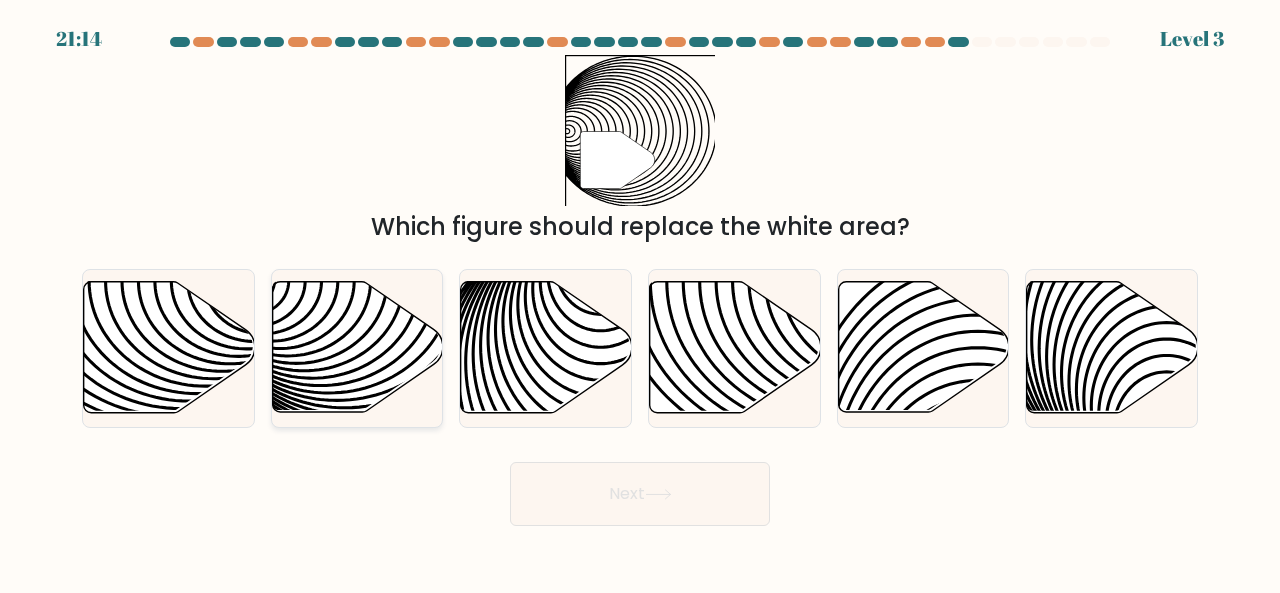 click at bounding box center [412, 281] 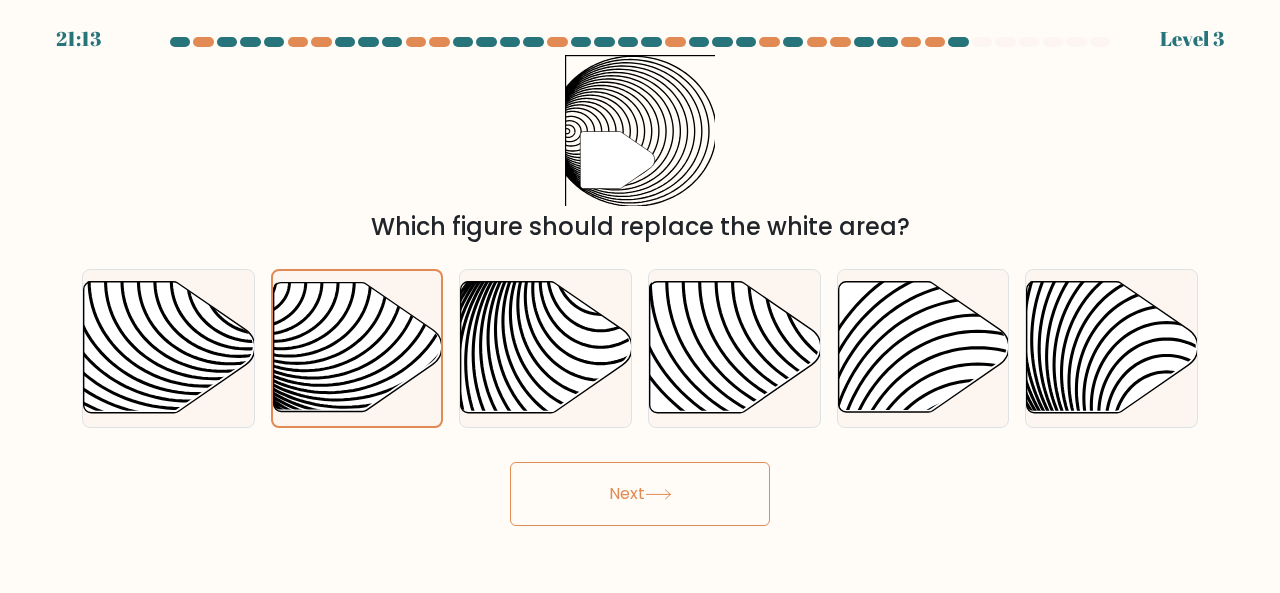 click on "Next" at bounding box center [640, 494] 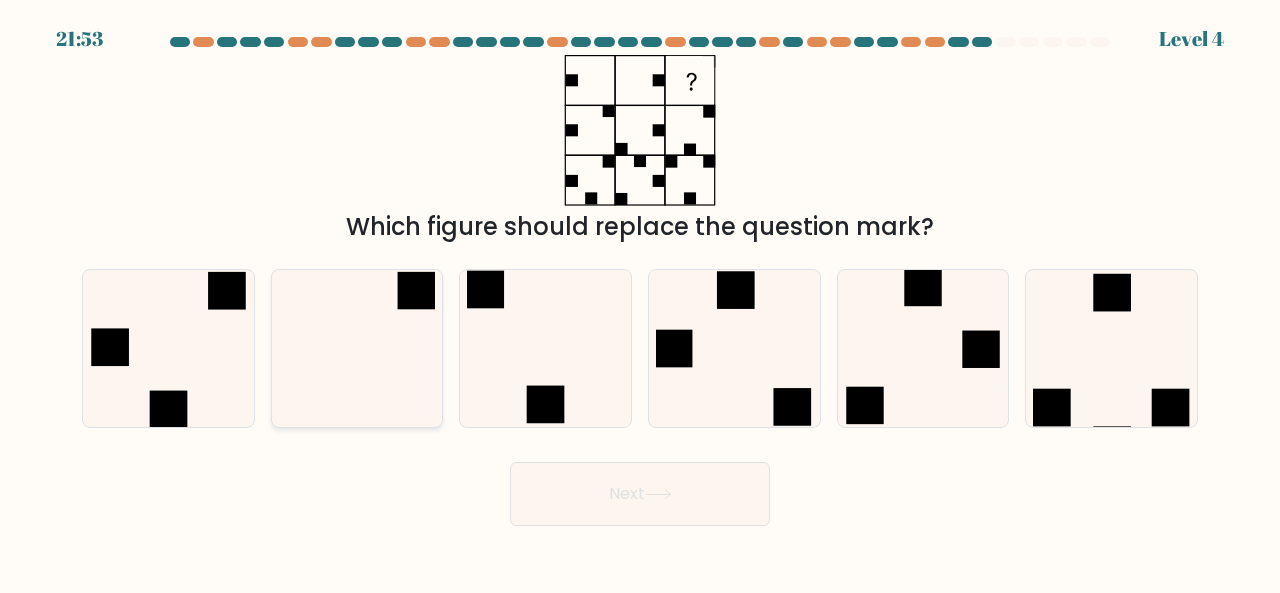 click at bounding box center (357, 348) 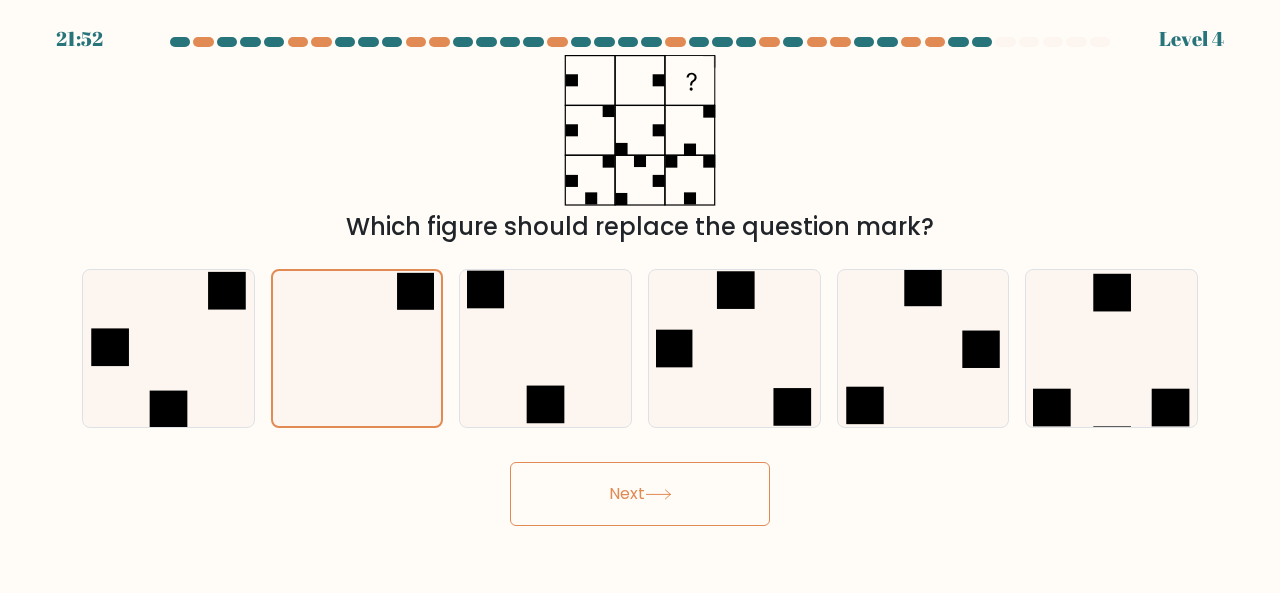 click on "Next" at bounding box center [640, 494] 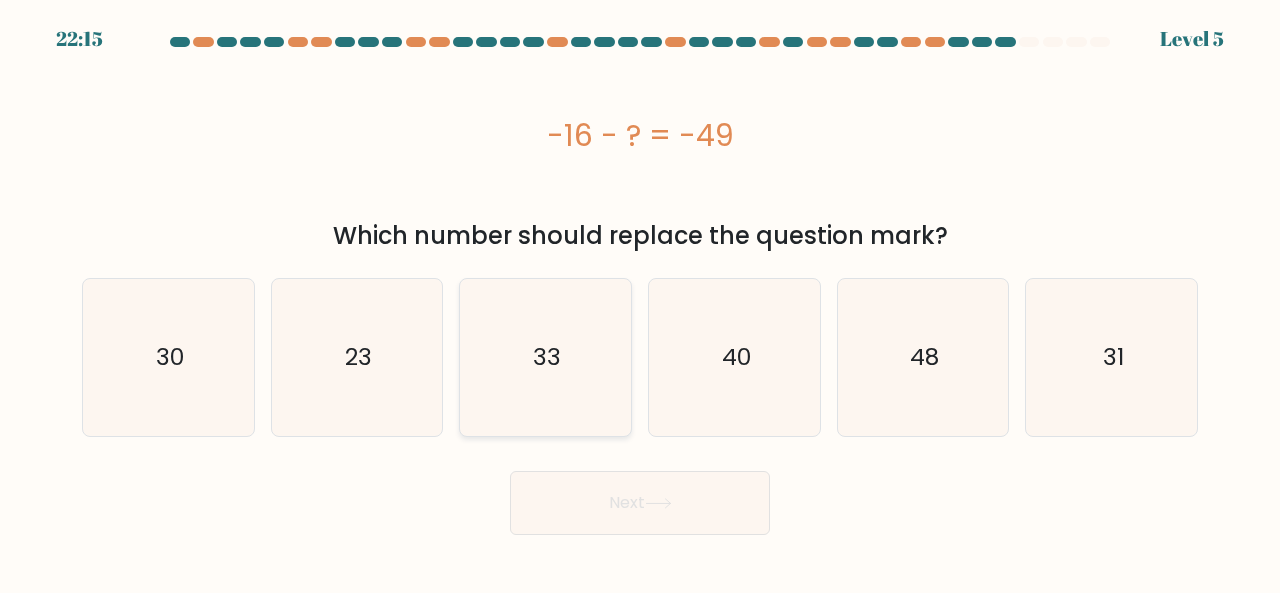 click on "33" at bounding box center [547, 357] 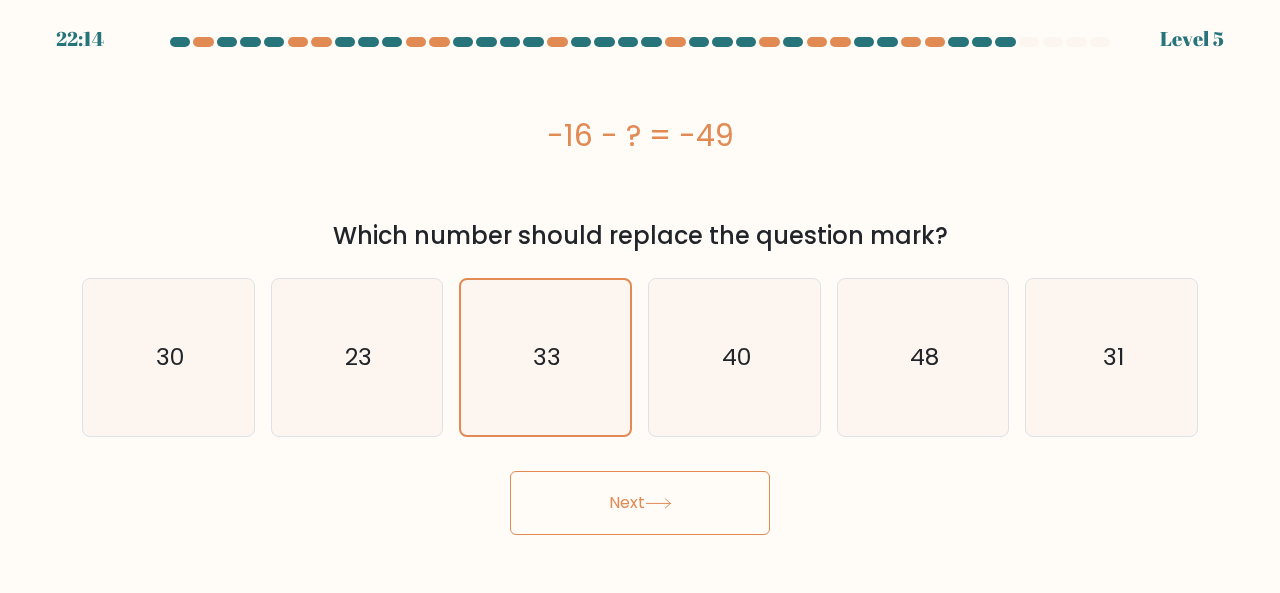 click on "Next" at bounding box center (640, 503) 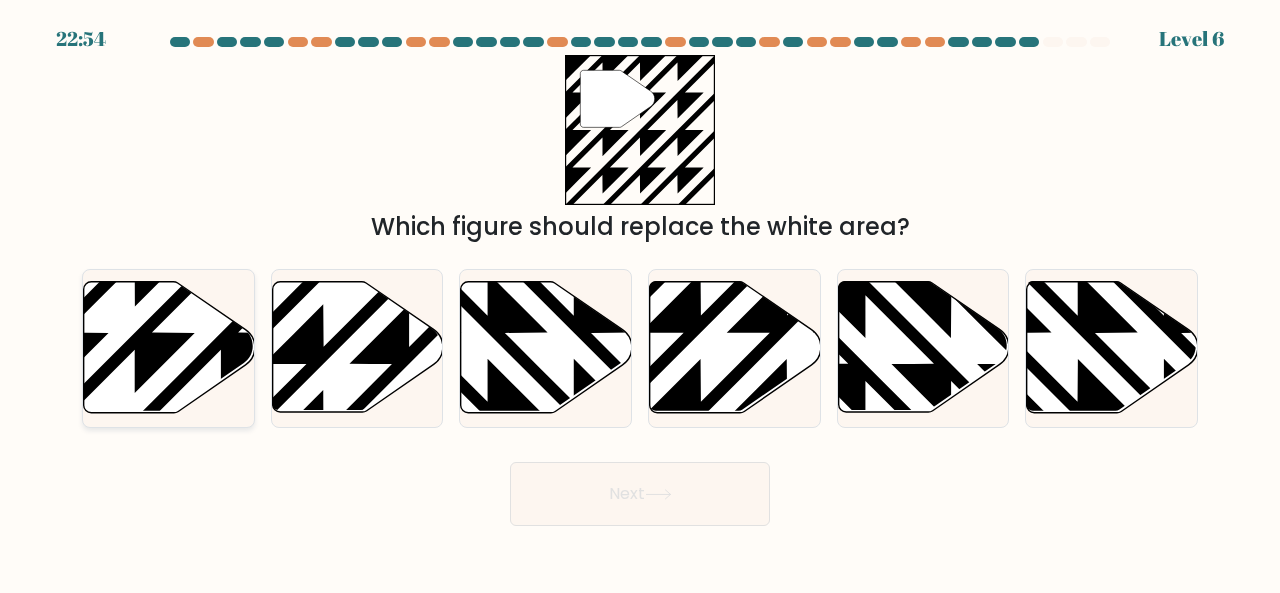 click at bounding box center [169, 347] 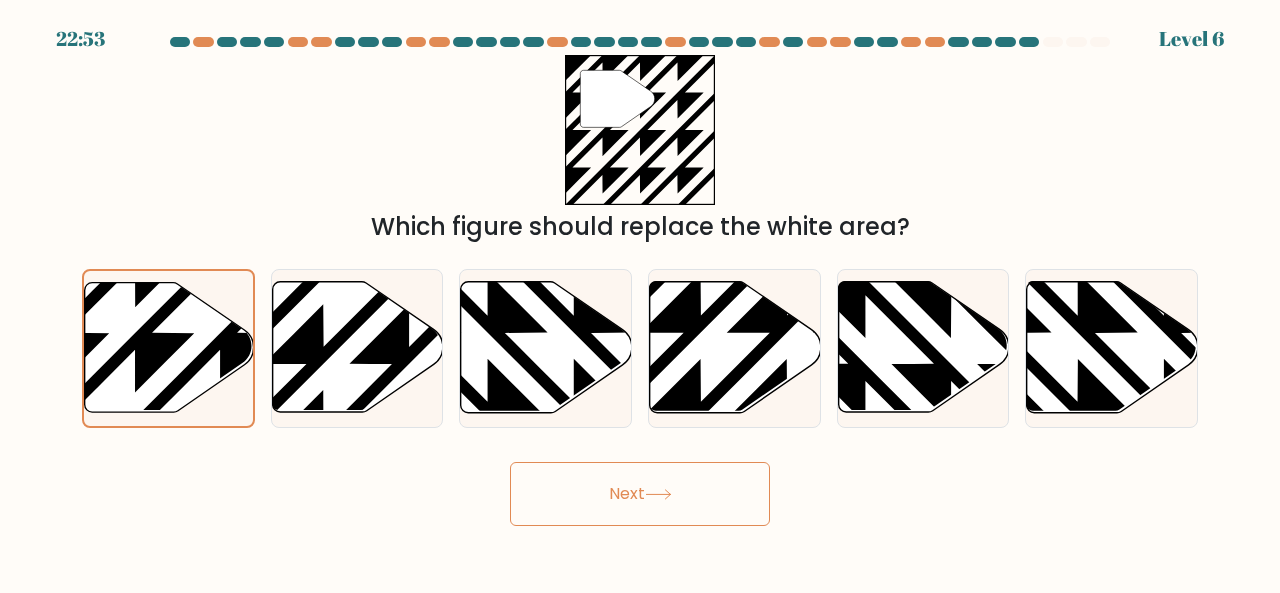 click on "Next" at bounding box center [640, 494] 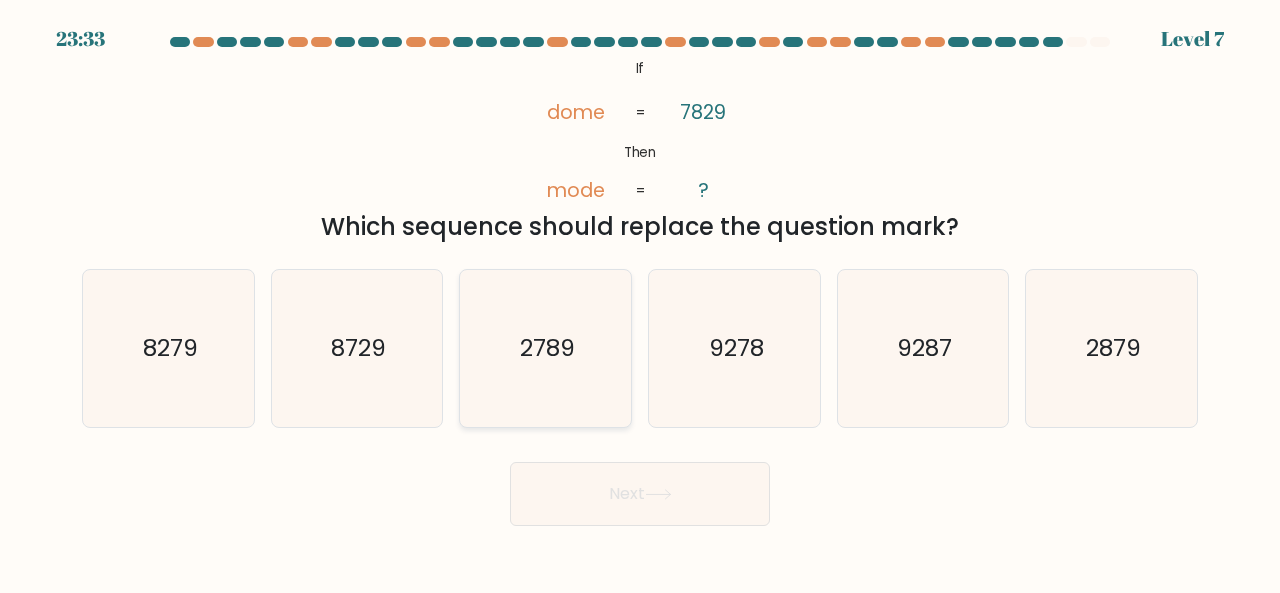 click on "2789" at bounding box center [547, 347] 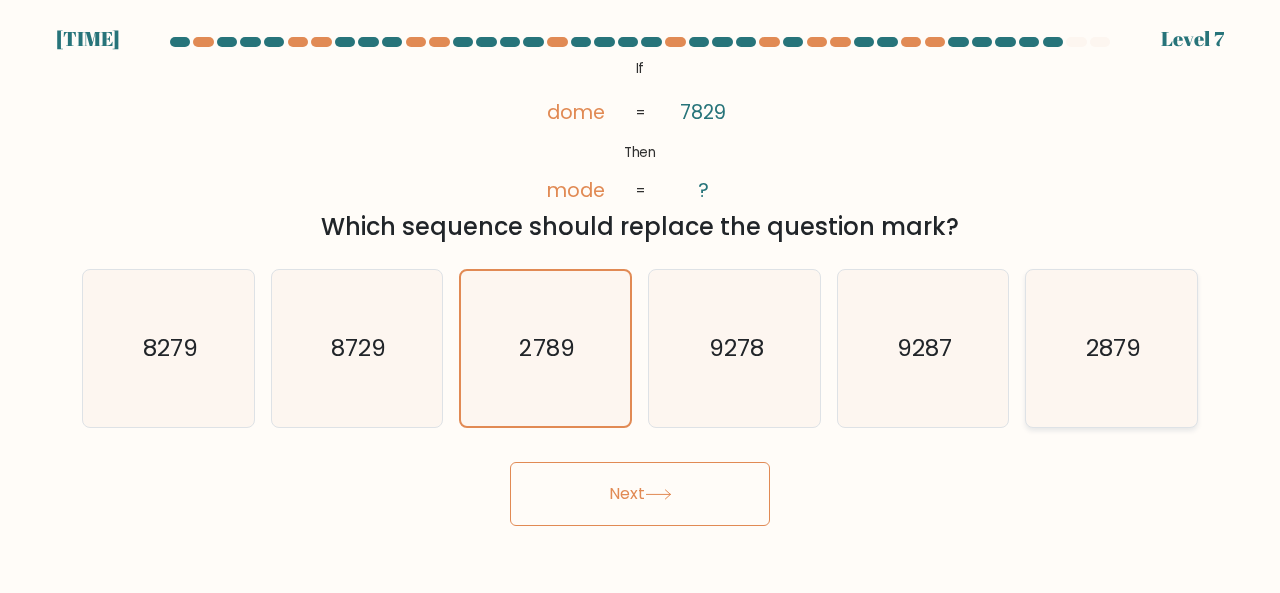 click on "2879" at bounding box center (1113, 347) 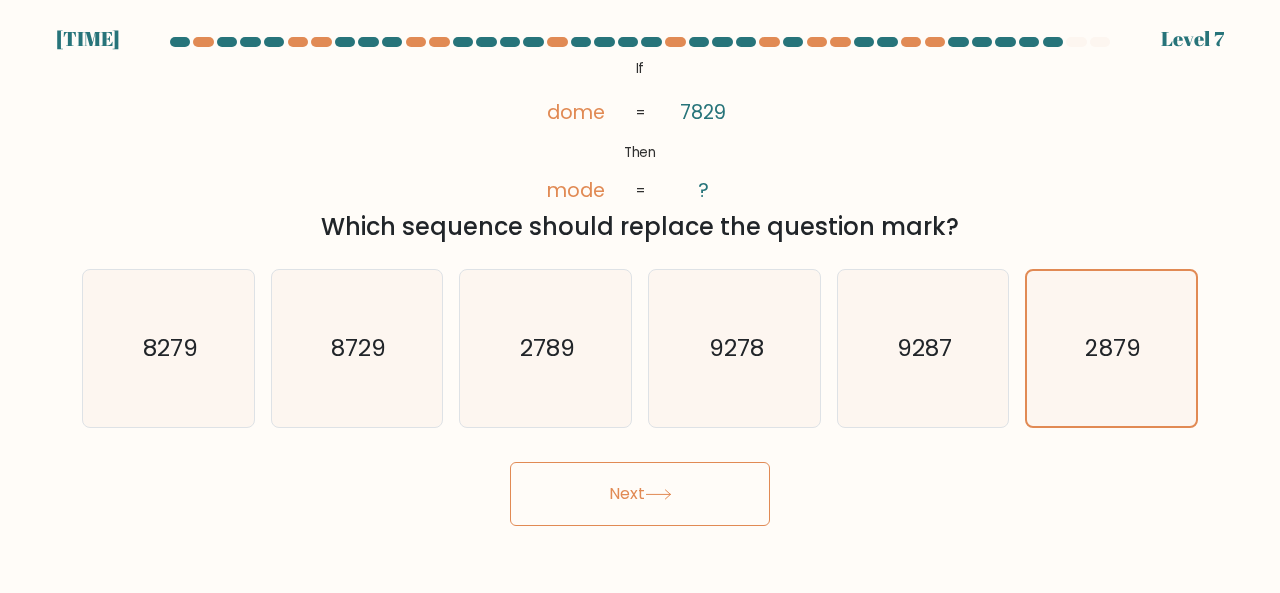click on "Next" at bounding box center [640, 494] 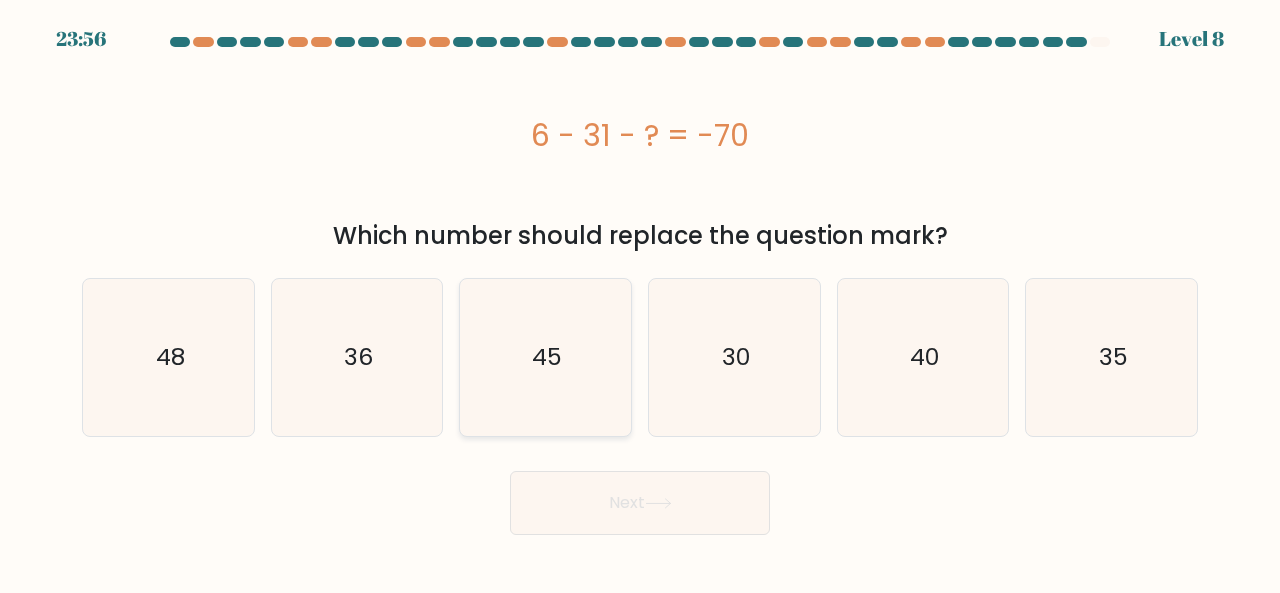 click on "45" at bounding box center [545, 357] 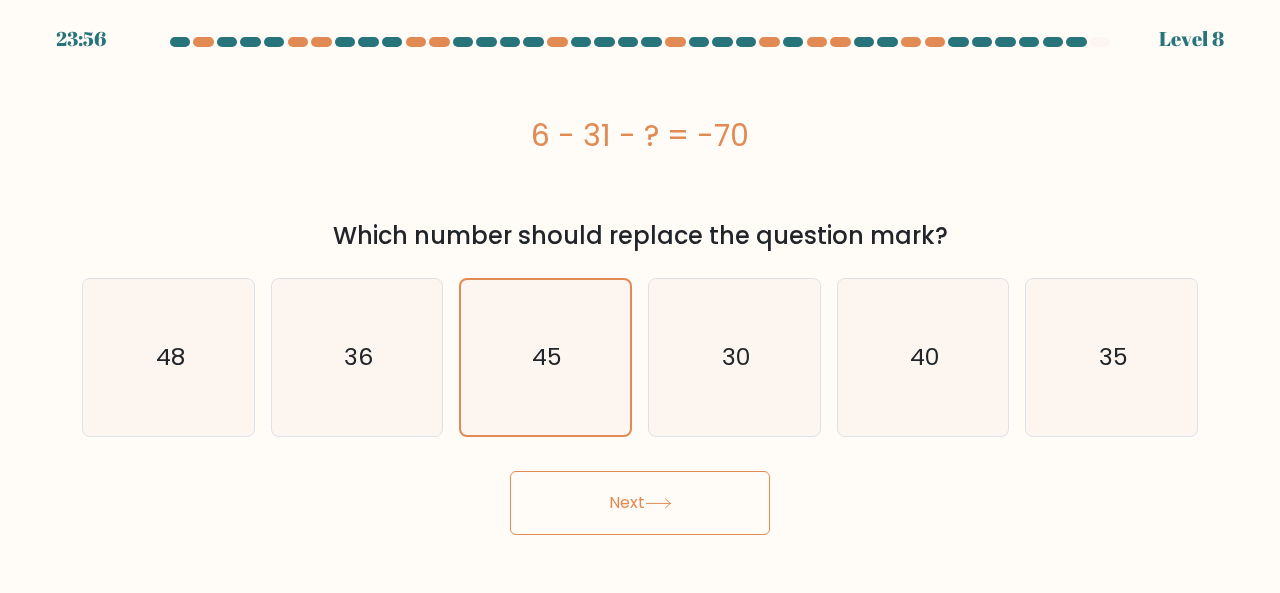 click on "Next" at bounding box center [640, 503] 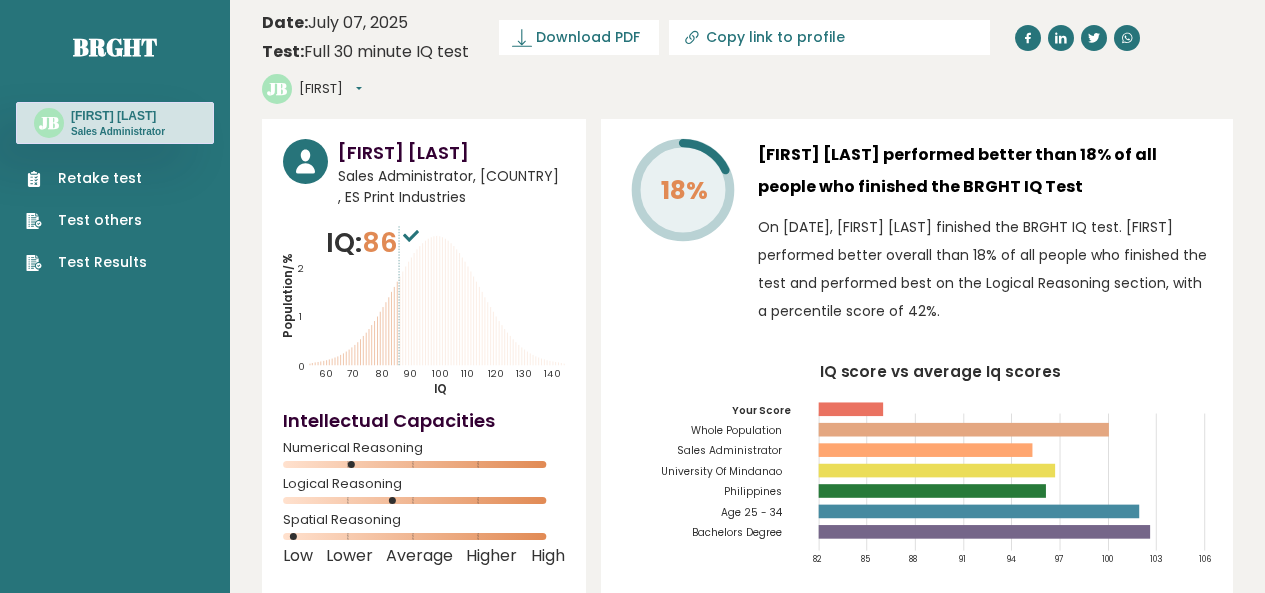 scroll, scrollTop: 0, scrollLeft: 0, axis: both 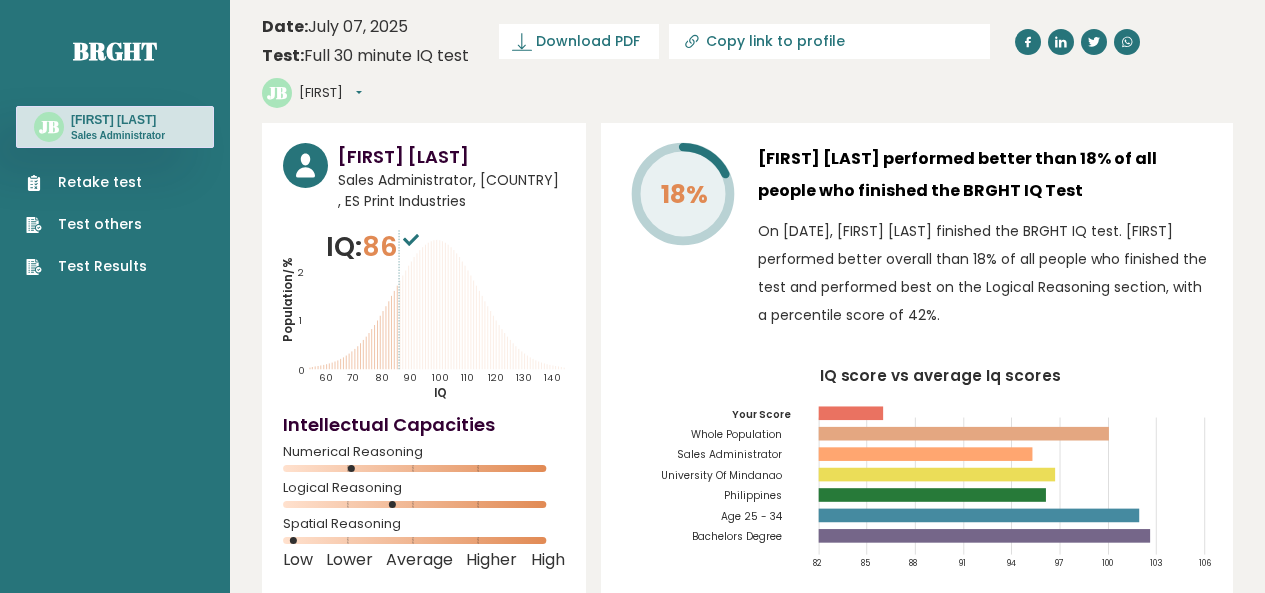 click on "On [DATE], [FIRST]
[LAST] finished the BRGHT IQ test. [FIRST] performed better overall than
18% of all people who finished the test and
performed best on the
Logical Reasoning section, with
a percentile score of 42%." at bounding box center (985, 273) 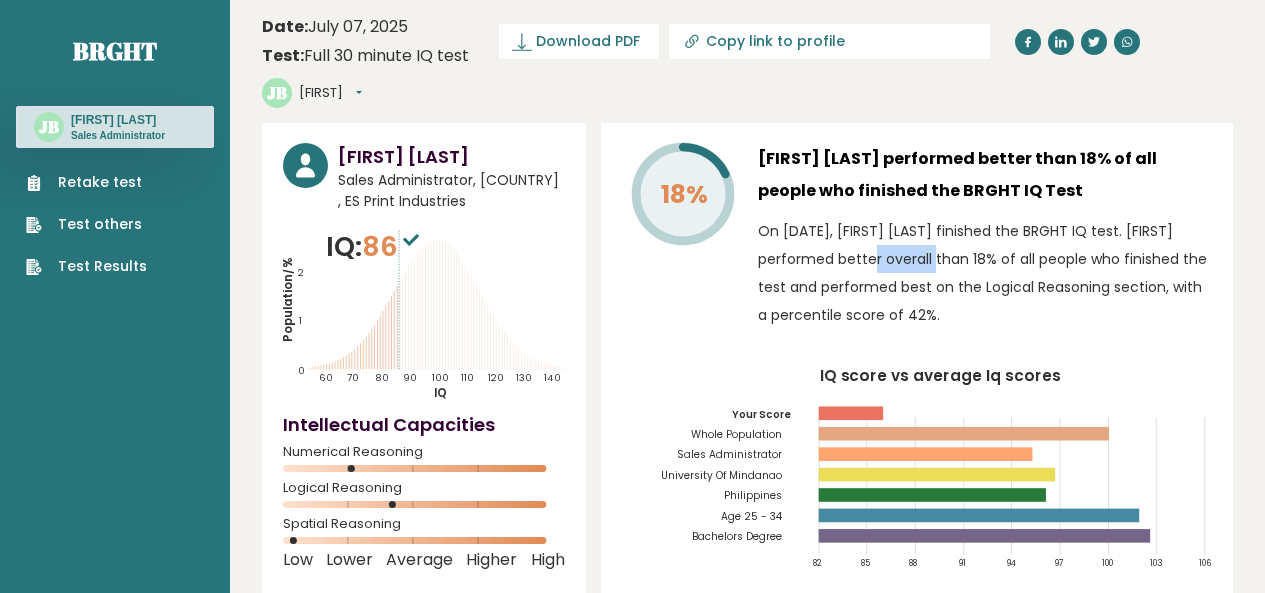 click on "On [DATE], [FIRST]
[LAST] finished the BRGHT IQ test. [FIRST] performed better overall than
18% of all people who finished the test and
performed best on the
Logical Reasoning section, with
a percentile score of 42%." at bounding box center [985, 273] 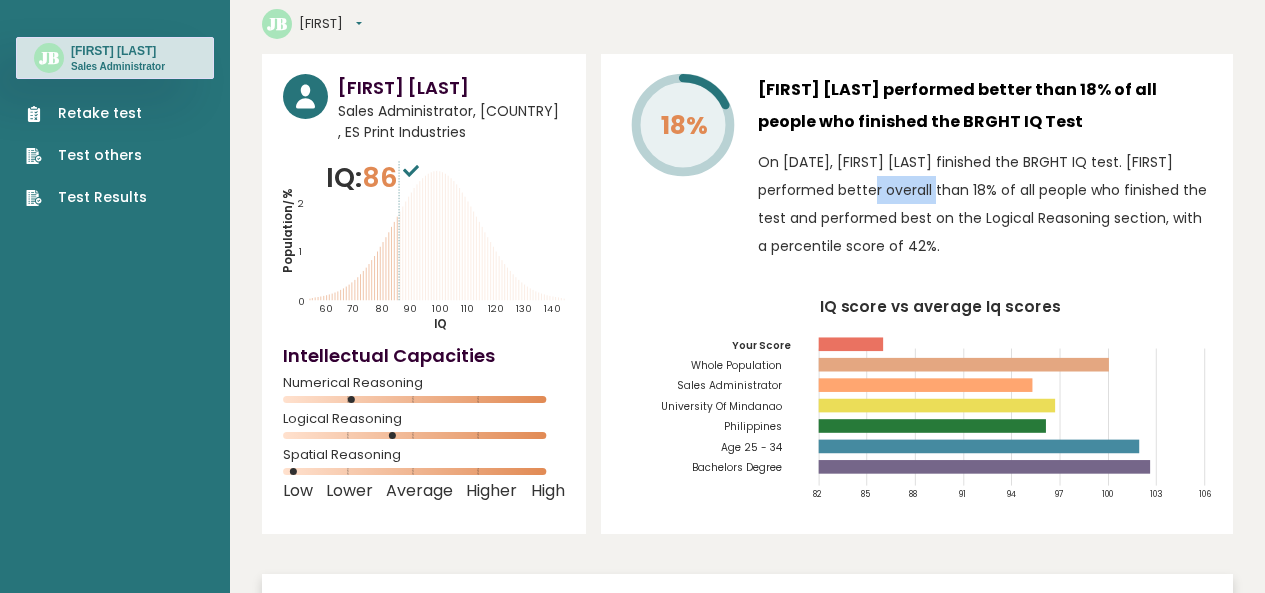 scroll, scrollTop: 0, scrollLeft: 0, axis: both 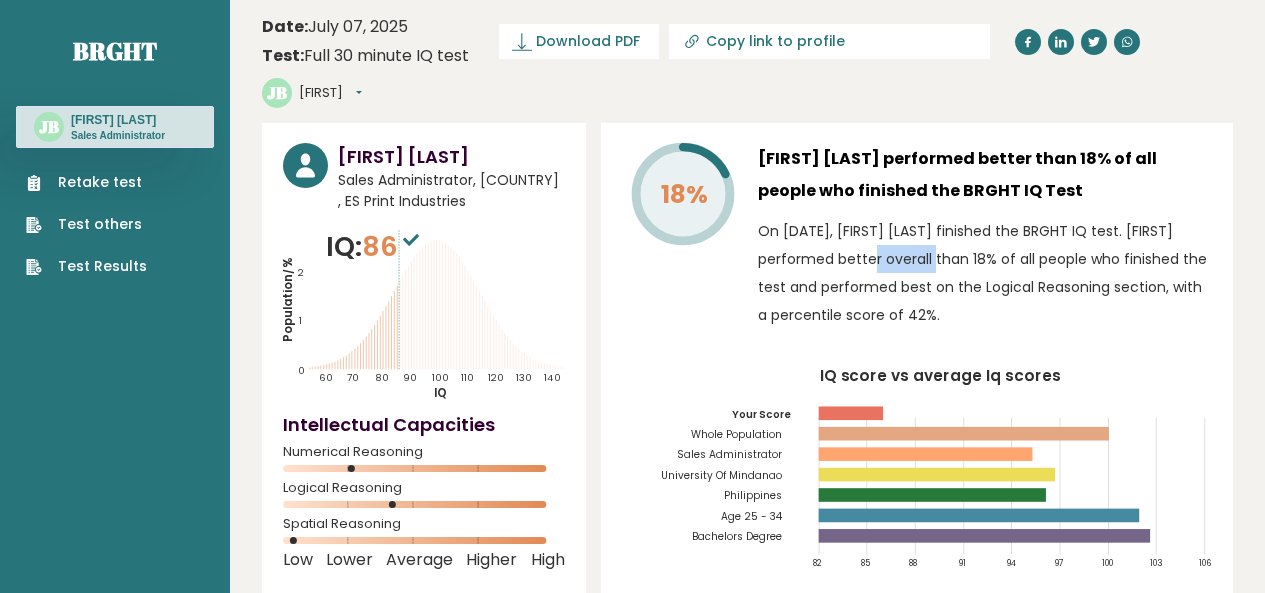 click on "Test others" at bounding box center (86, 224) 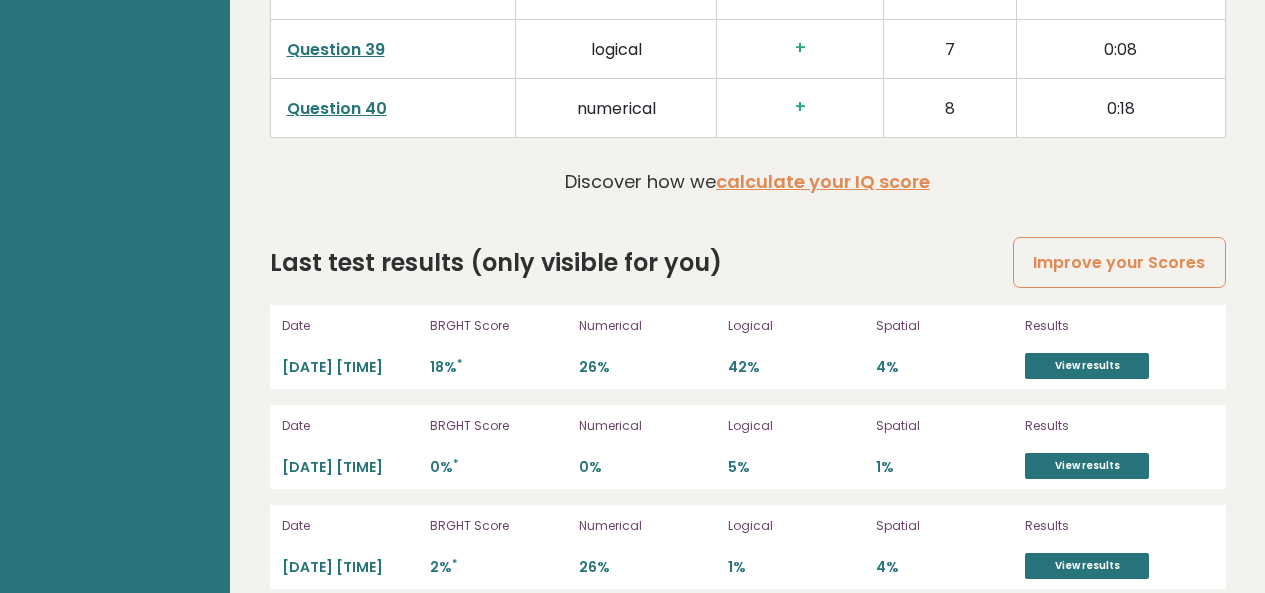 scroll, scrollTop: 5535, scrollLeft: 0, axis: vertical 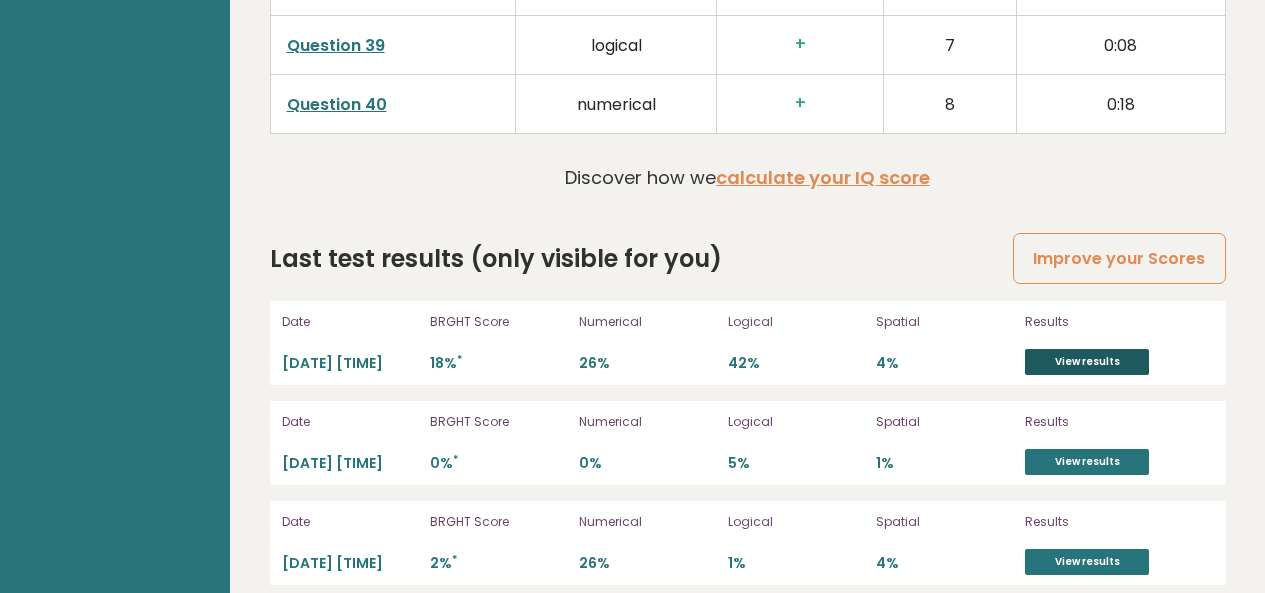 click on "View results" at bounding box center [1087, 362] 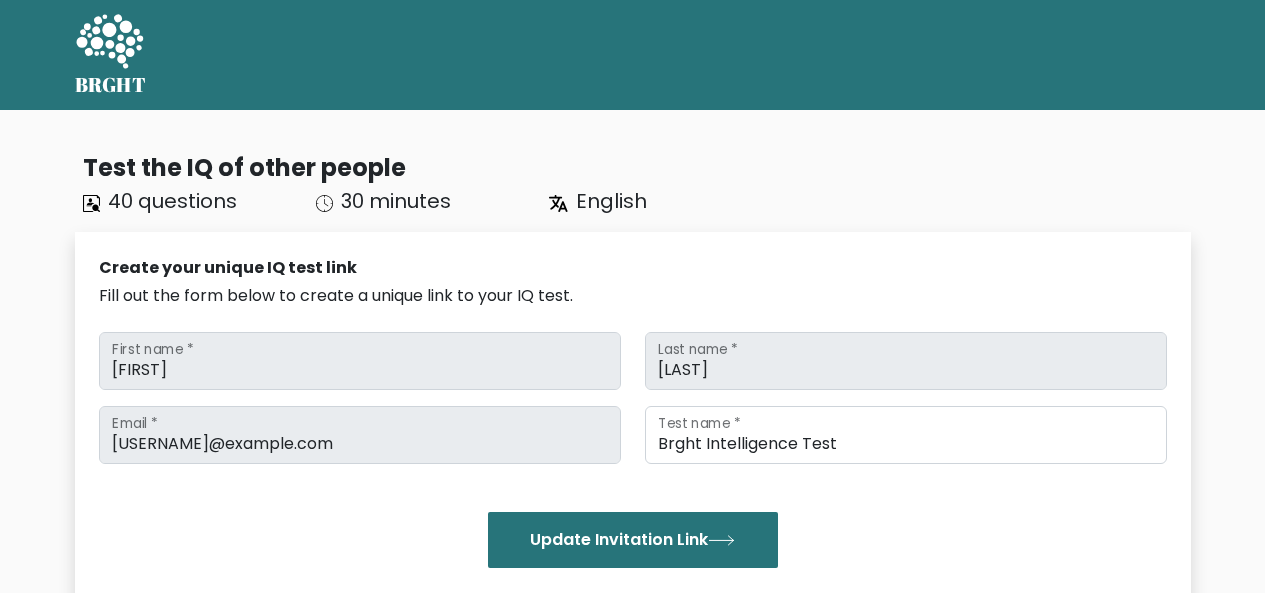 scroll, scrollTop: 0, scrollLeft: 0, axis: both 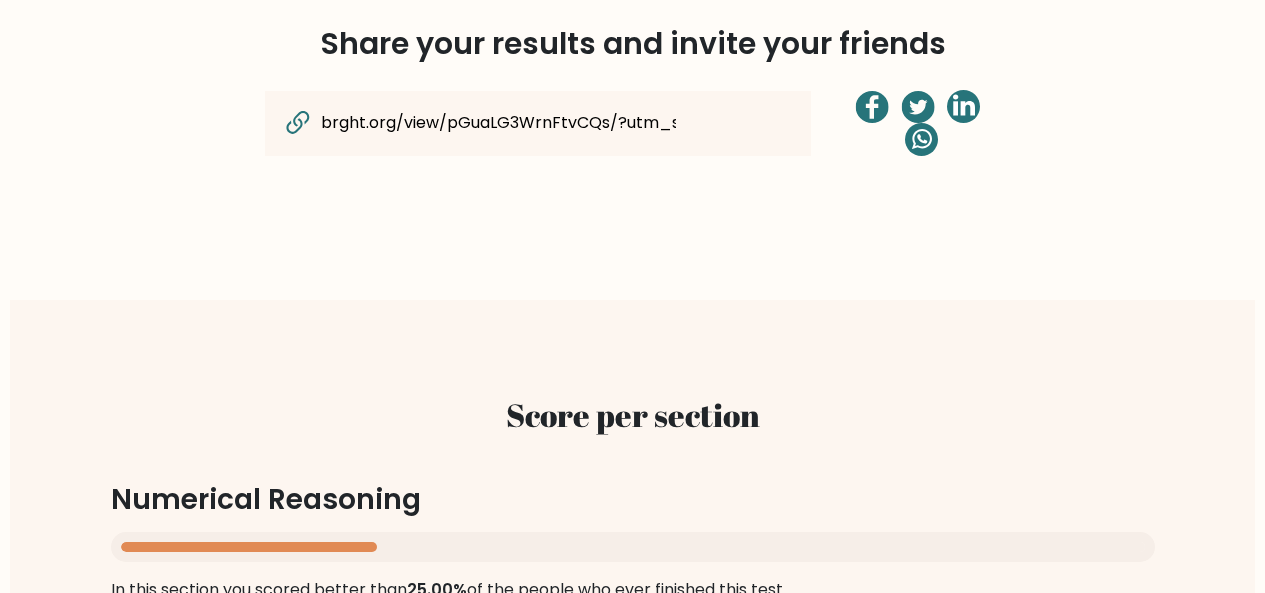 click at bounding box center [294, 126] 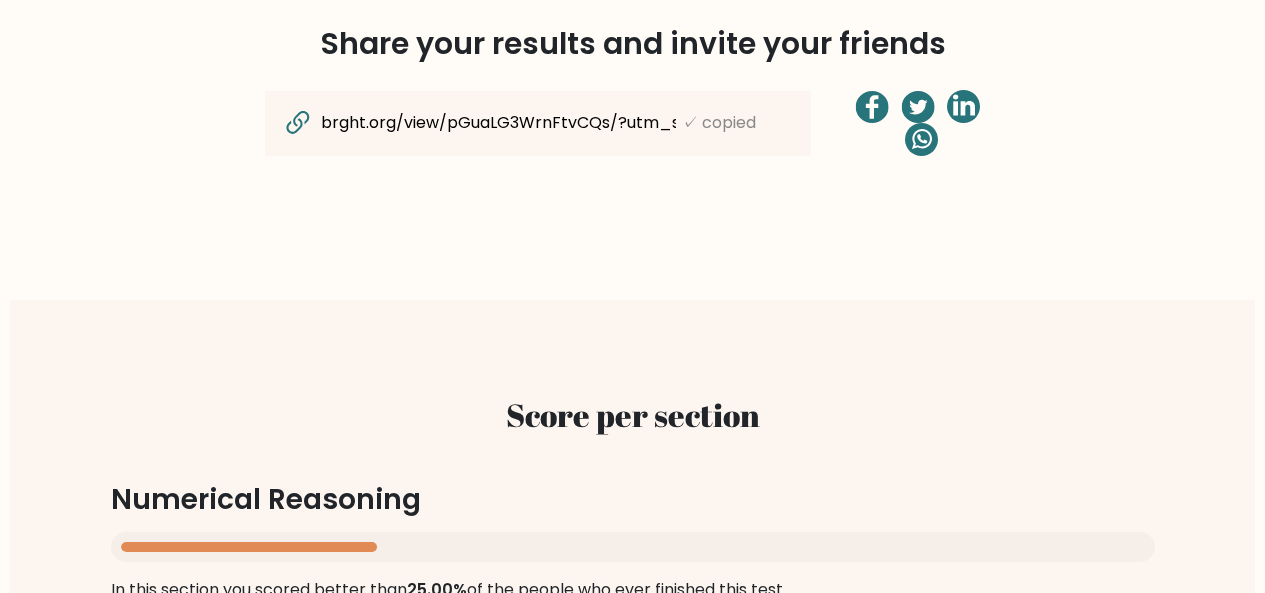 click on "Your  IQ is 85
You scored better than  17.00% of
the people who ever finished this test.
Population/%
IQ
0
1
2
60
70
80
90
100
110" at bounding box center [632, 1471] 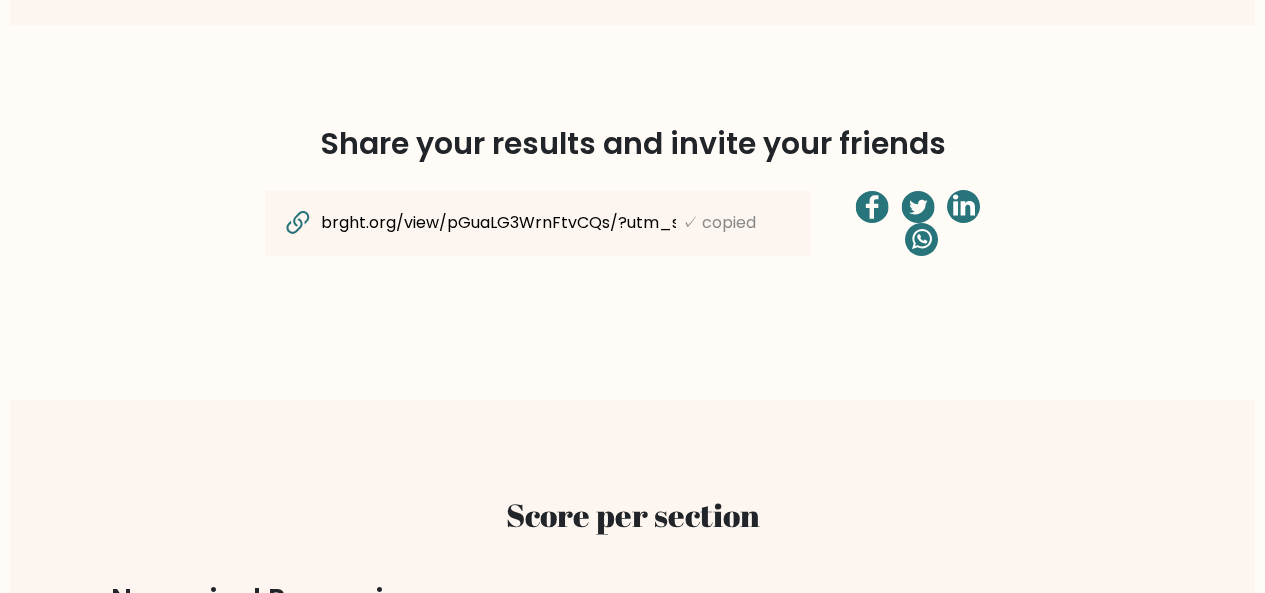 click on "Share your results and invite your friends
brght.org/view/pGuaLG3WrnFtvCQs/?utm_source=share&utm_medium=copy&utm_campaign=result
✓ copied" at bounding box center [633, 212] 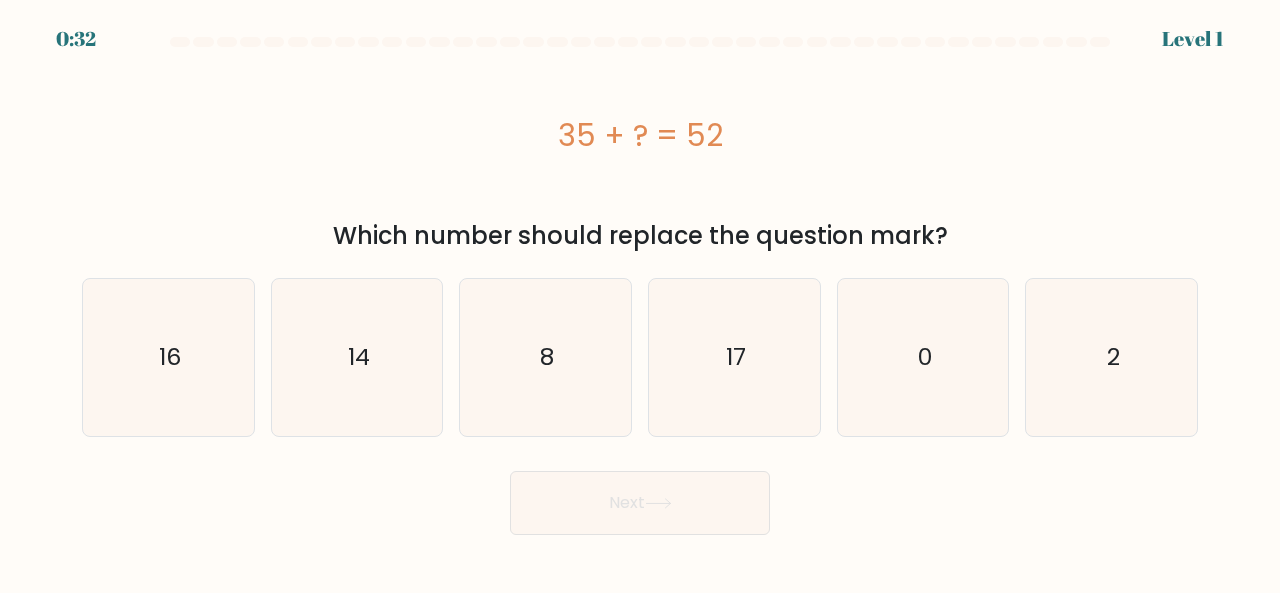scroll, scrollTop: 0, scrollLeft: 0, axis: both 